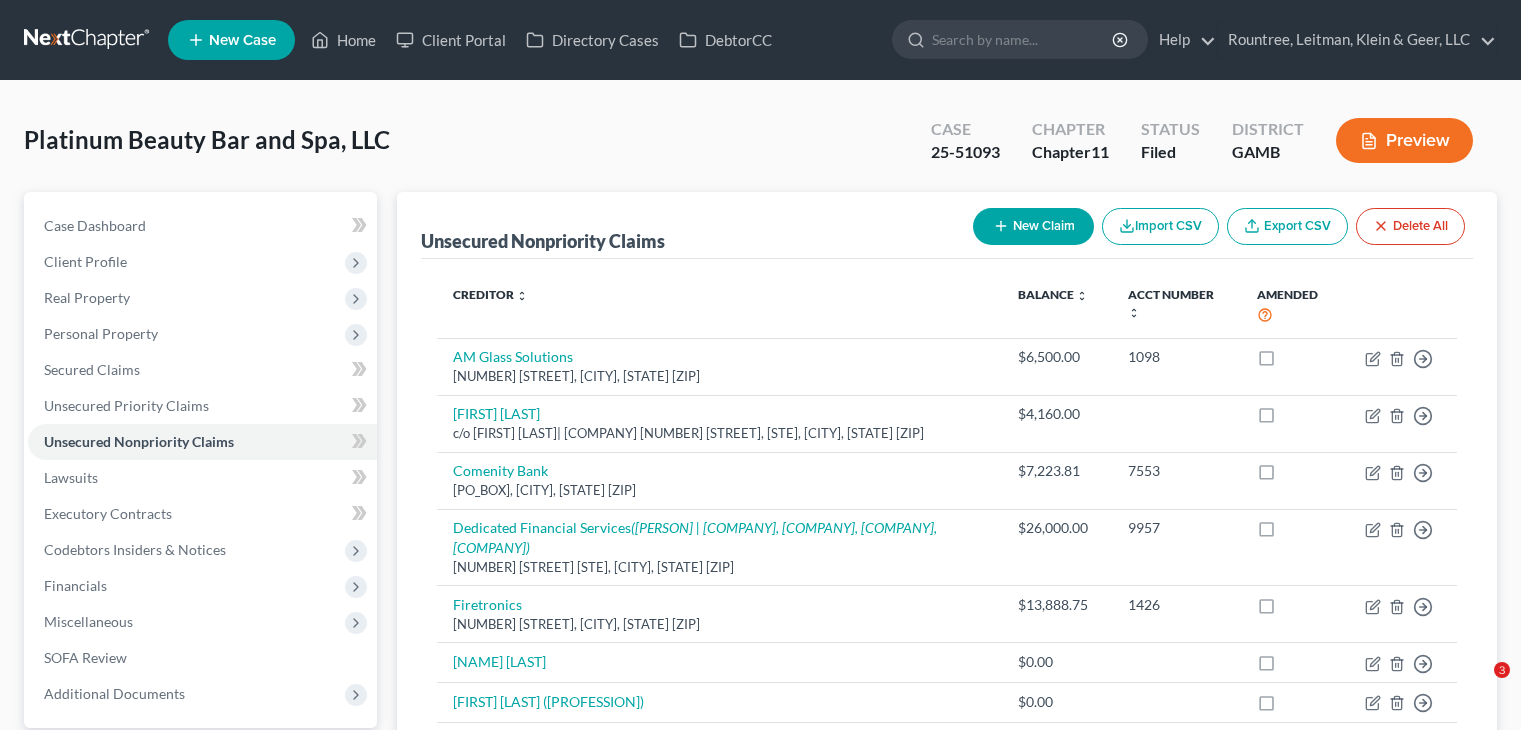 scroll, scrollTop: 200, scrollLeft: 0, axis: vertical 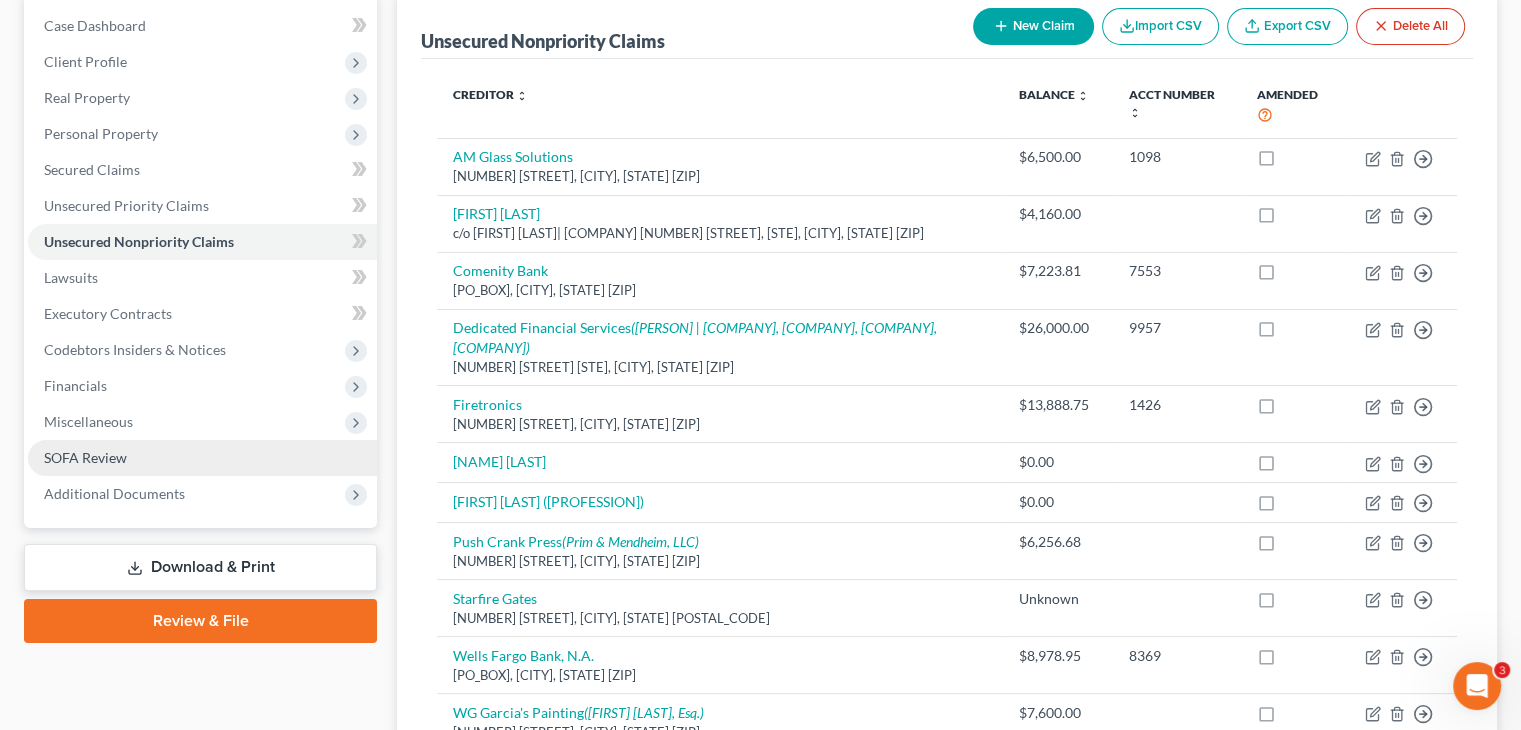 click on "SOFA Review" at bounding box center [85, 457] 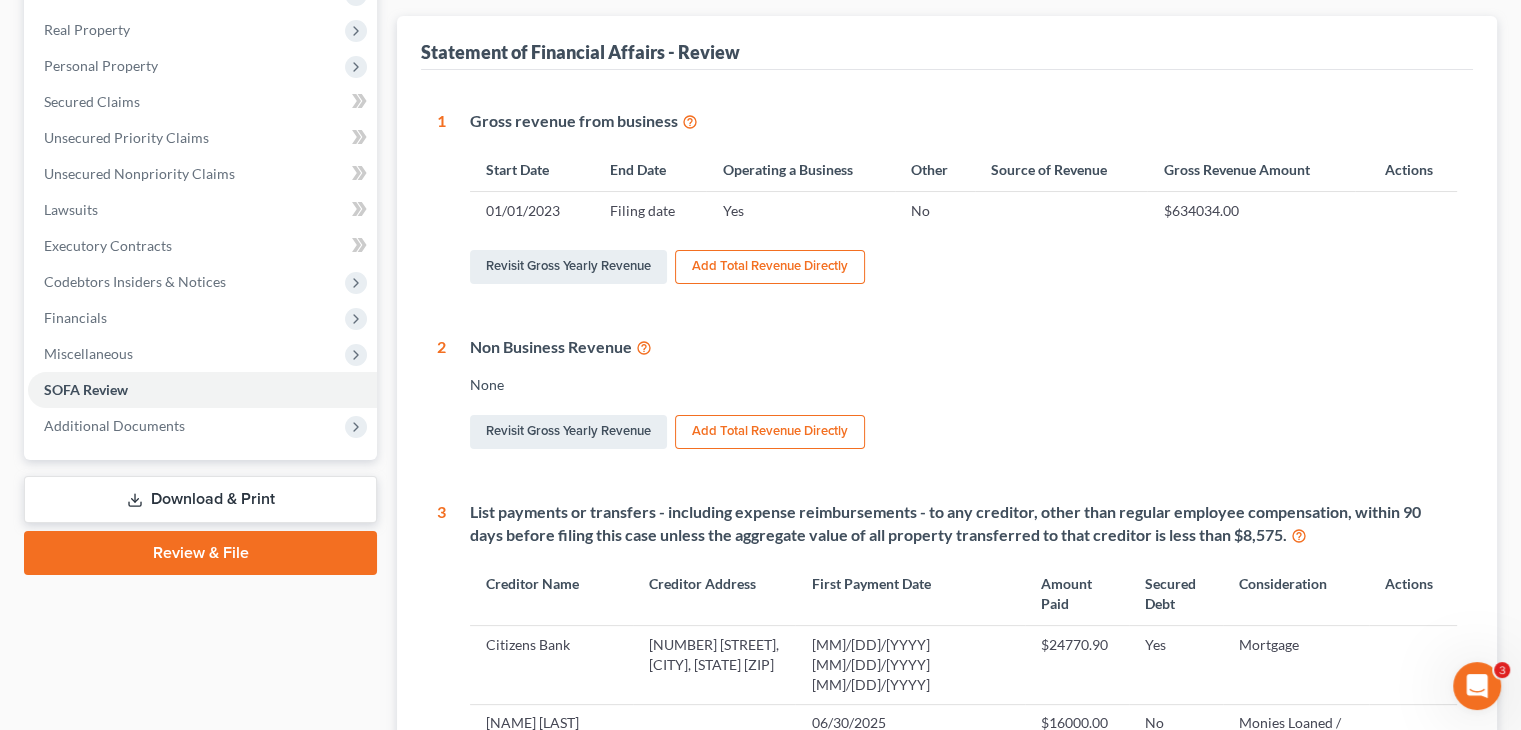 scroll, scrollTop: 0, scrollLeft: 0, axis: both 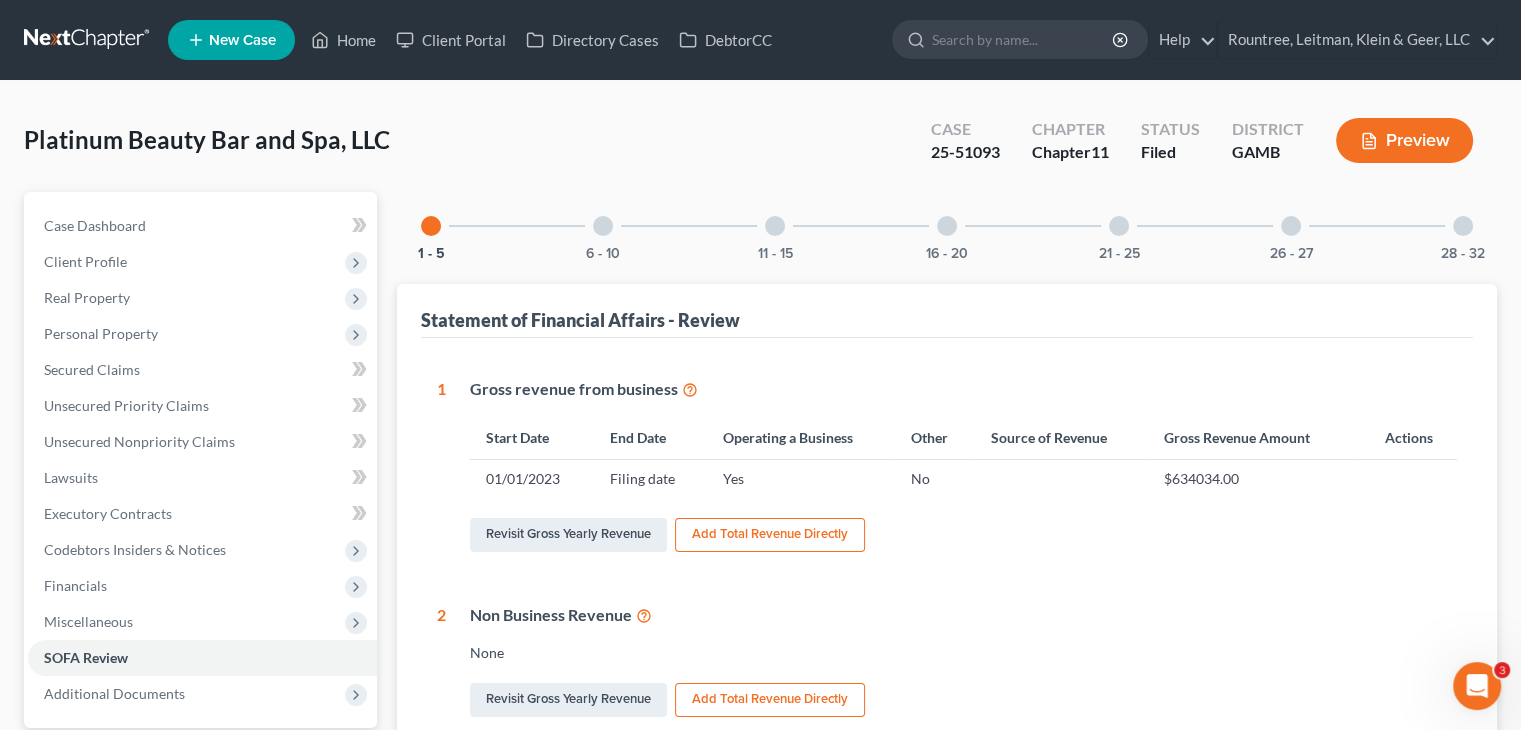 click at bounding box center [1463, 226] 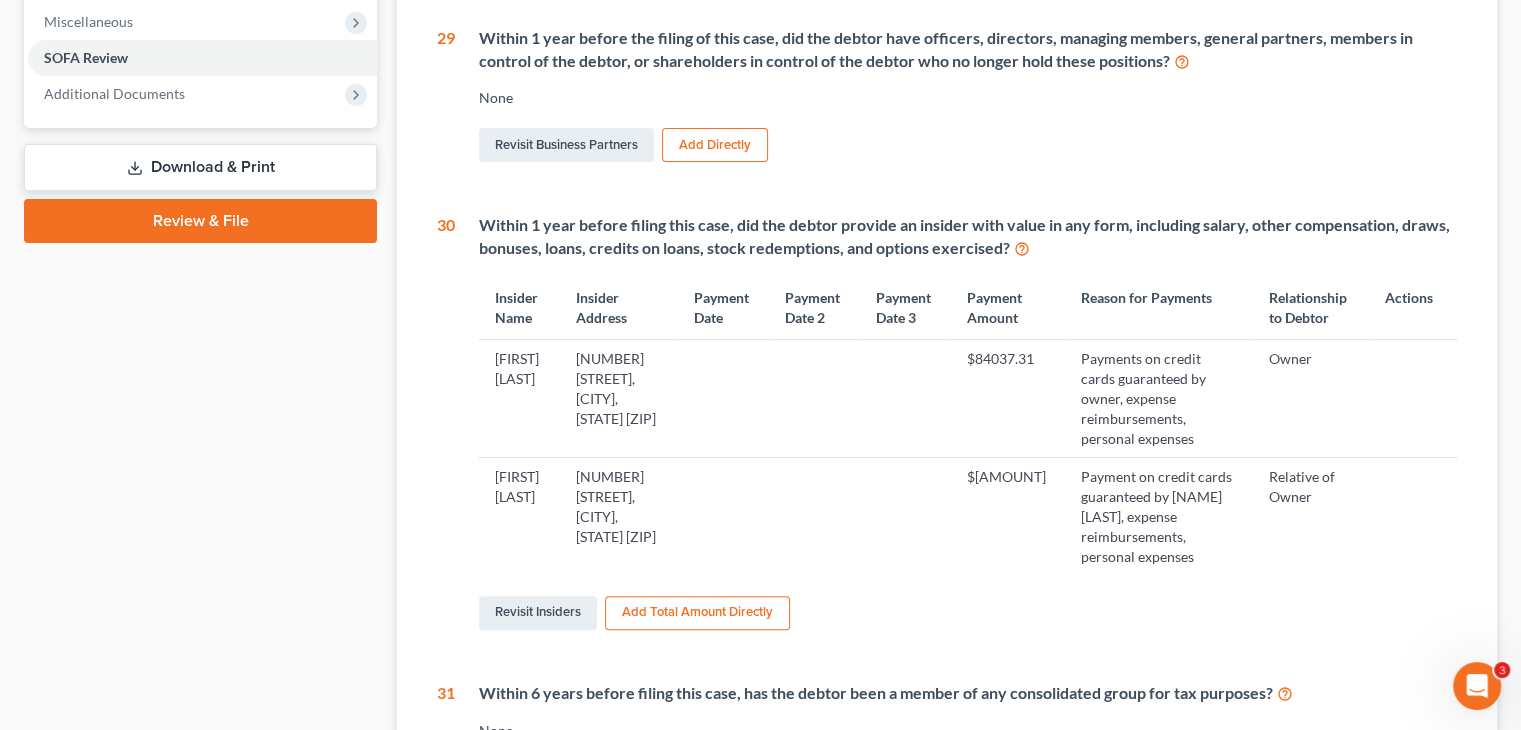 scroll, scrollTop: 0, scrollLeft: 0, axis: both 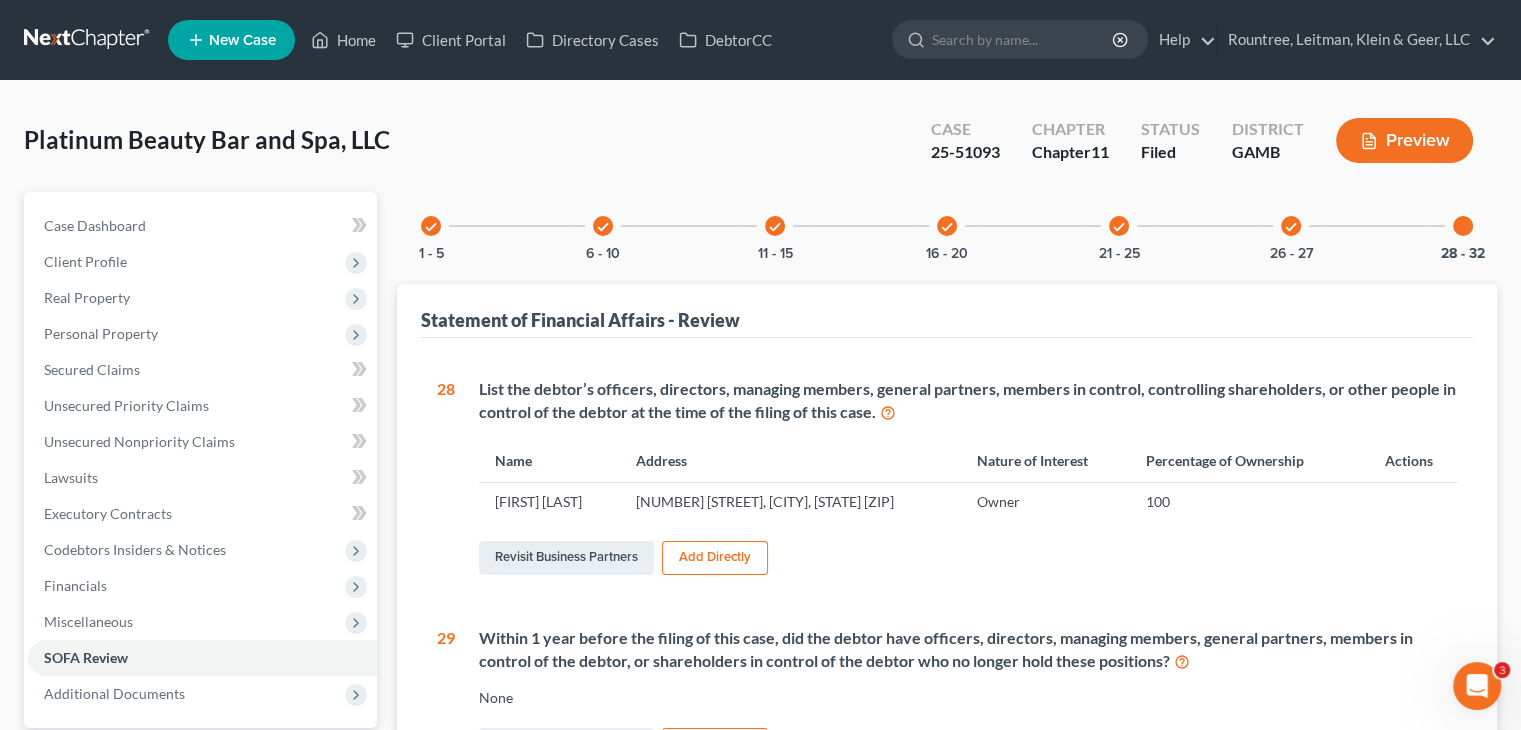 click on "Preview" at bounding box center (1404, 140) 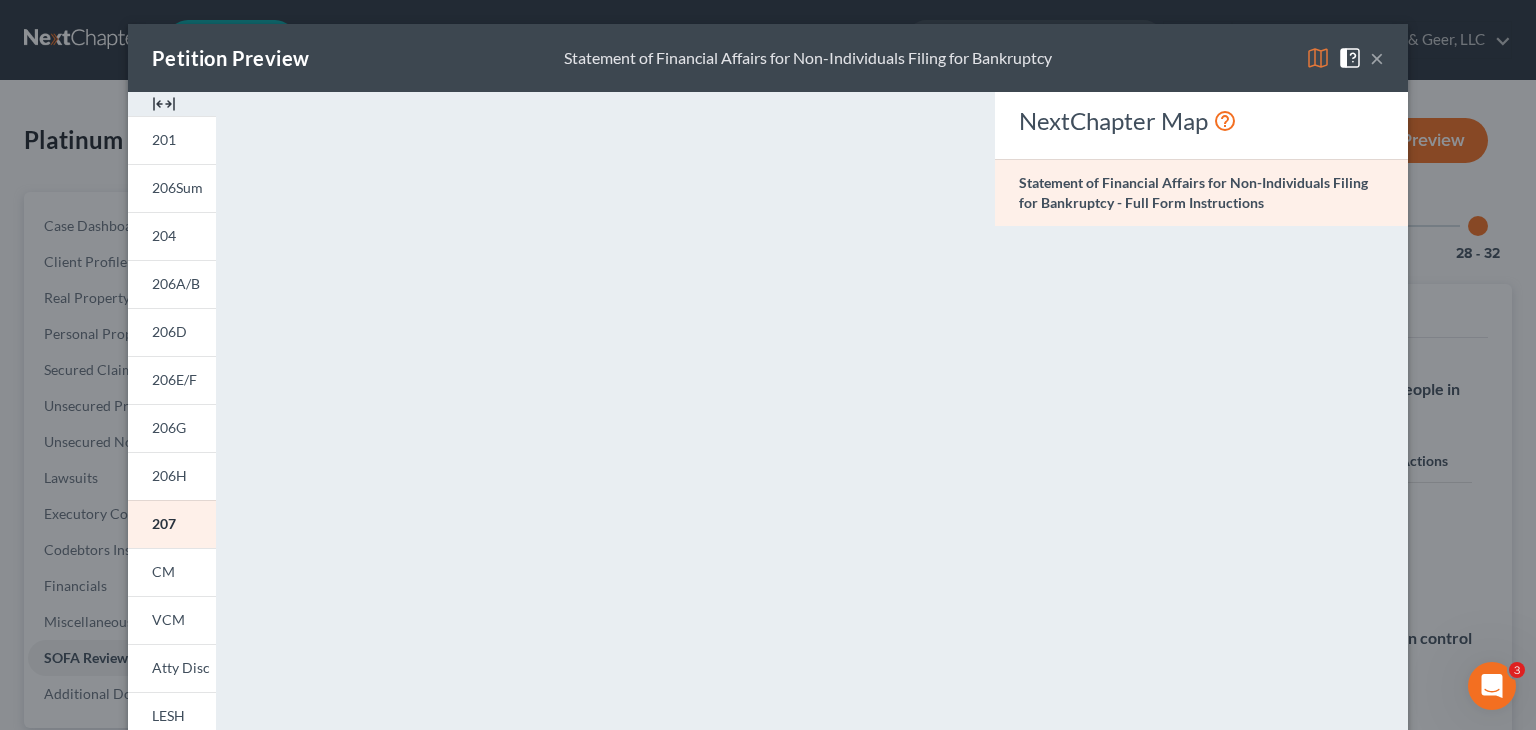 click on "×" at bounding box center (1377, 58) 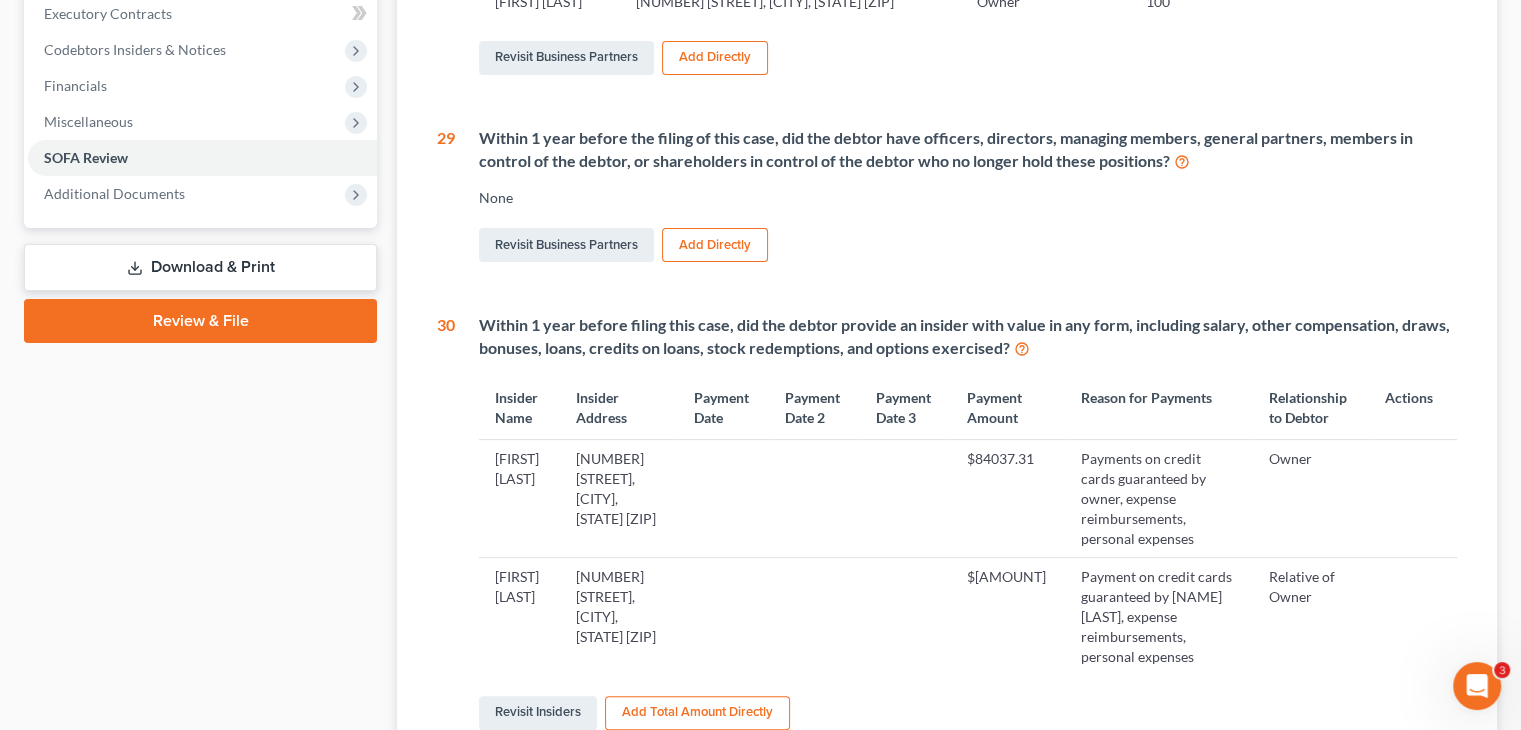 scroll, scrollTop: 0, scrollLeft: 0, axis: both 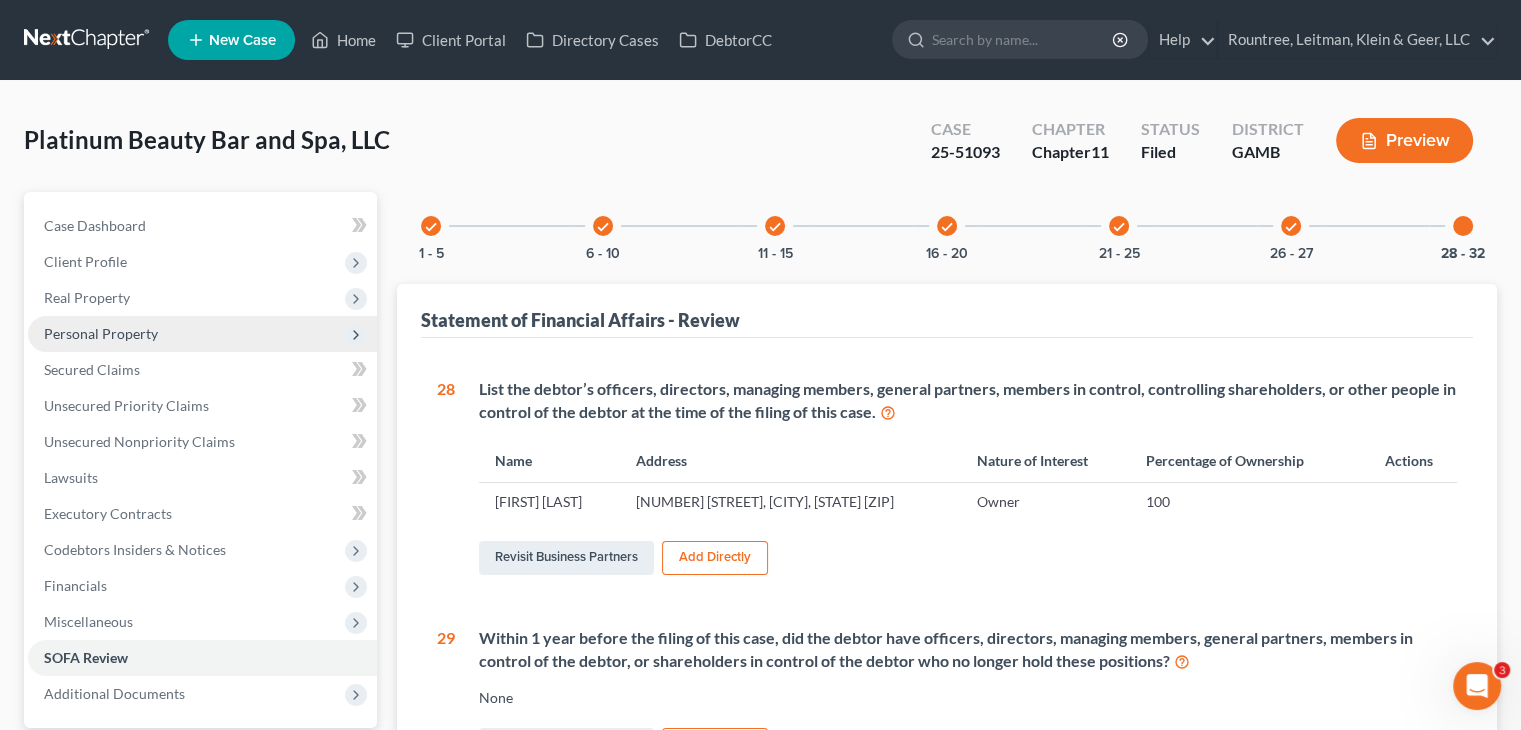 click on "Personal Property" at bounding box center [101, 333] 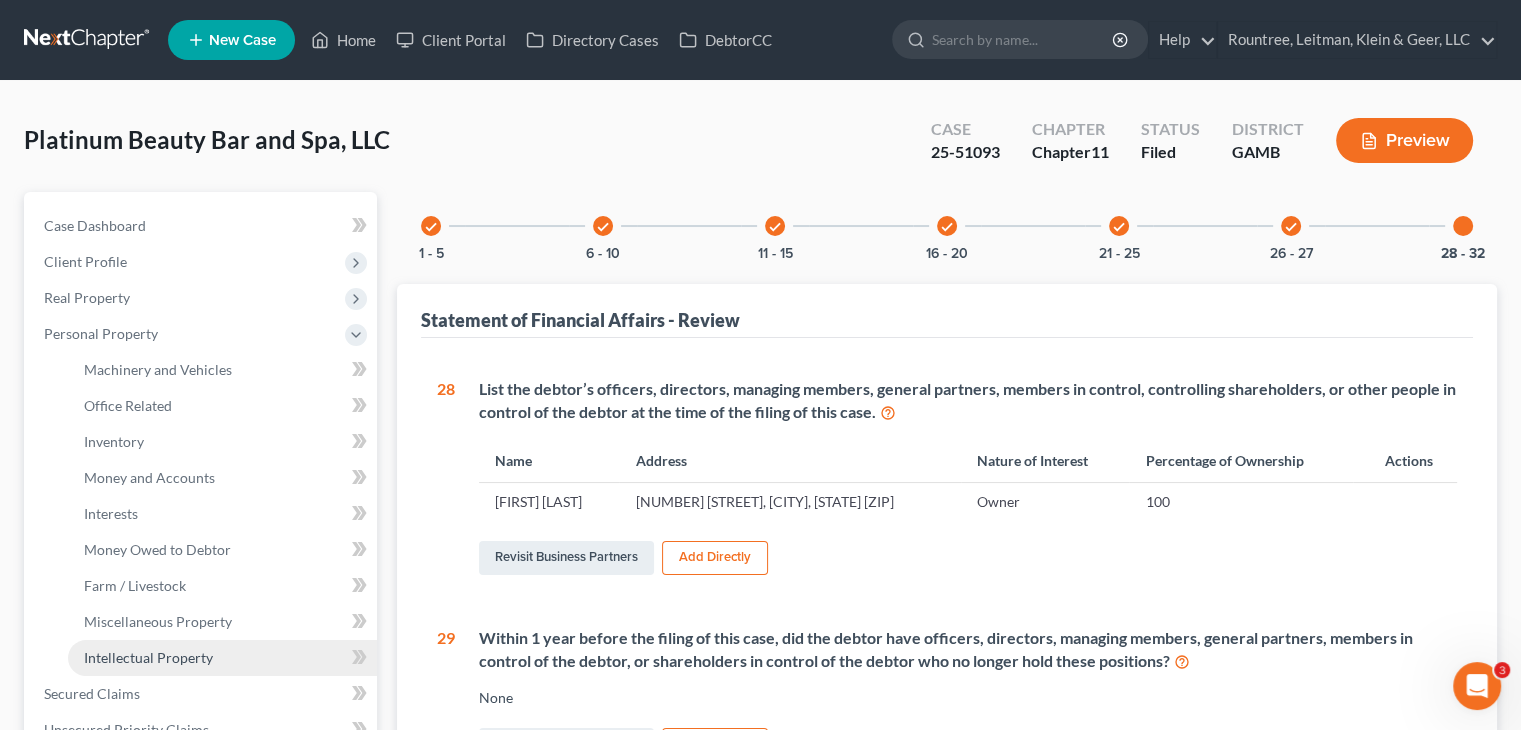 click on "Intellectual Property" at bounding box center [148, 657] 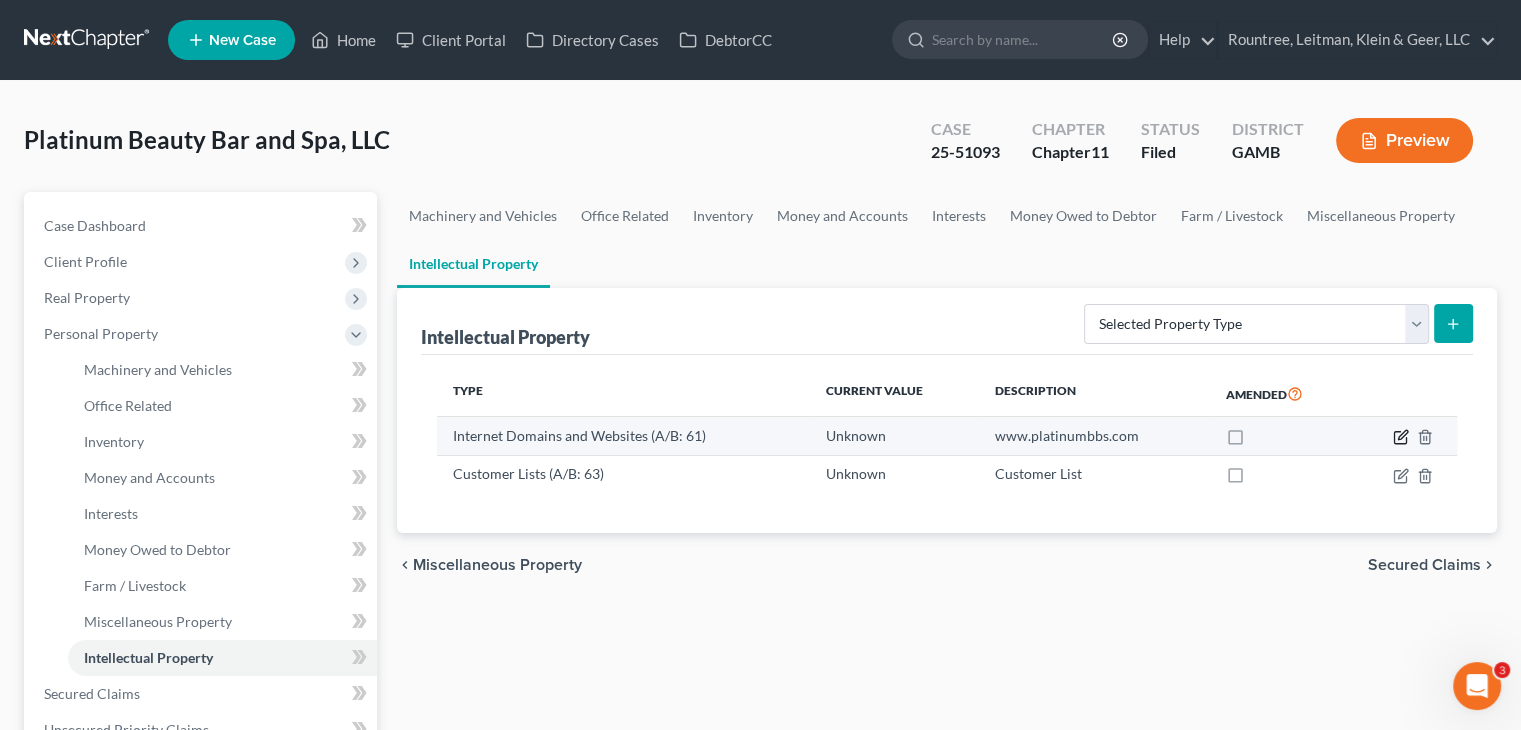click 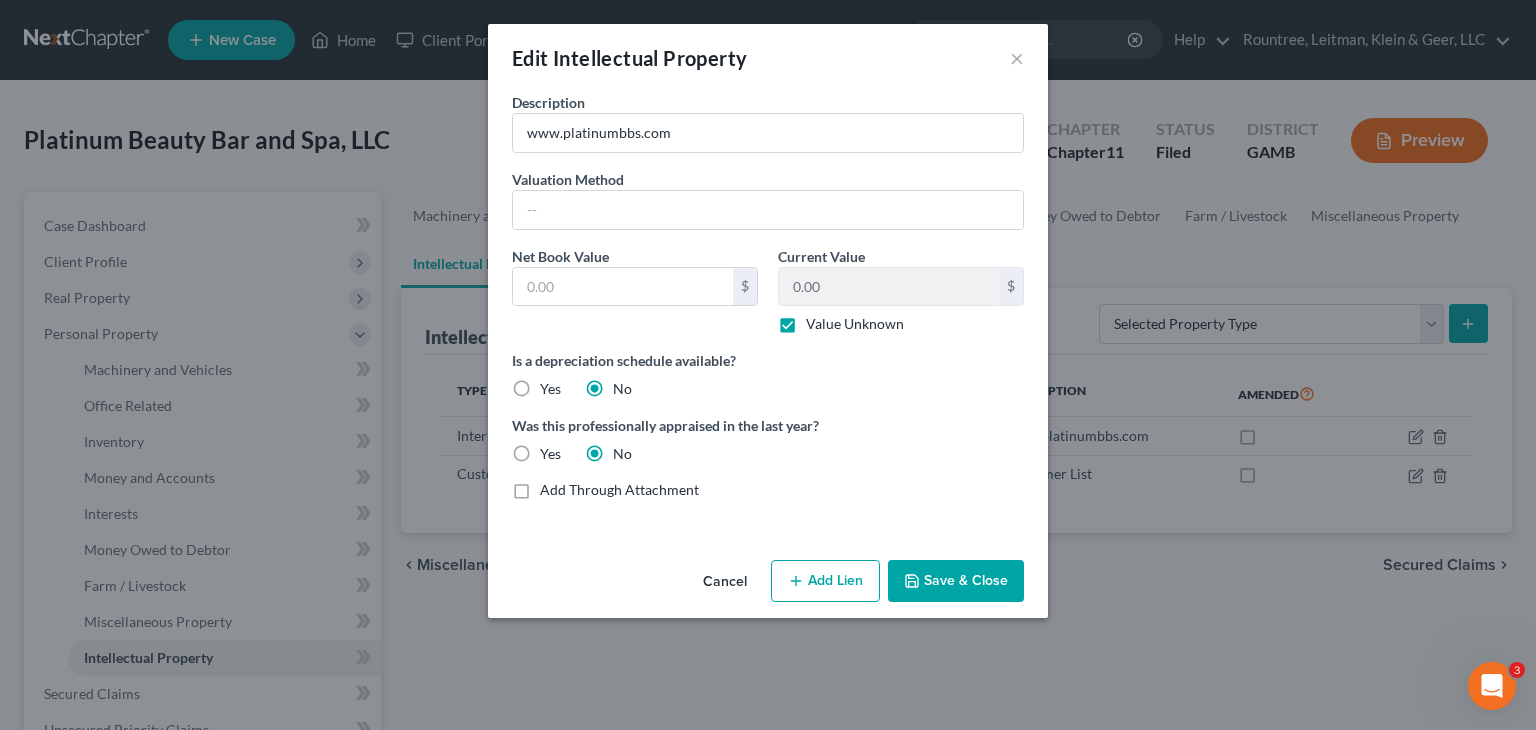 click on "Save & Close" at bounding box center (956, 581) 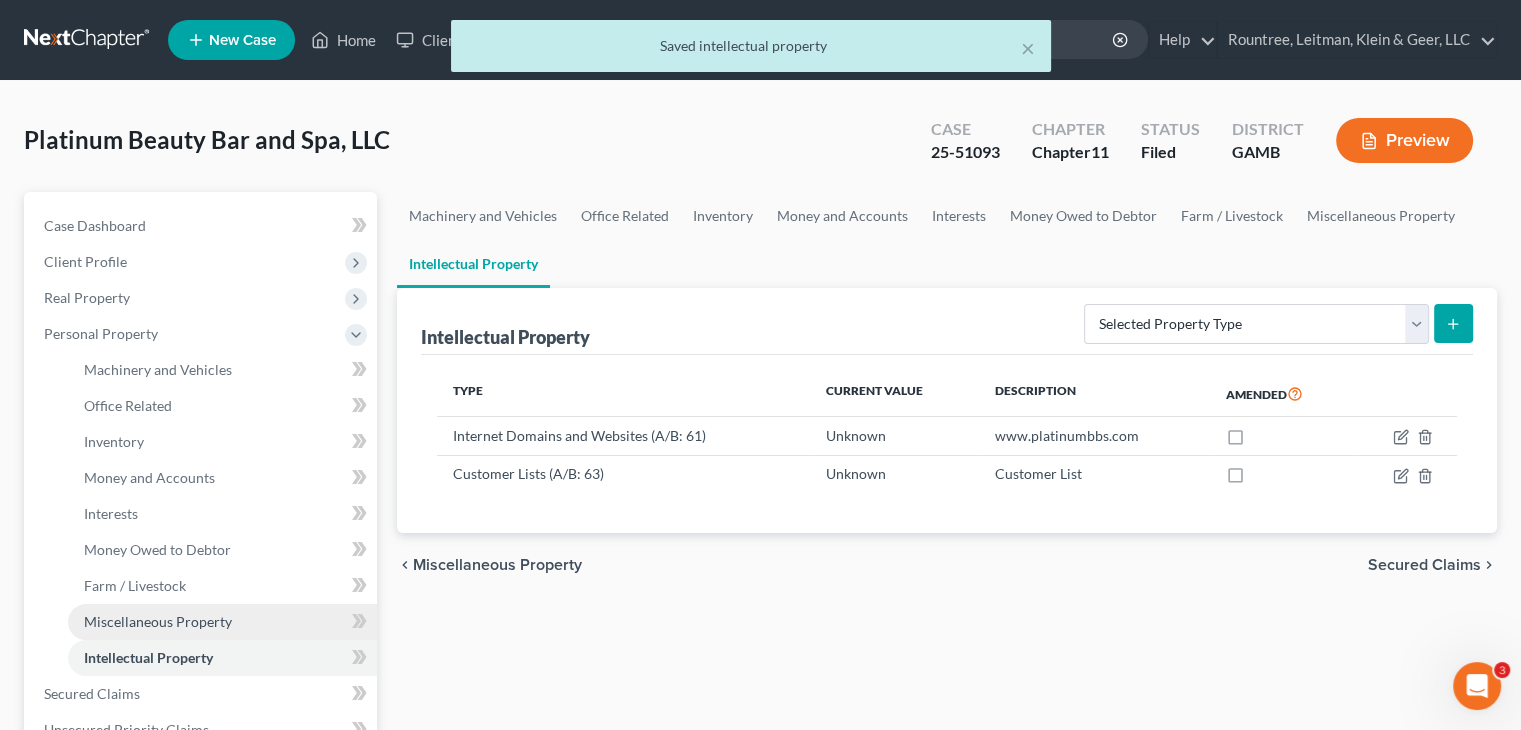 drag, startPoint x: 200, startPoint y: 610, endPoint x: 303, endPoint y: 603, distance: 103.23759 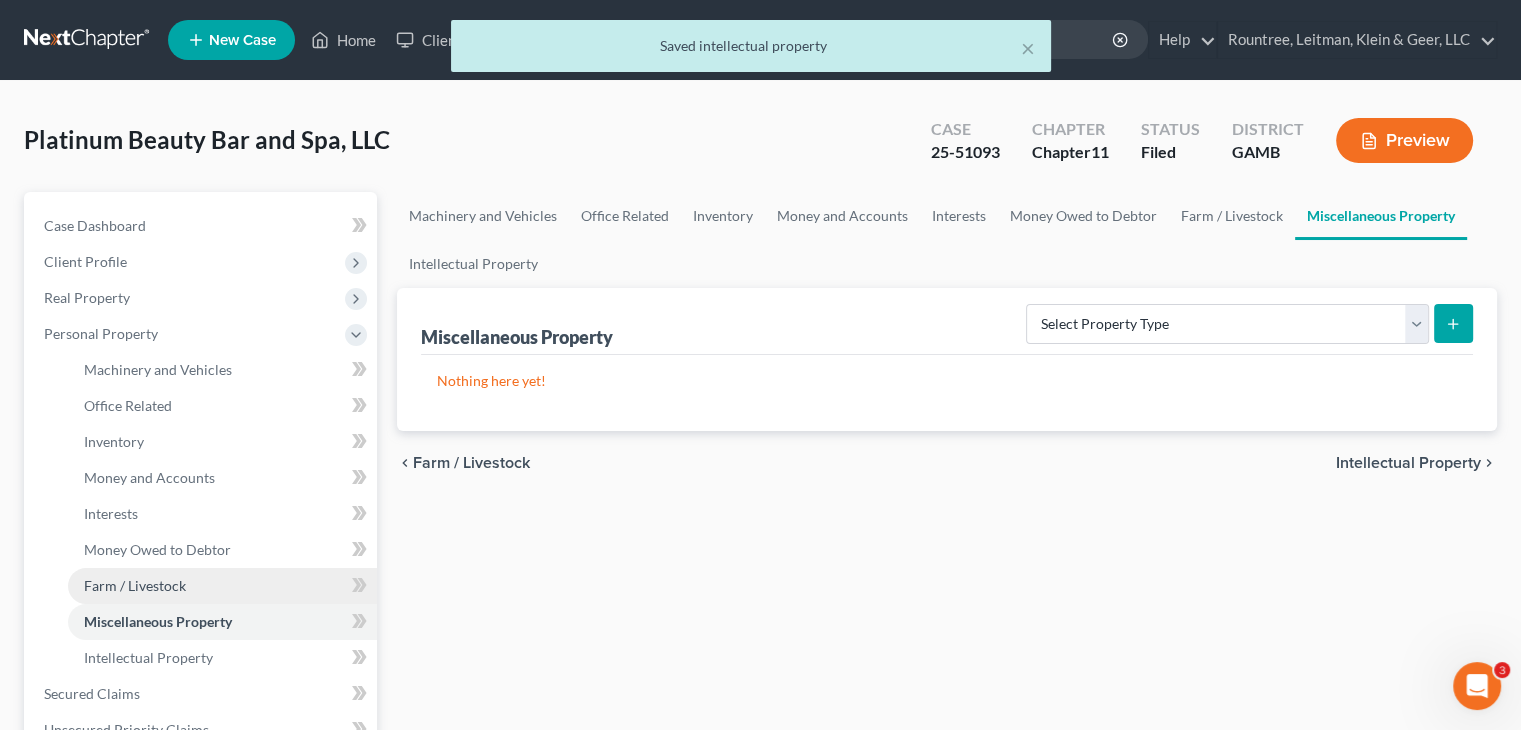 click on "Farm / Livestock" at bounding box center [135, 585] 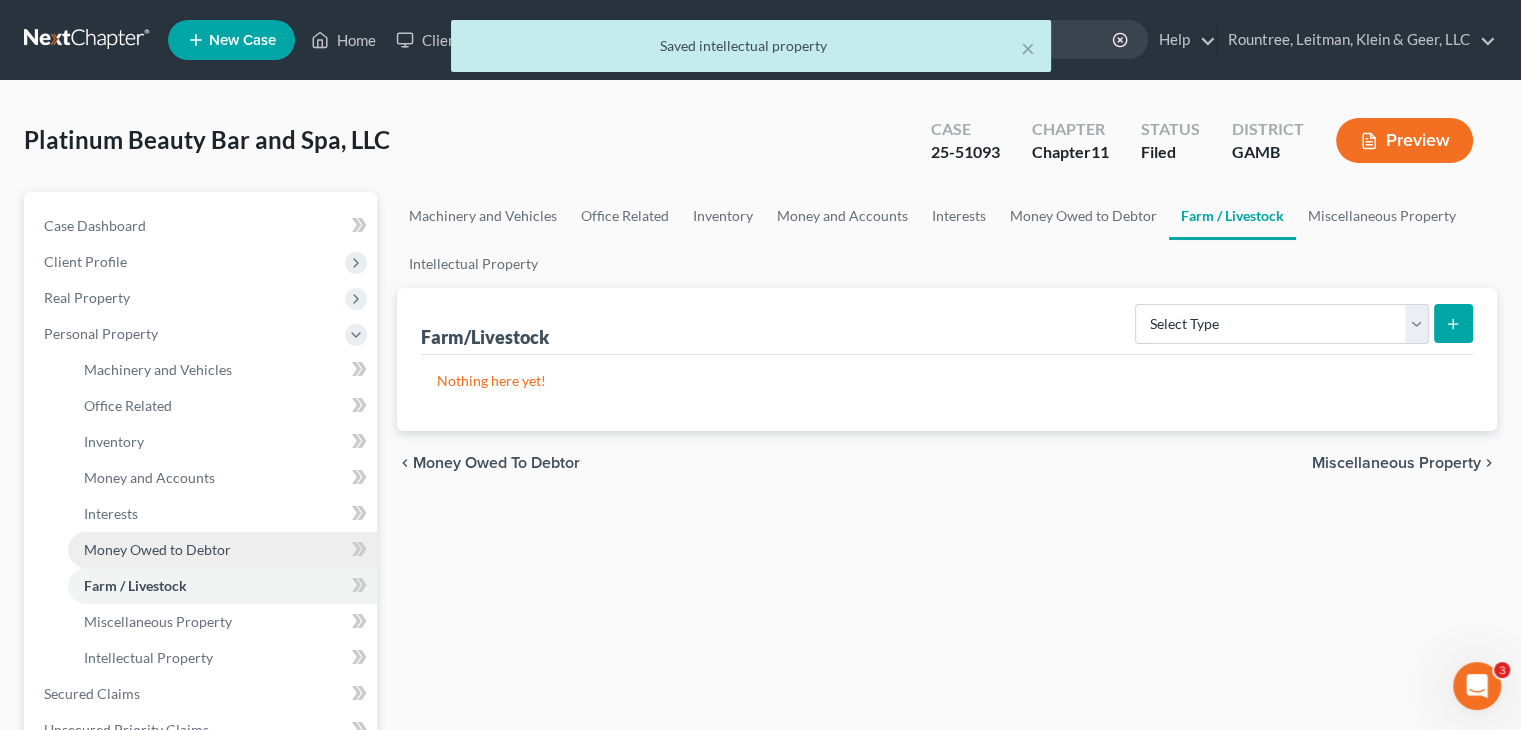 click on "Money Owed to Debtor" at bounding box center [157, 549] 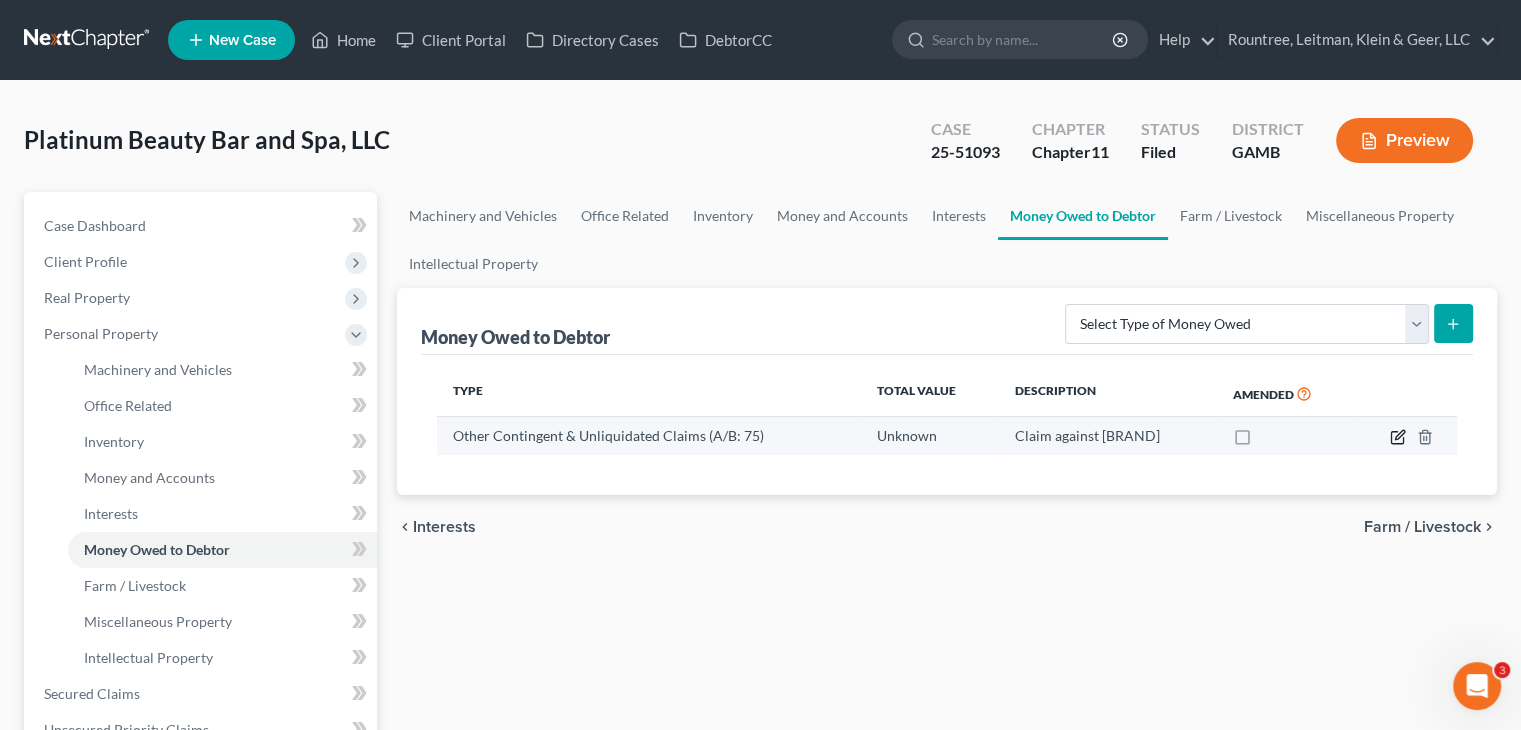 click 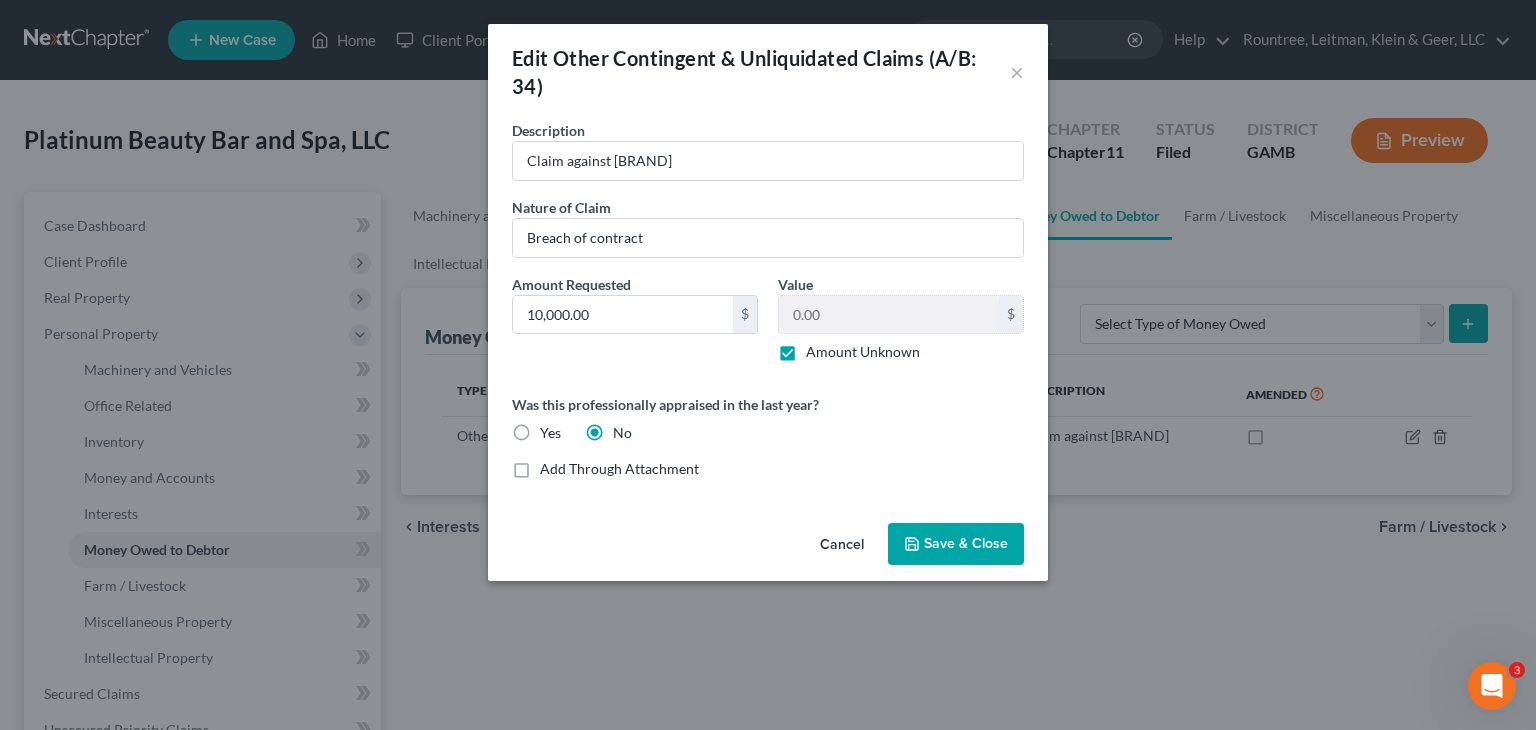 click on "Save & Close" at bounding box center (966, 543) 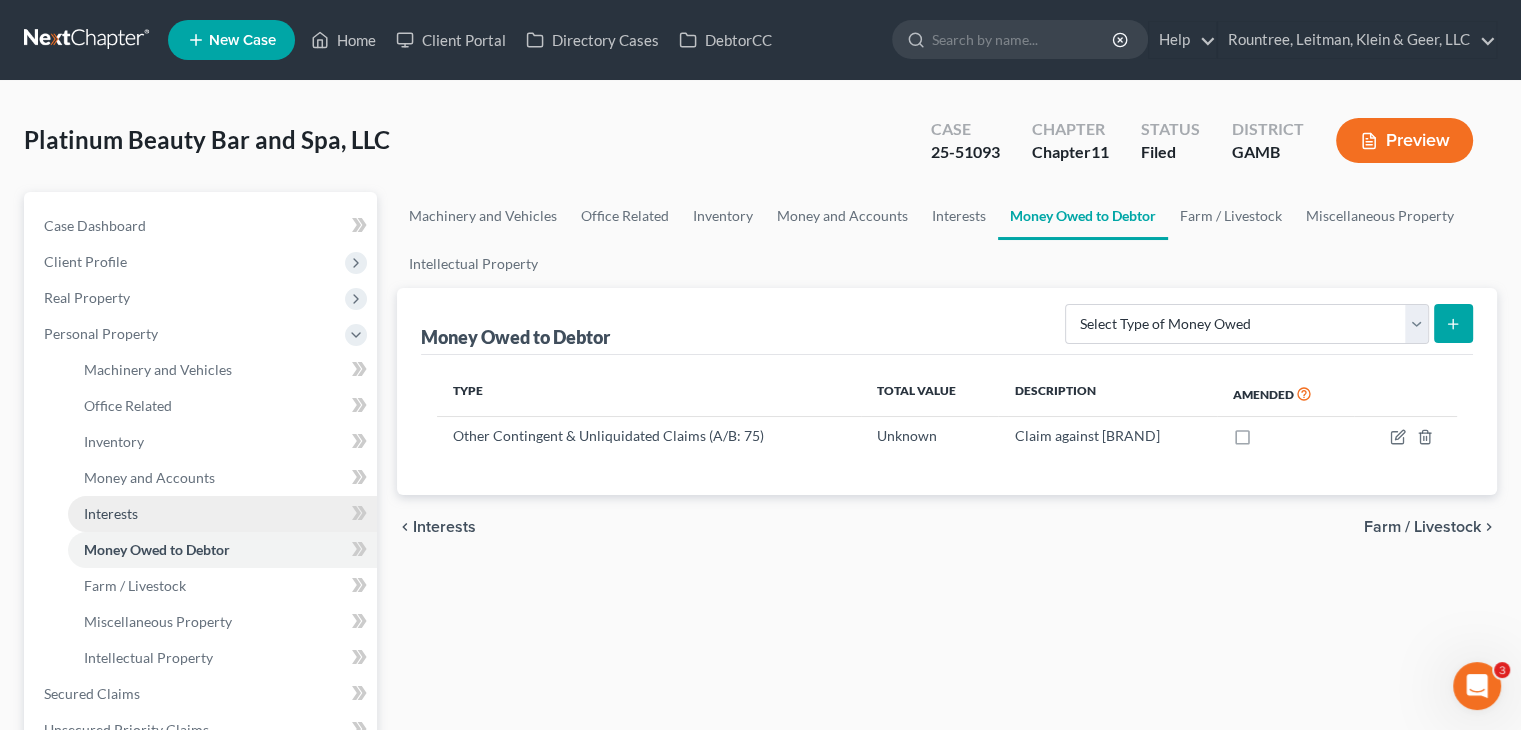 click on "Interests" at bounding box center [222, 514] 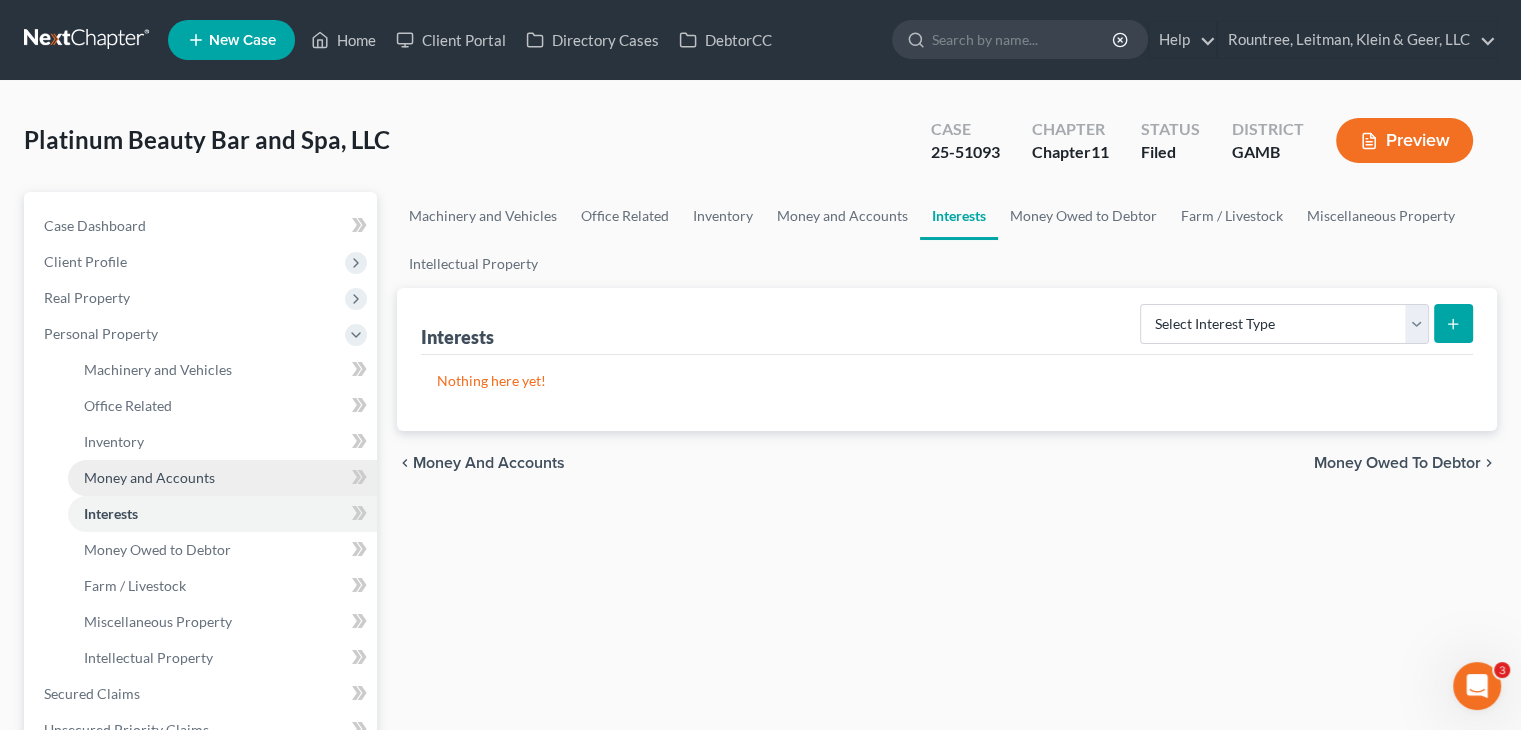 click on "Money and Accounts" at bounding box center [149, 477] 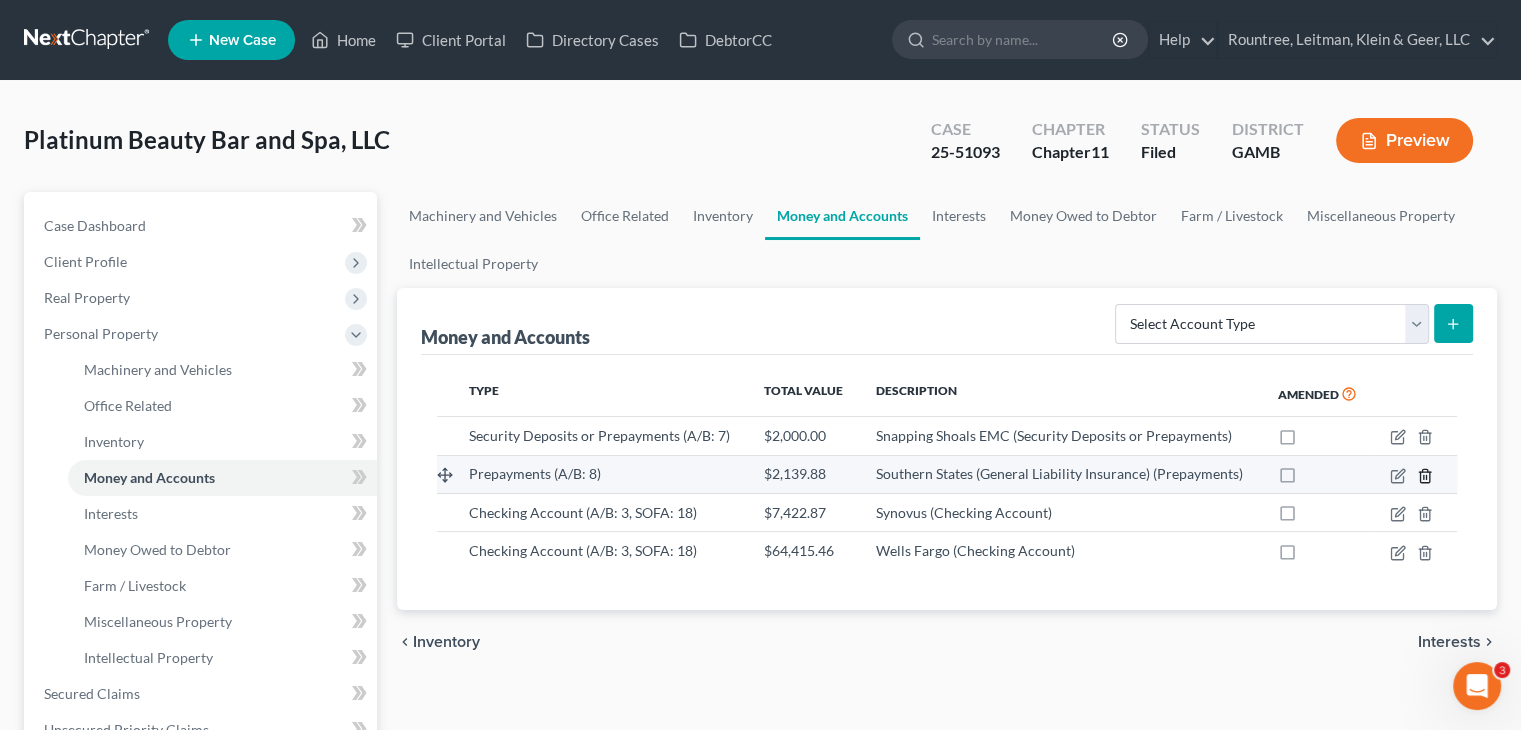 click 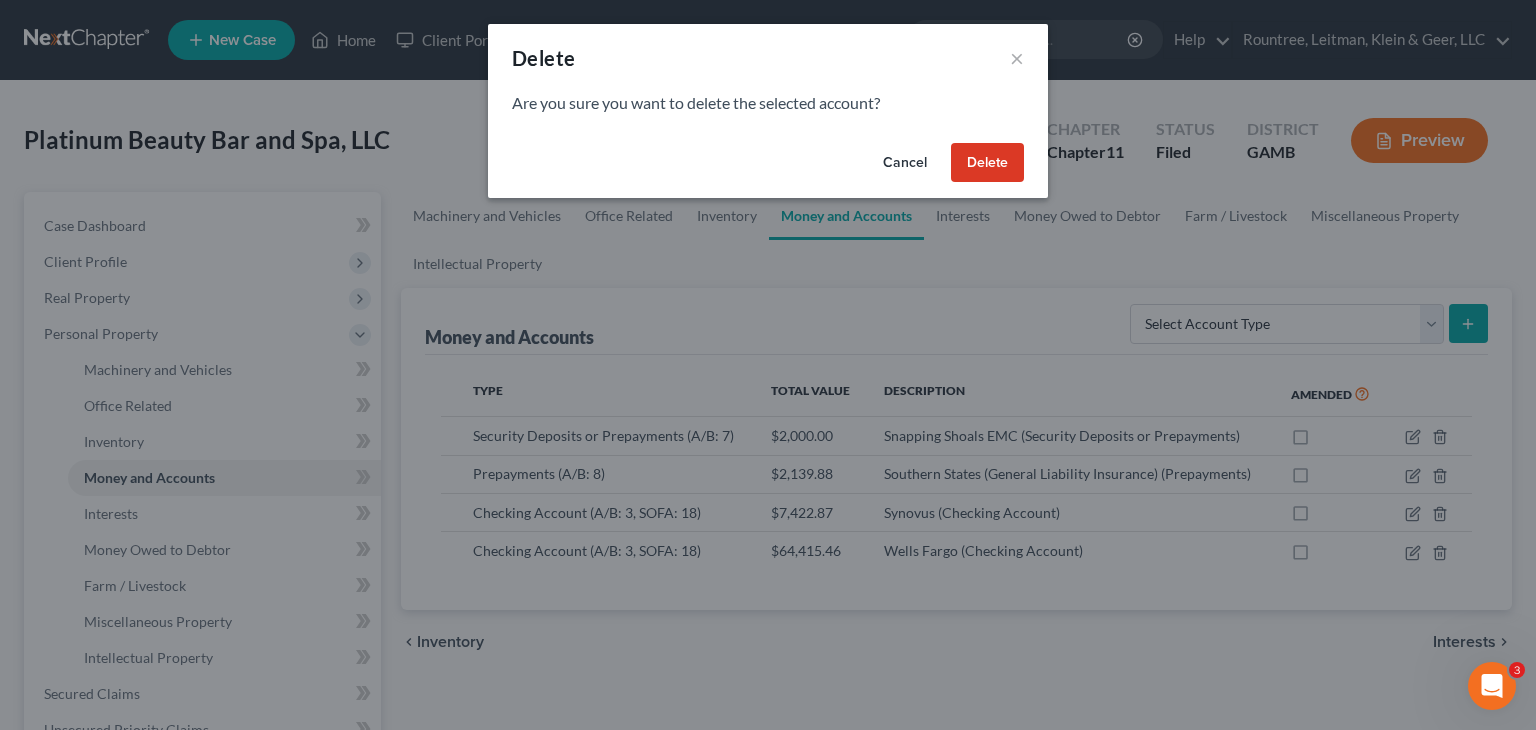 click on "Delete" at bounding box center (987, 163) 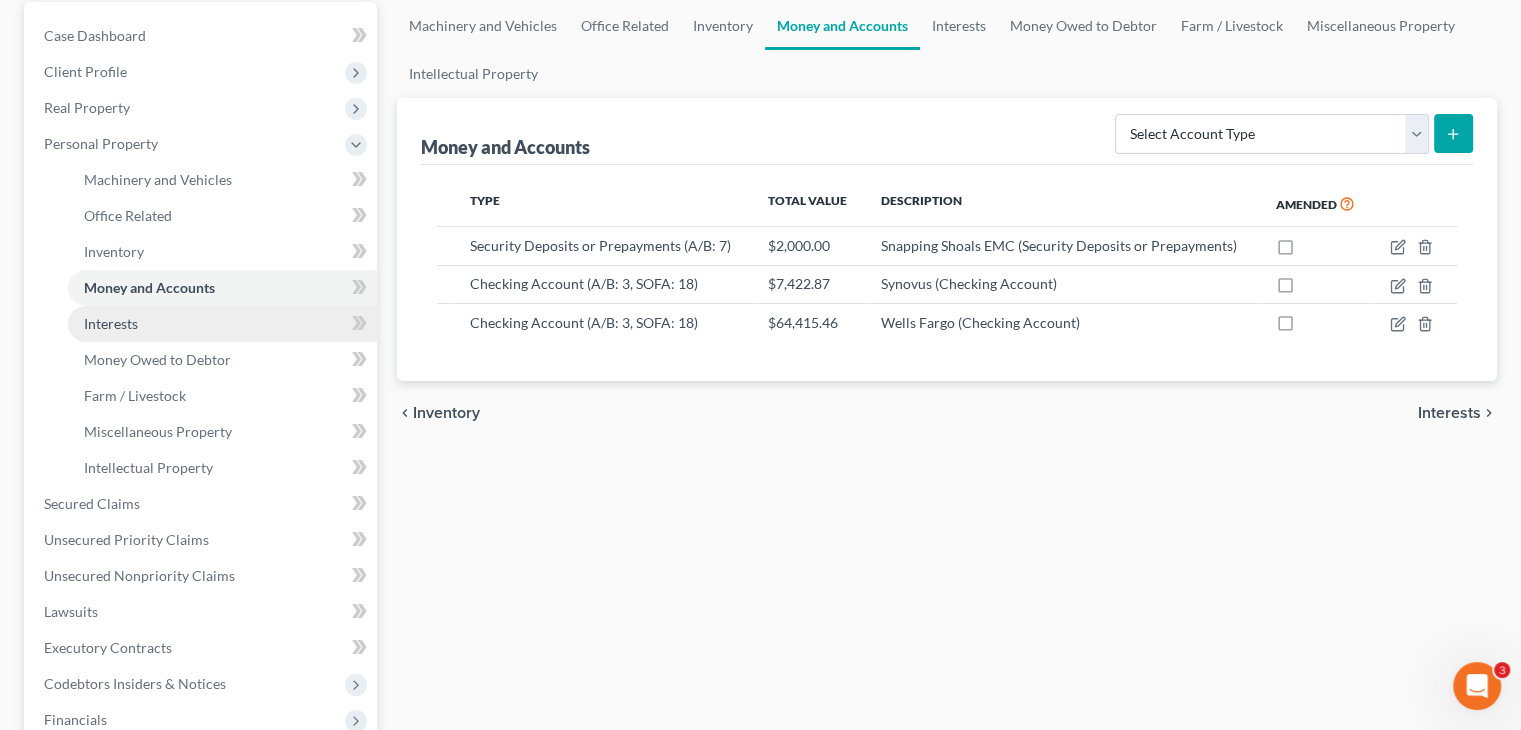 scroll, scrollTop: 200, scrollLeft: 0, axis: vertical 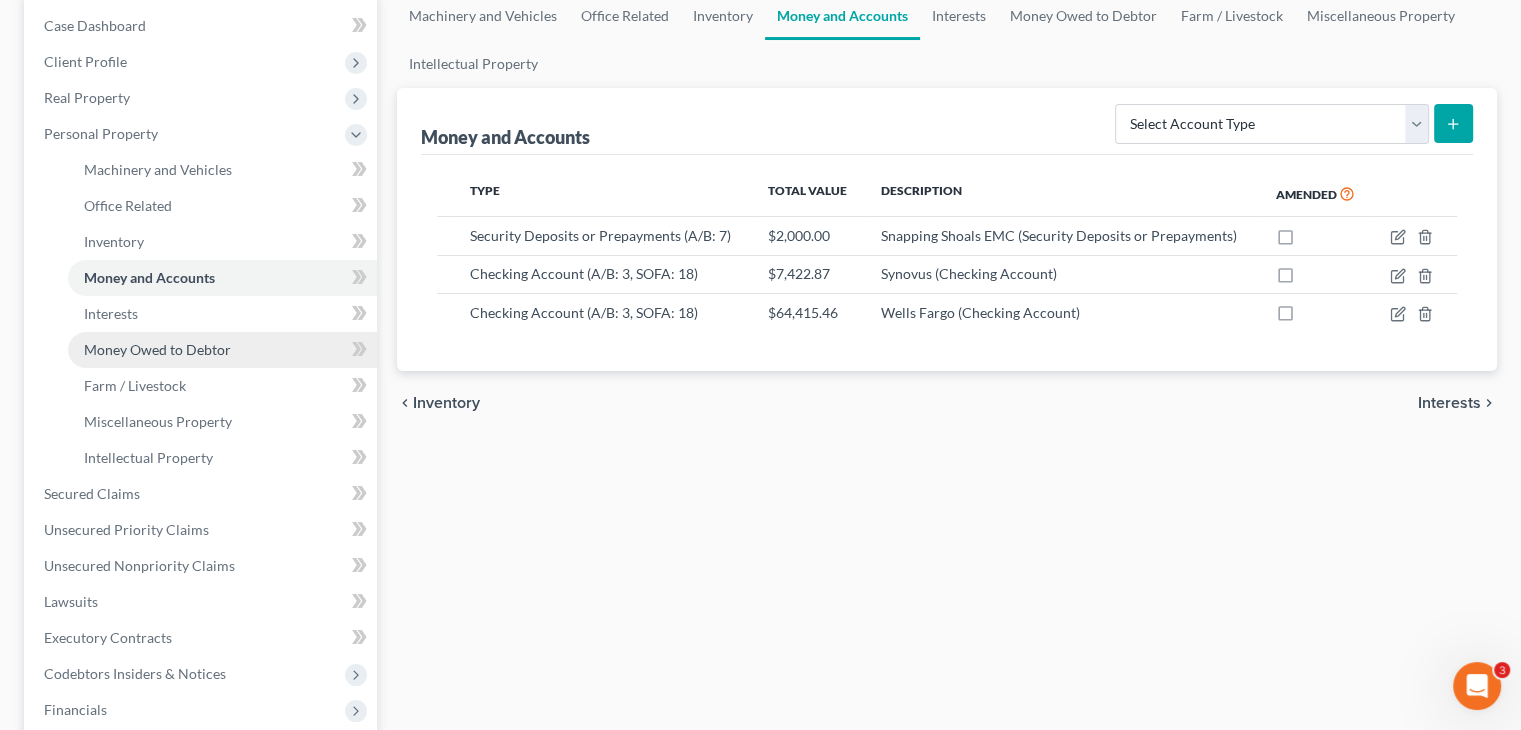 click on "Money Owed to Debtor" at bounding box center [157, 349] 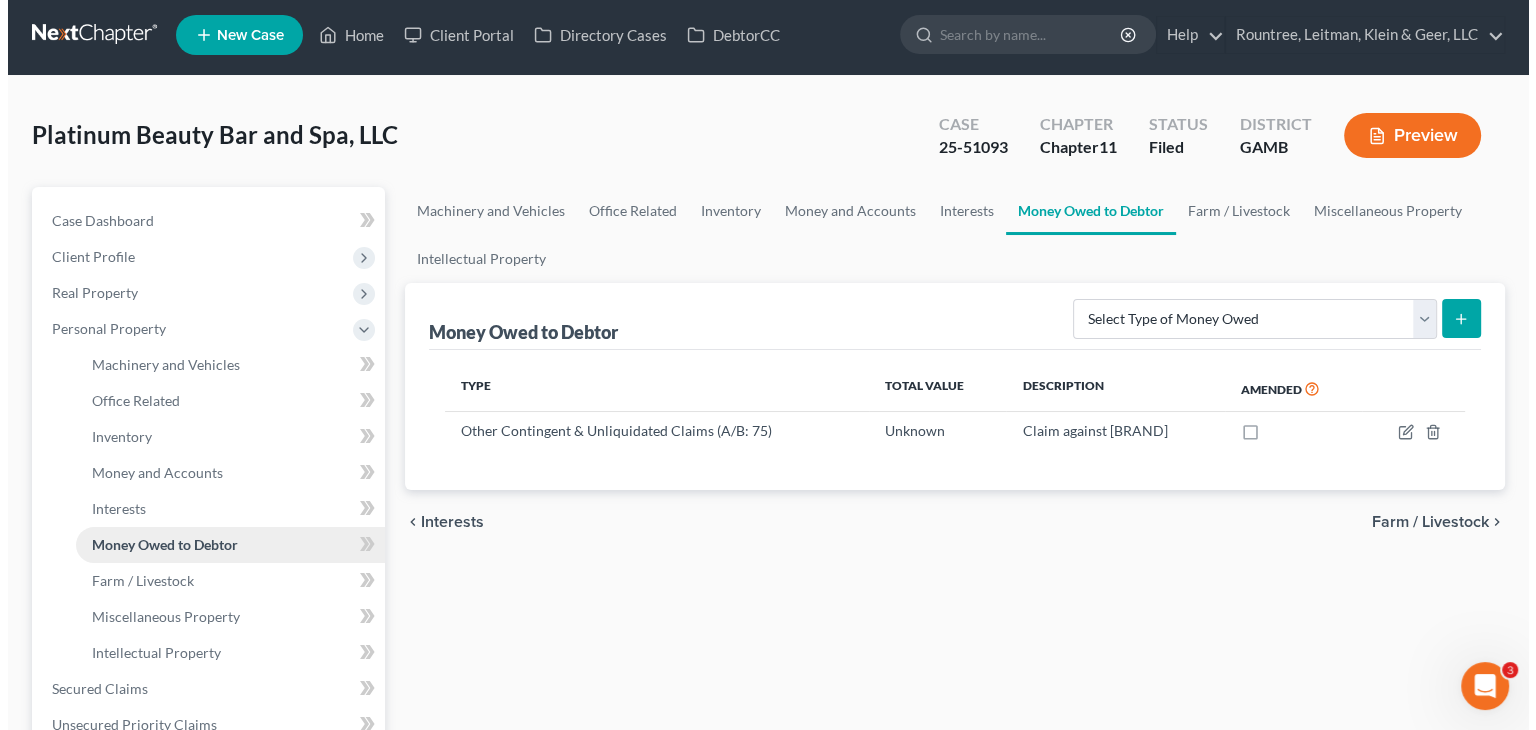 scroll, scrollTop: 0, scrollLeft: 0, axis: both 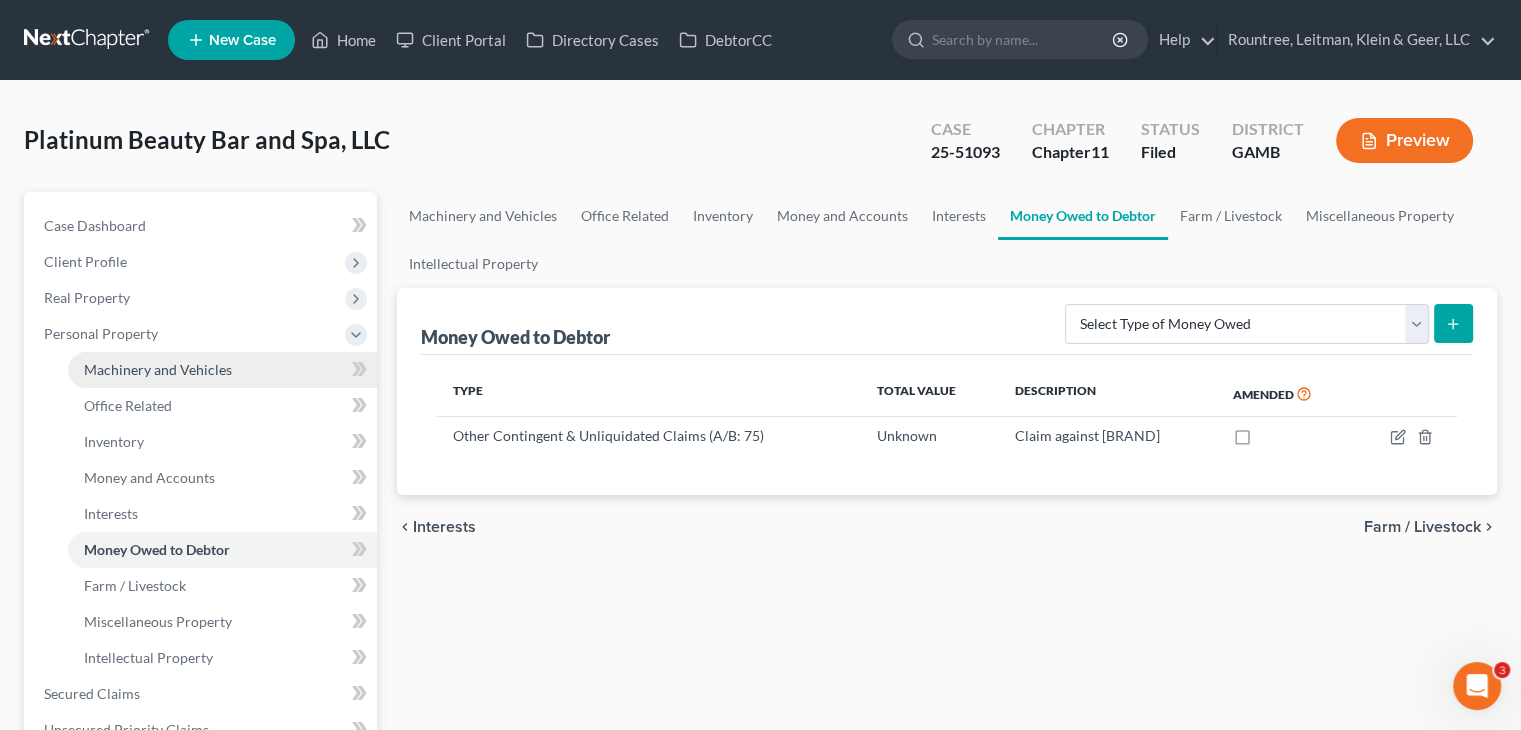 click on "Machinery and Vehicles" at bounding box center (222, 370) 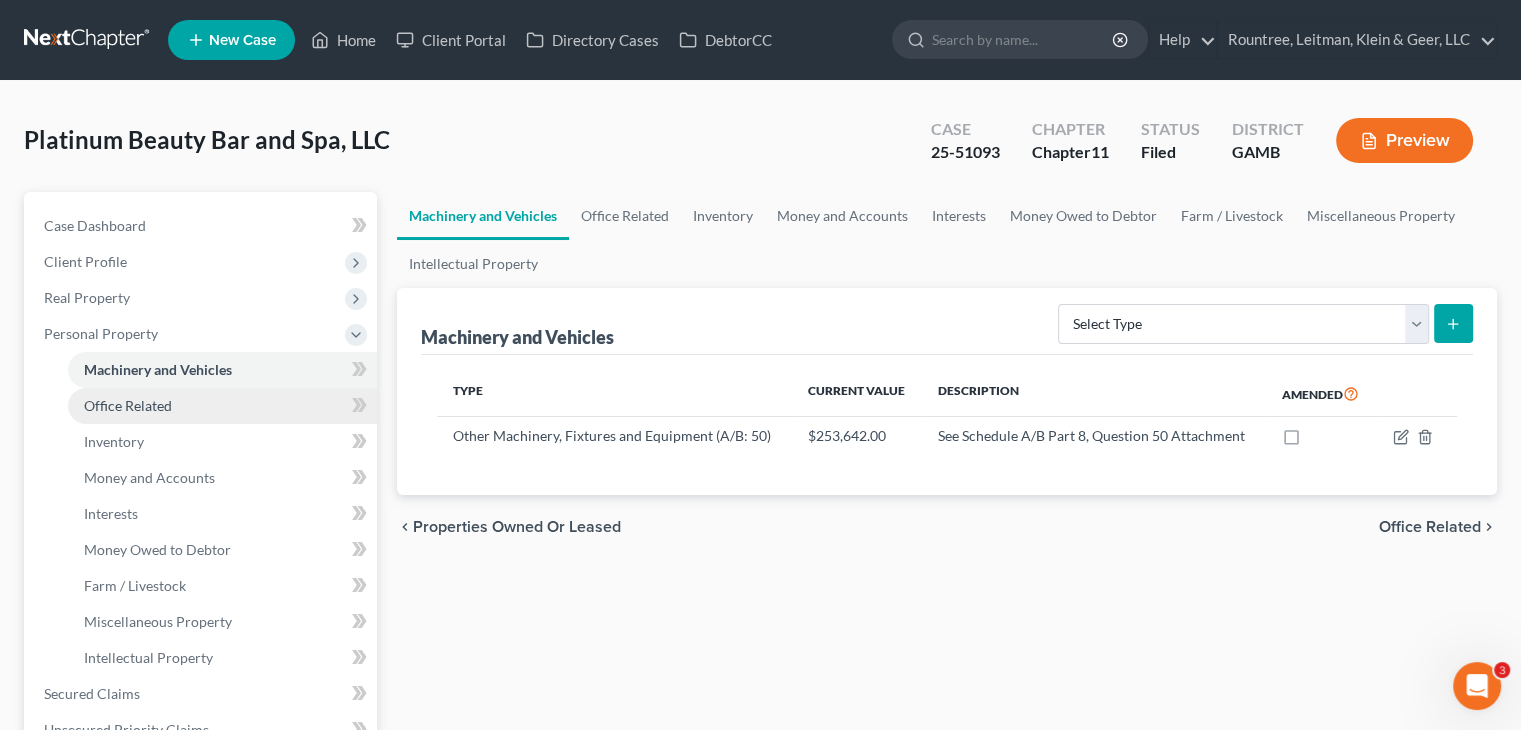 click on "Office Related" at bounding box center [128, 405] 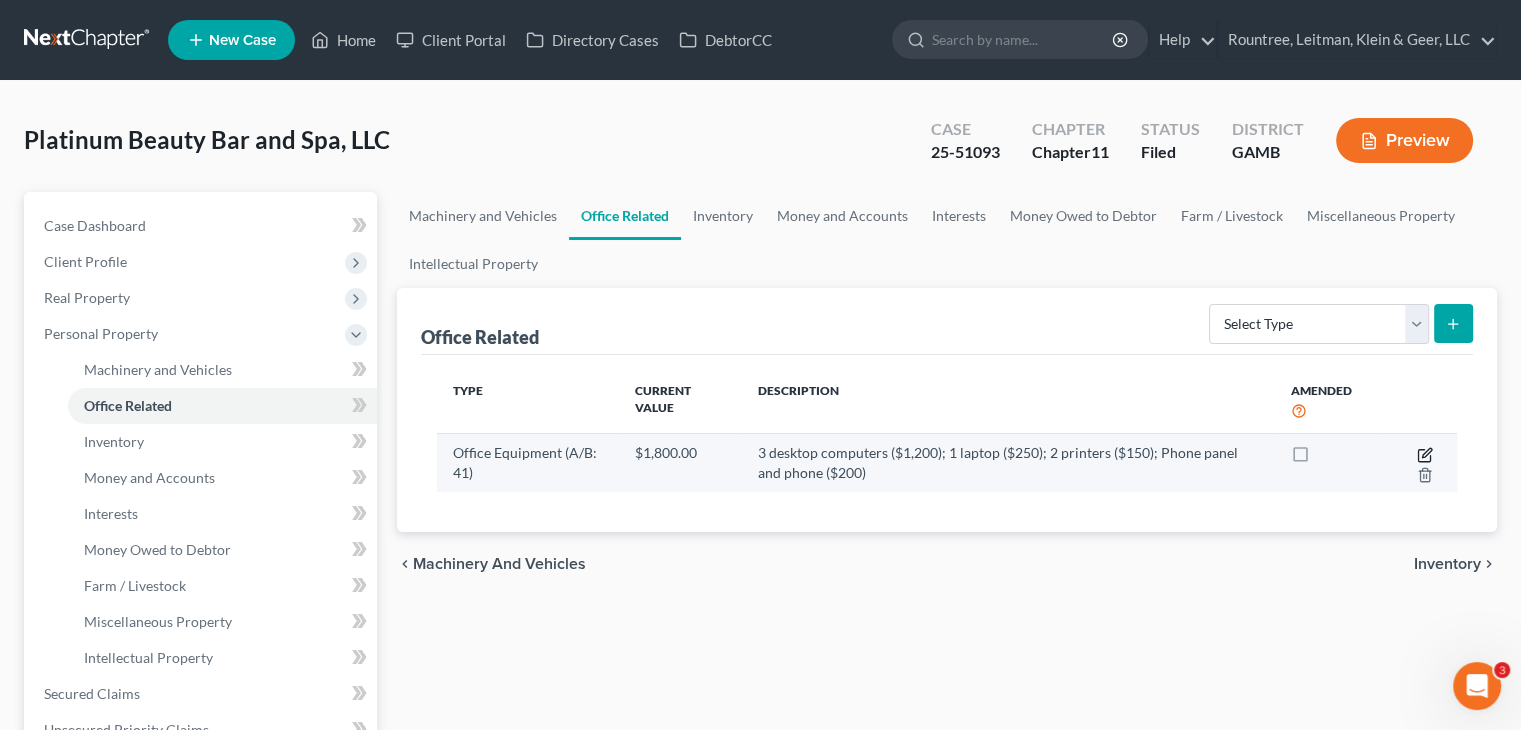 click 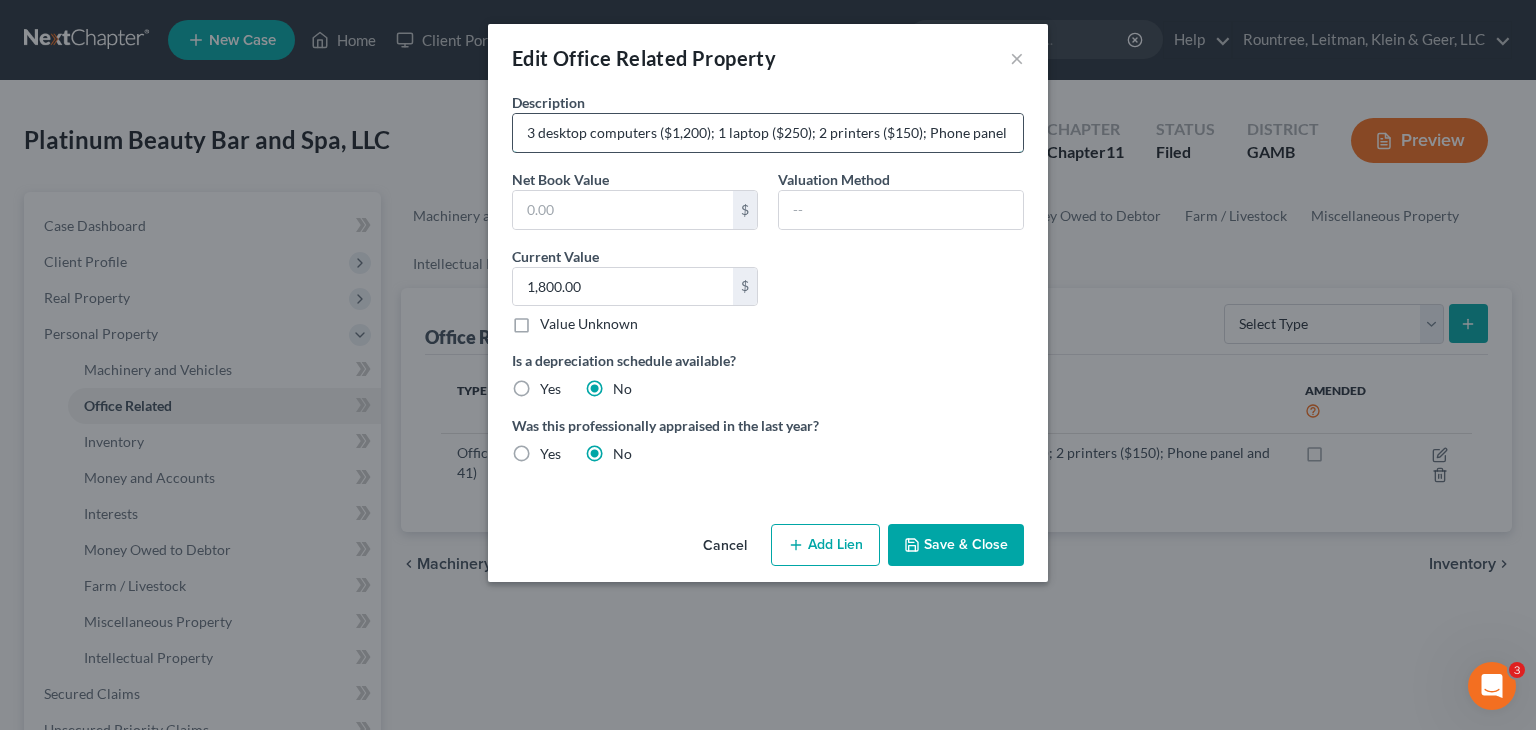 drag, startPoint x: 672, startPoint y: 129, endPoint x: 703, endPoint y: 133, distance: 31.257 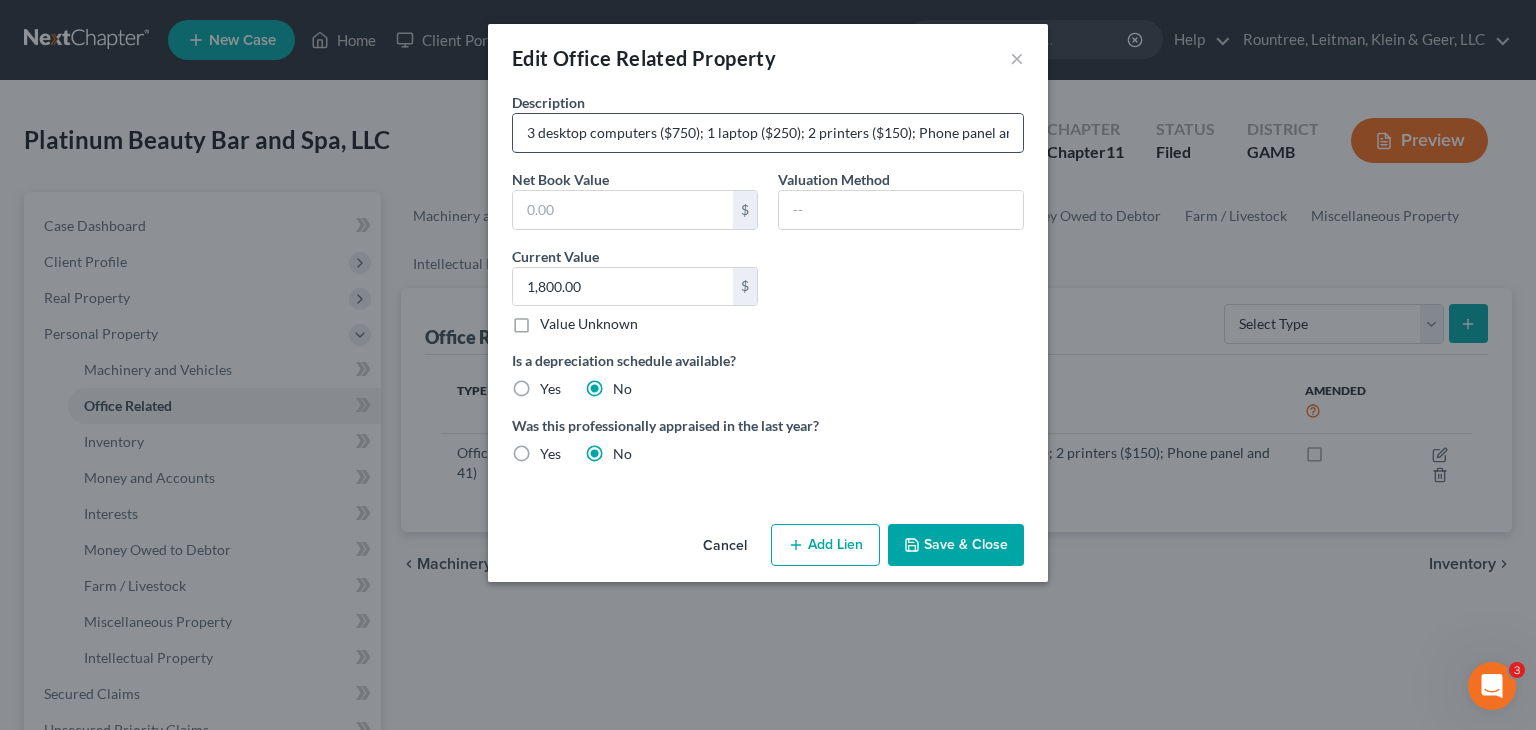 click on "3 desktop computers ($750); 1 laptop ($250); 2 printers ($150); Phone panel and phone ($200)" at bounding box center [768, 133] 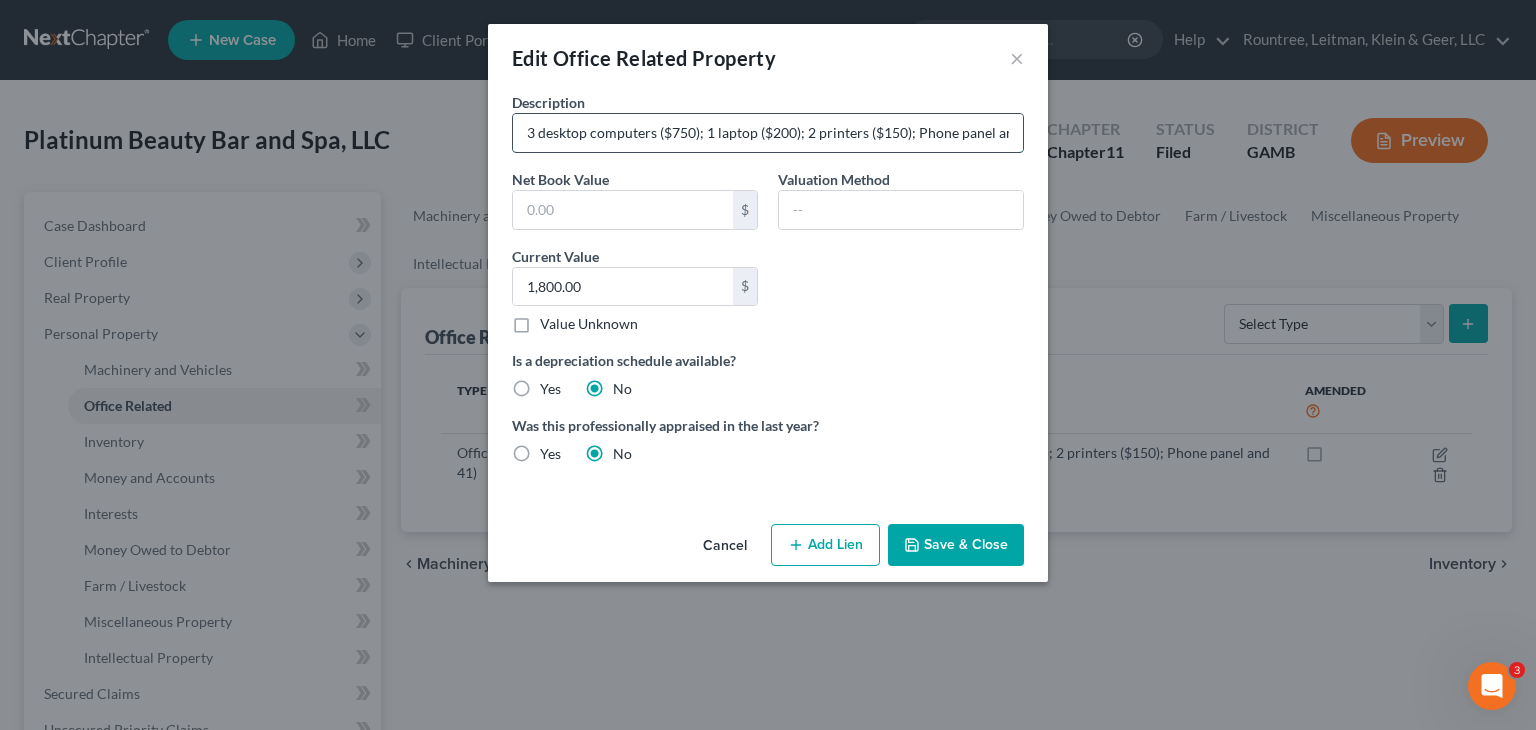 drag, startPoint x: 883, startPoint y: 133, endPoint x: 902, endPoint y: 133, distance: 19 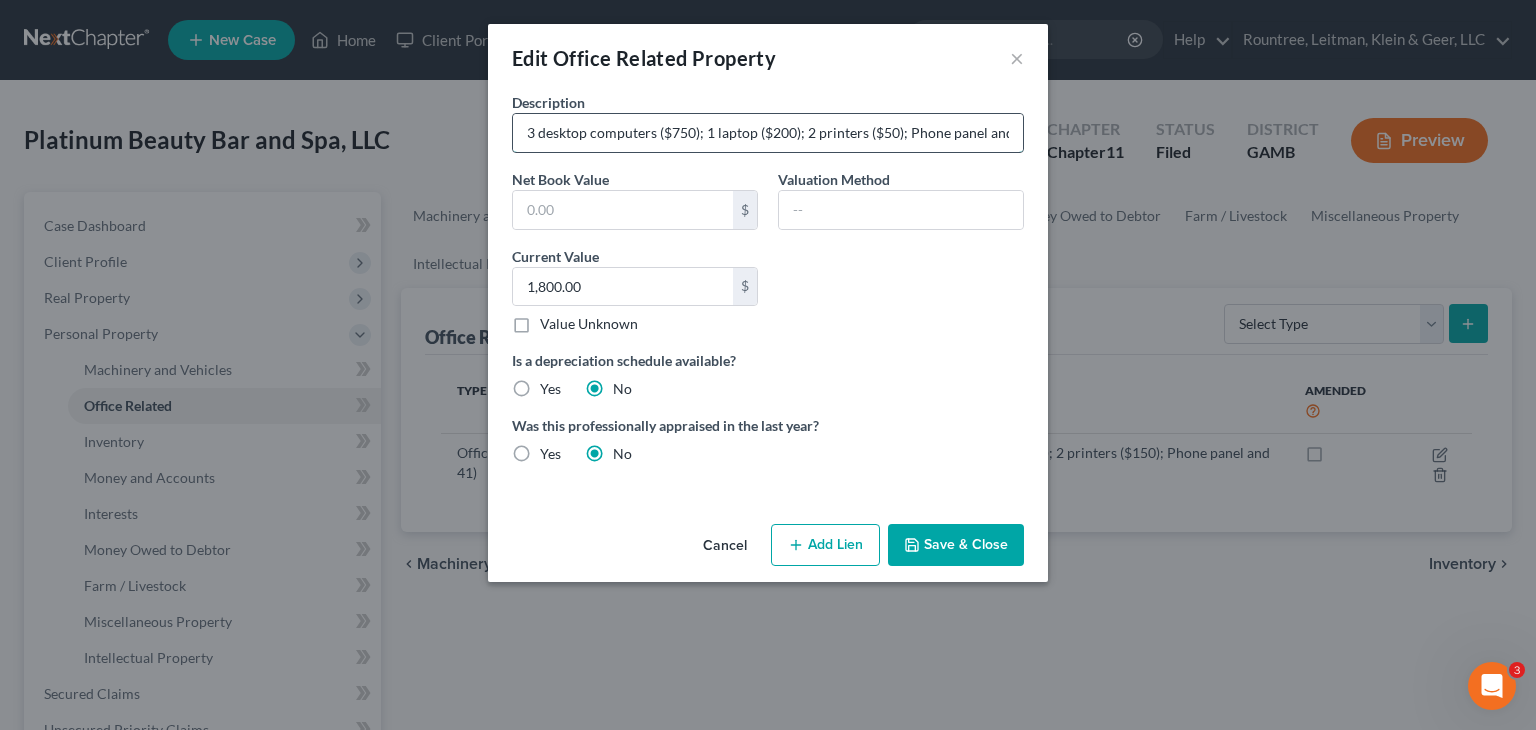 click on "3 desktop computers ($750); 1 laptop ($200); 2 printers ($50); Phone panel and phone ($200)" at bounding box center [768, 133] 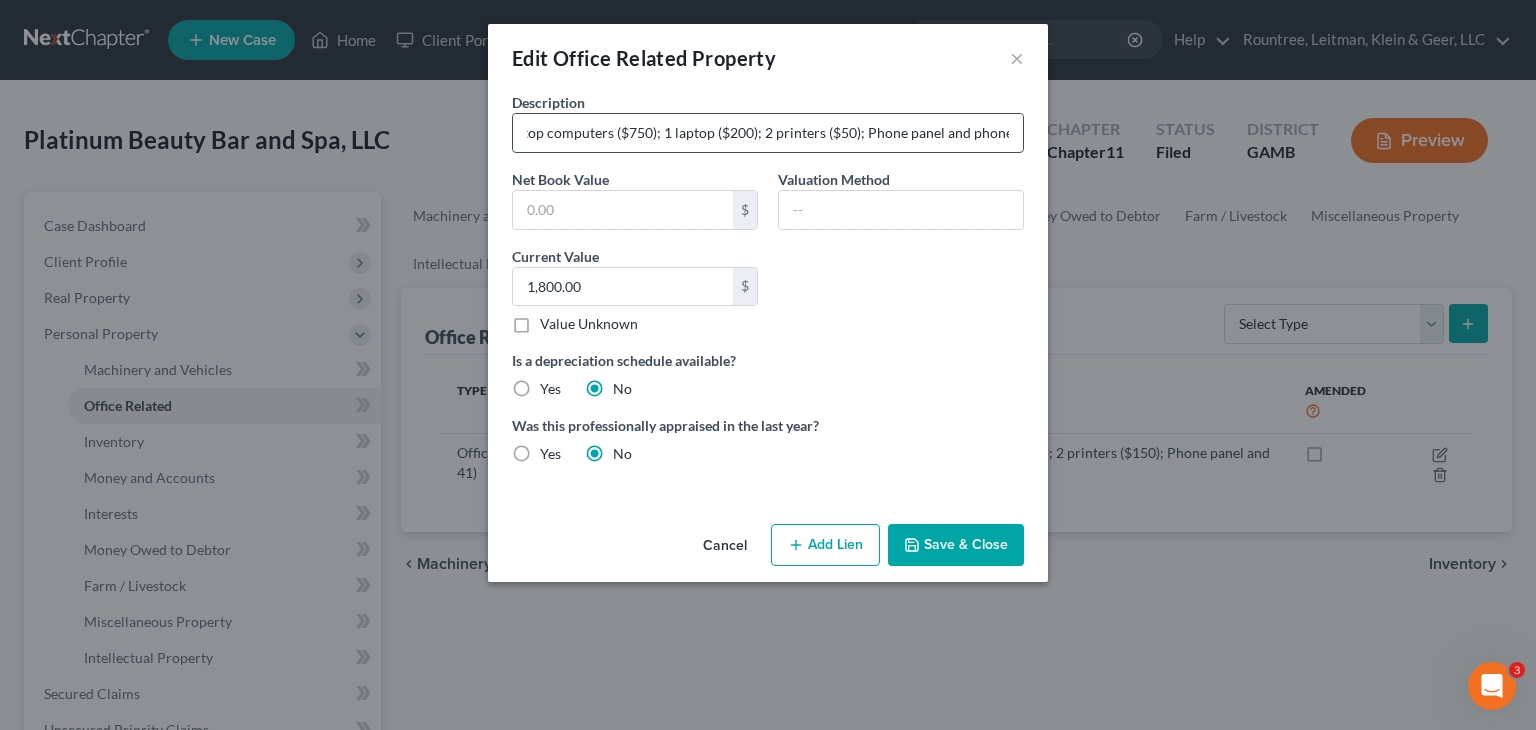 scroll, scrollTop: 0, scrollLeft: 82, axis: horizontal 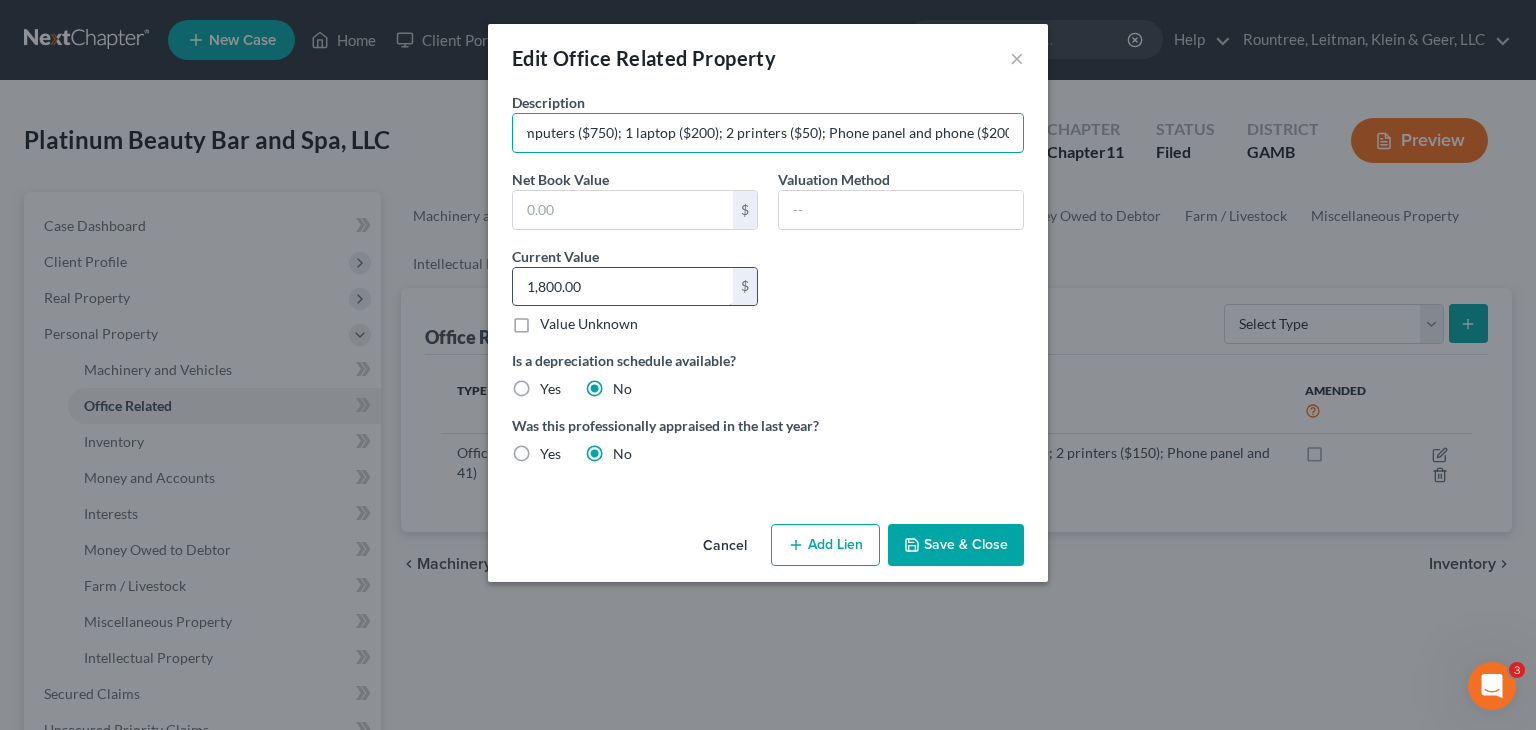 type on "3 desktop computers ($750); 1 laptop ($200); 2 printers ($50); Phone panel and phone ($200)" 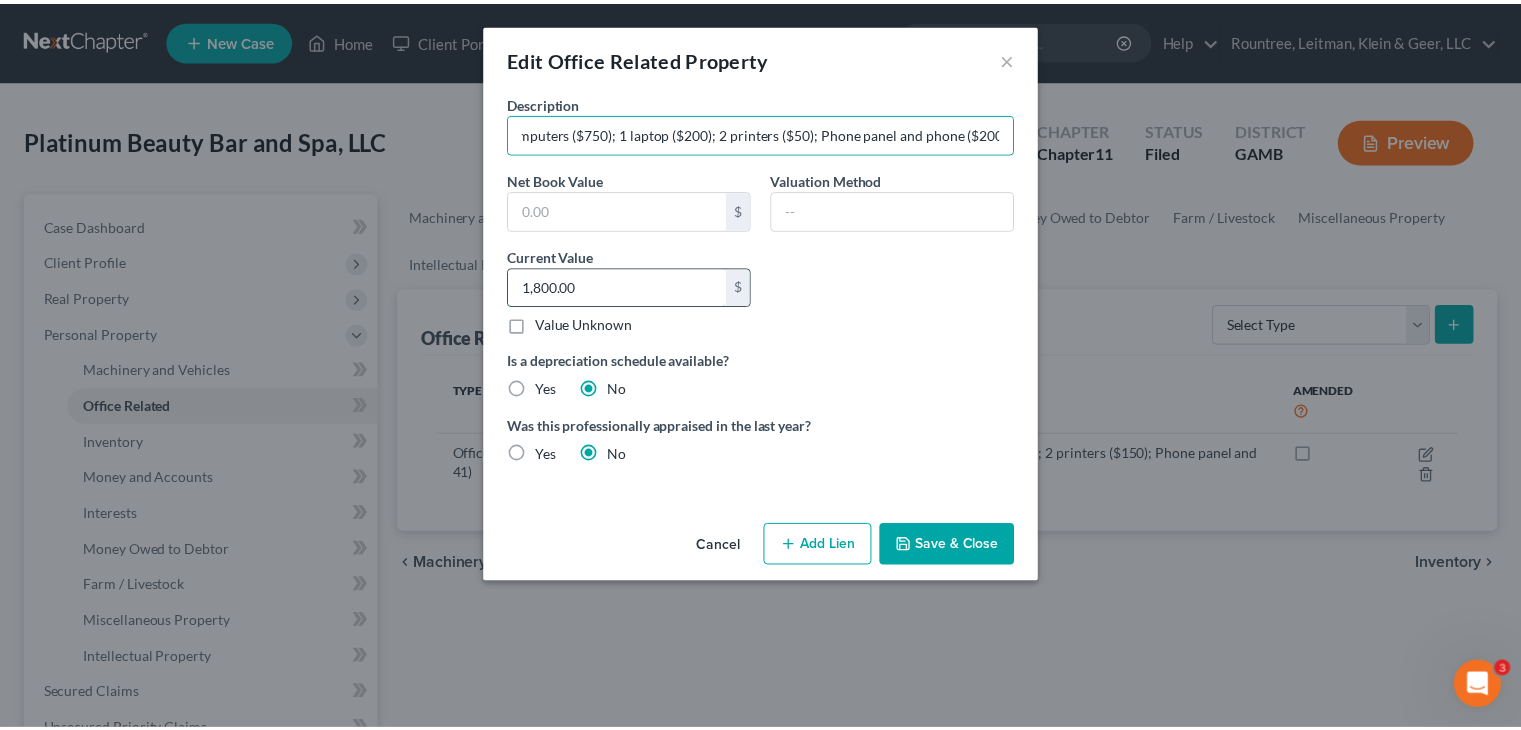 scroll, scrollTop: 0, scrollLeft: 0, axis: both 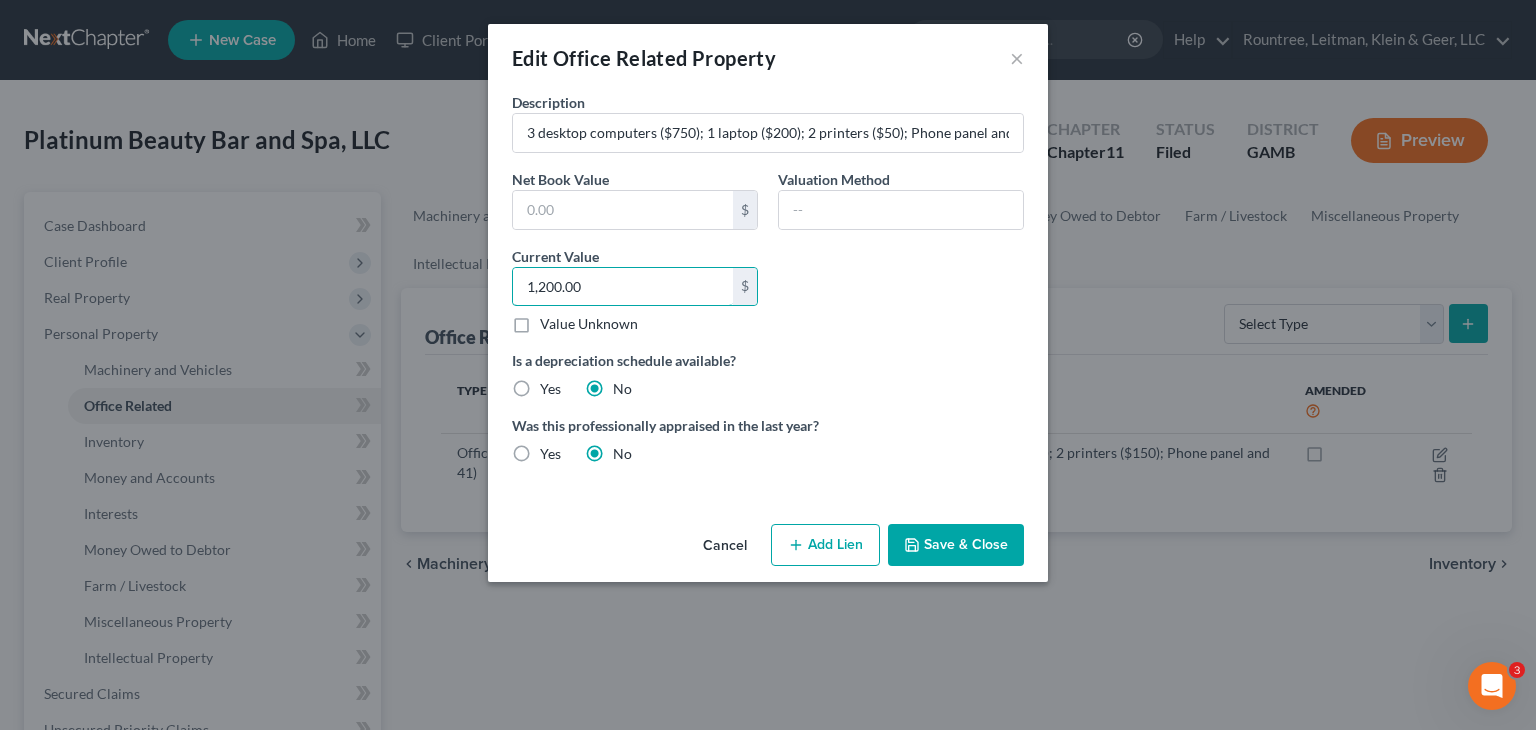 type on "1,200.00" 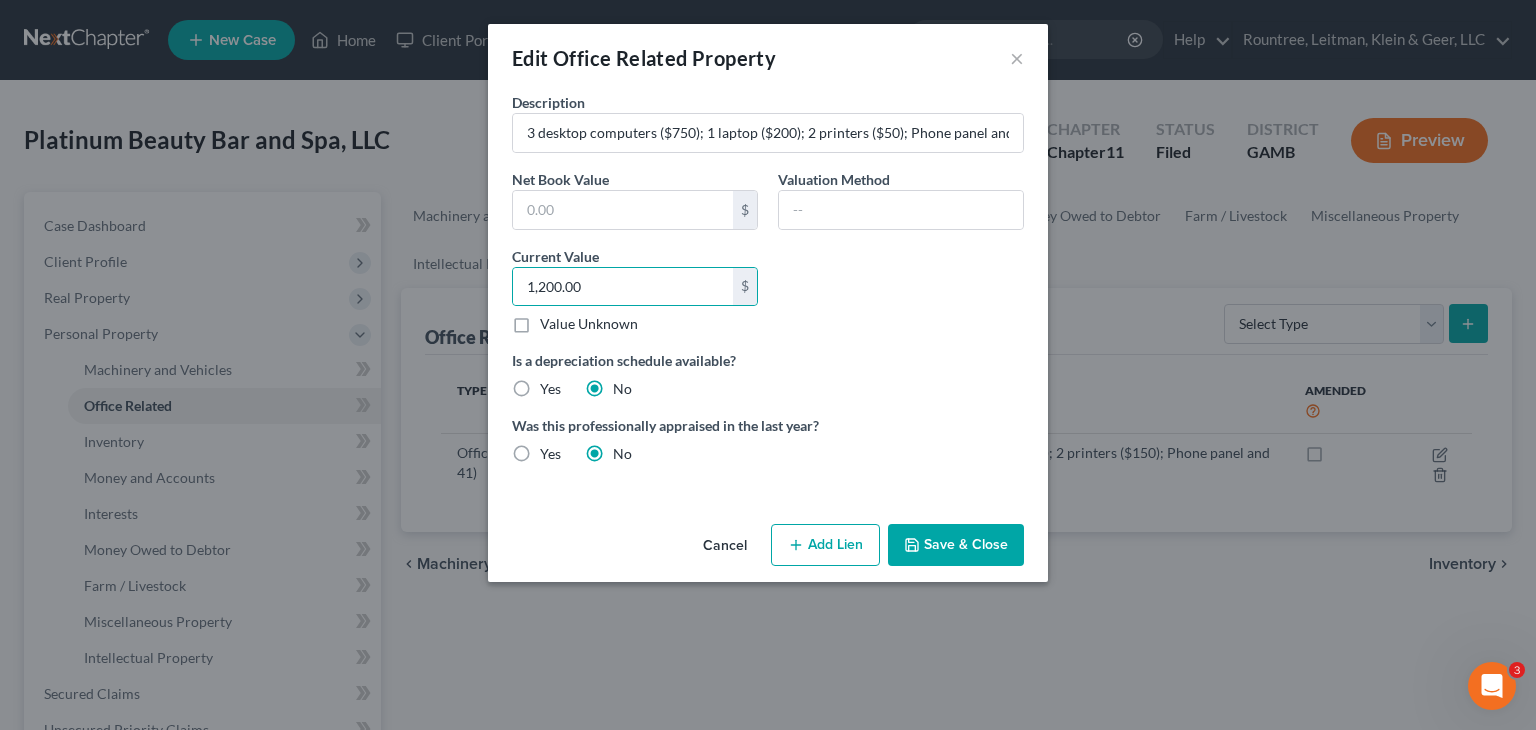 click on "Save & Close" at bounding box center (956, 545) 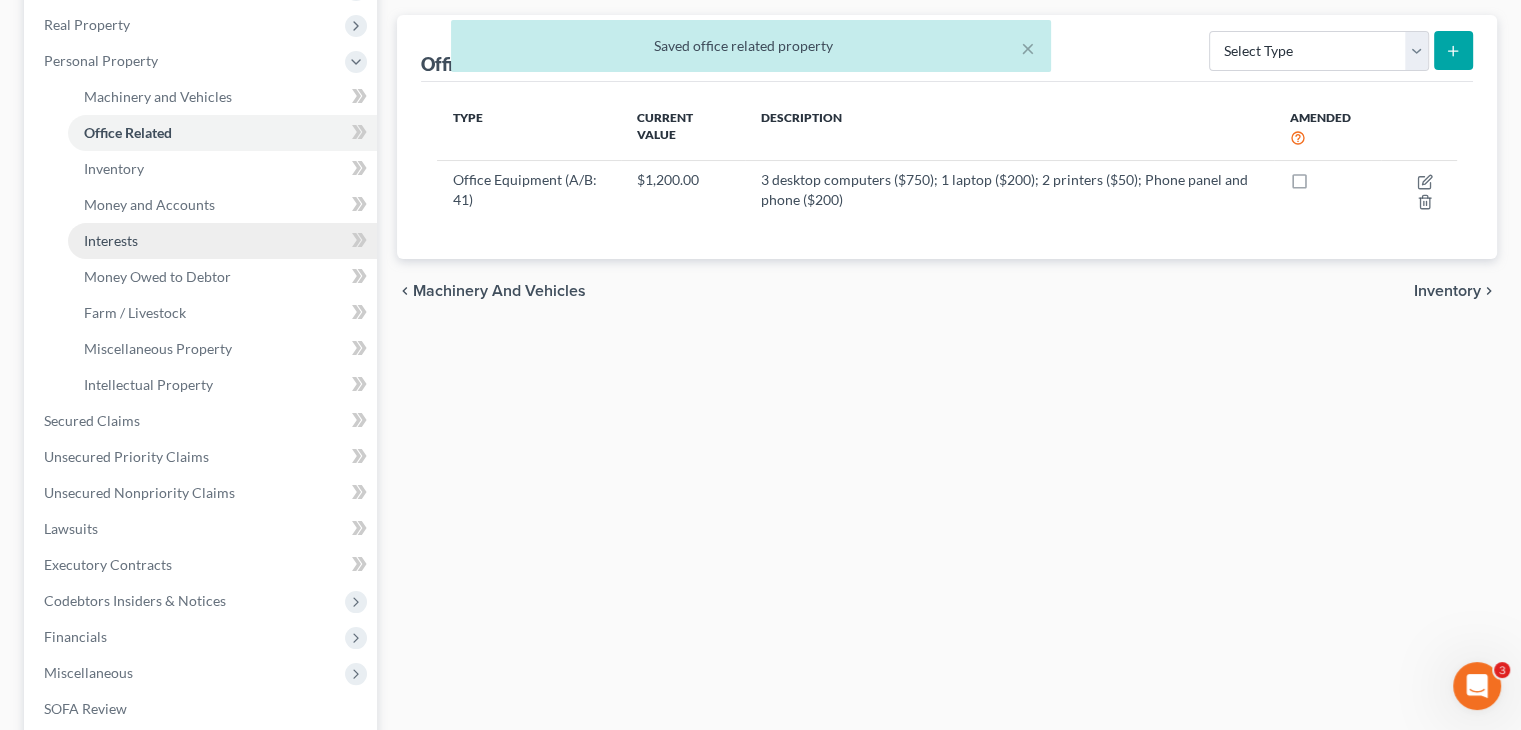 scroll, scrollTop: 300, scrollLeft: 0, axis: vertical 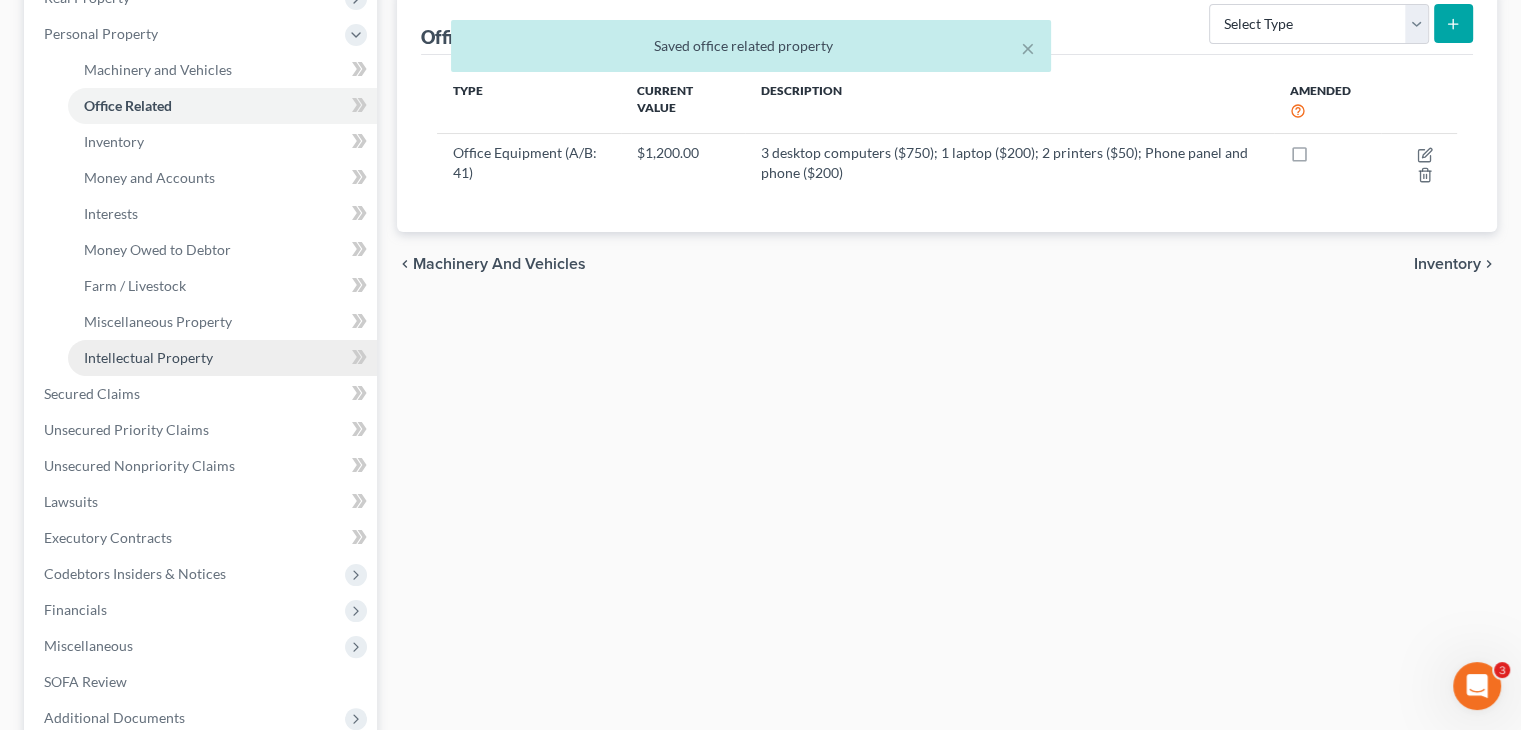click on "Intellectual Property" at bounding box center (222, 358) 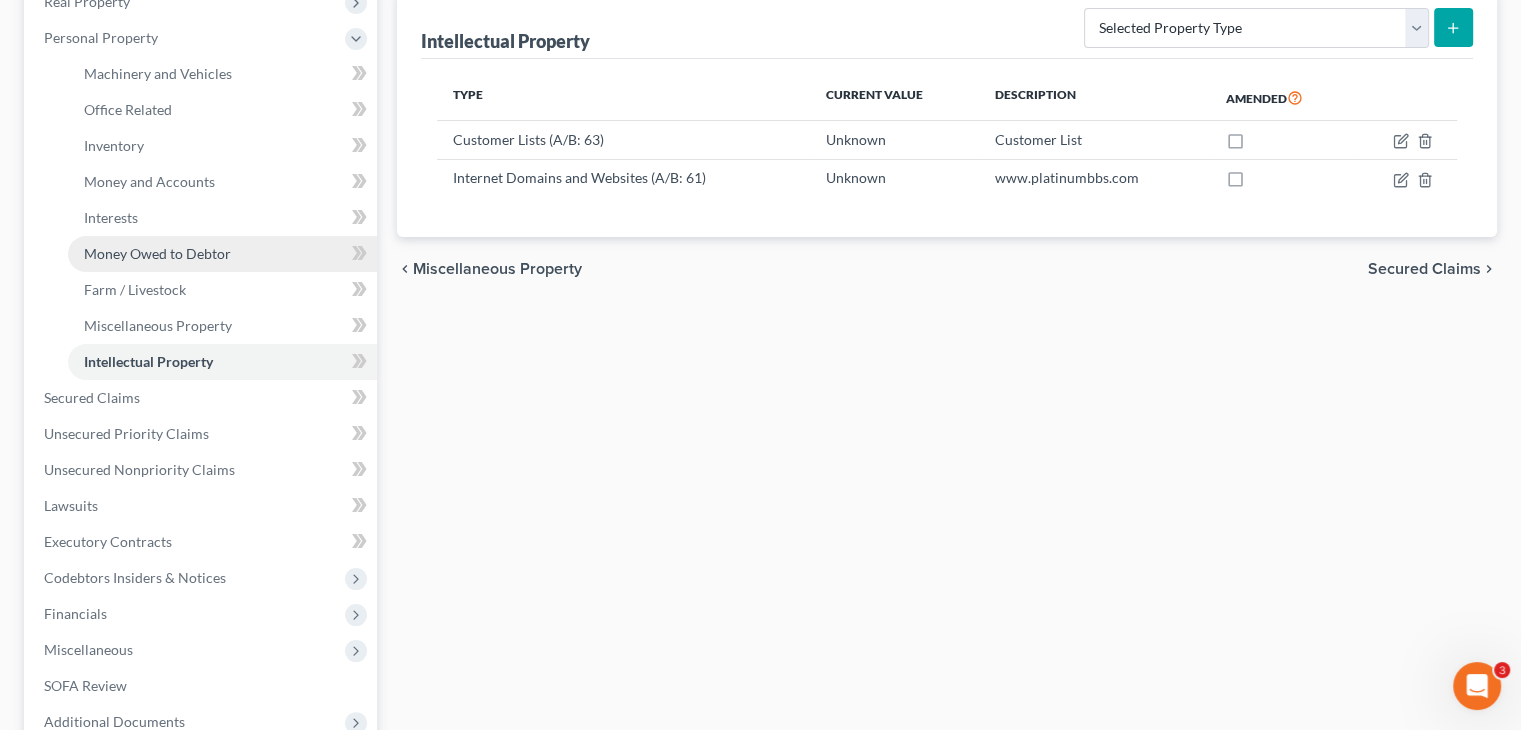 scroll, scrollTop: 300, scrollLeft: 0, axis: vertical 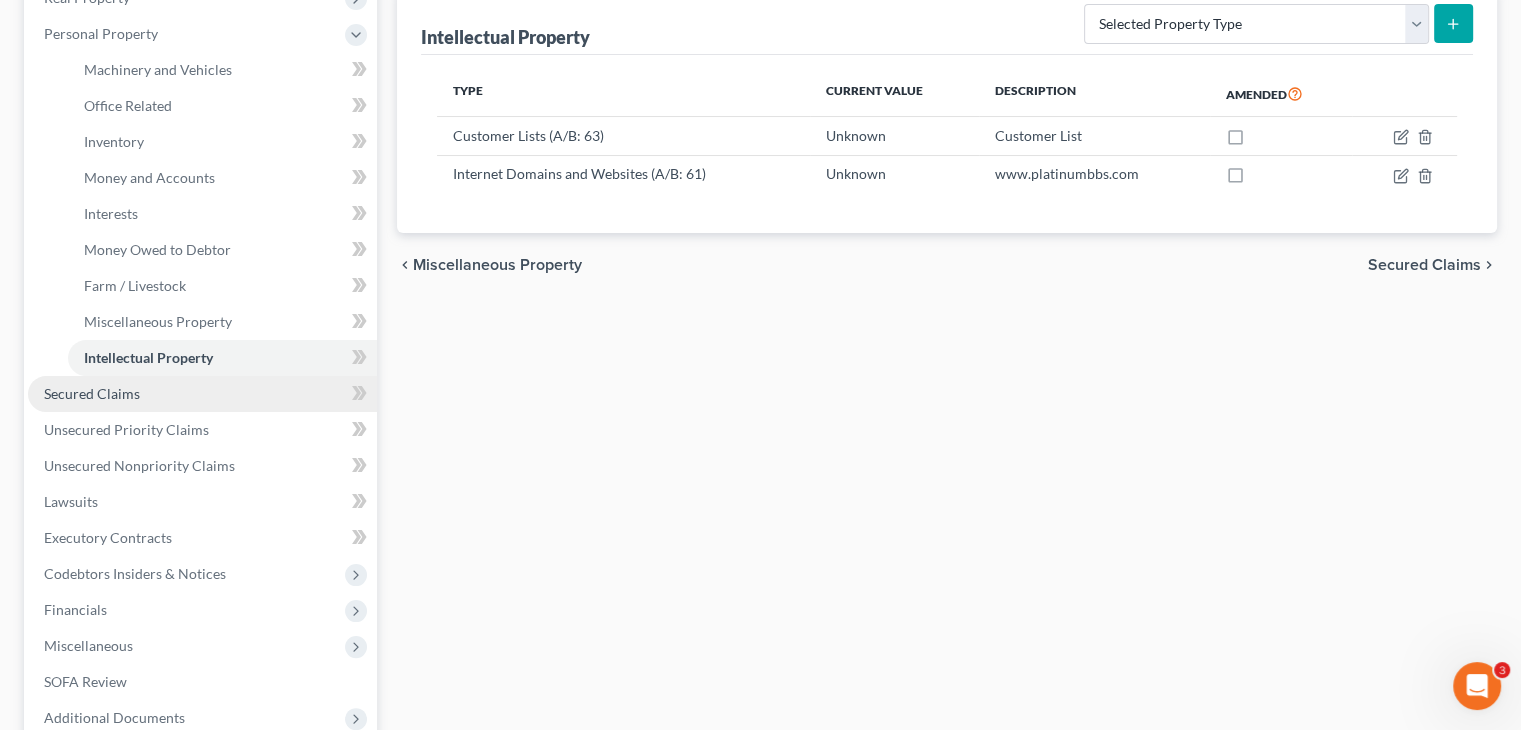 click on "Secured Claims" at bounding box center (202, 394) 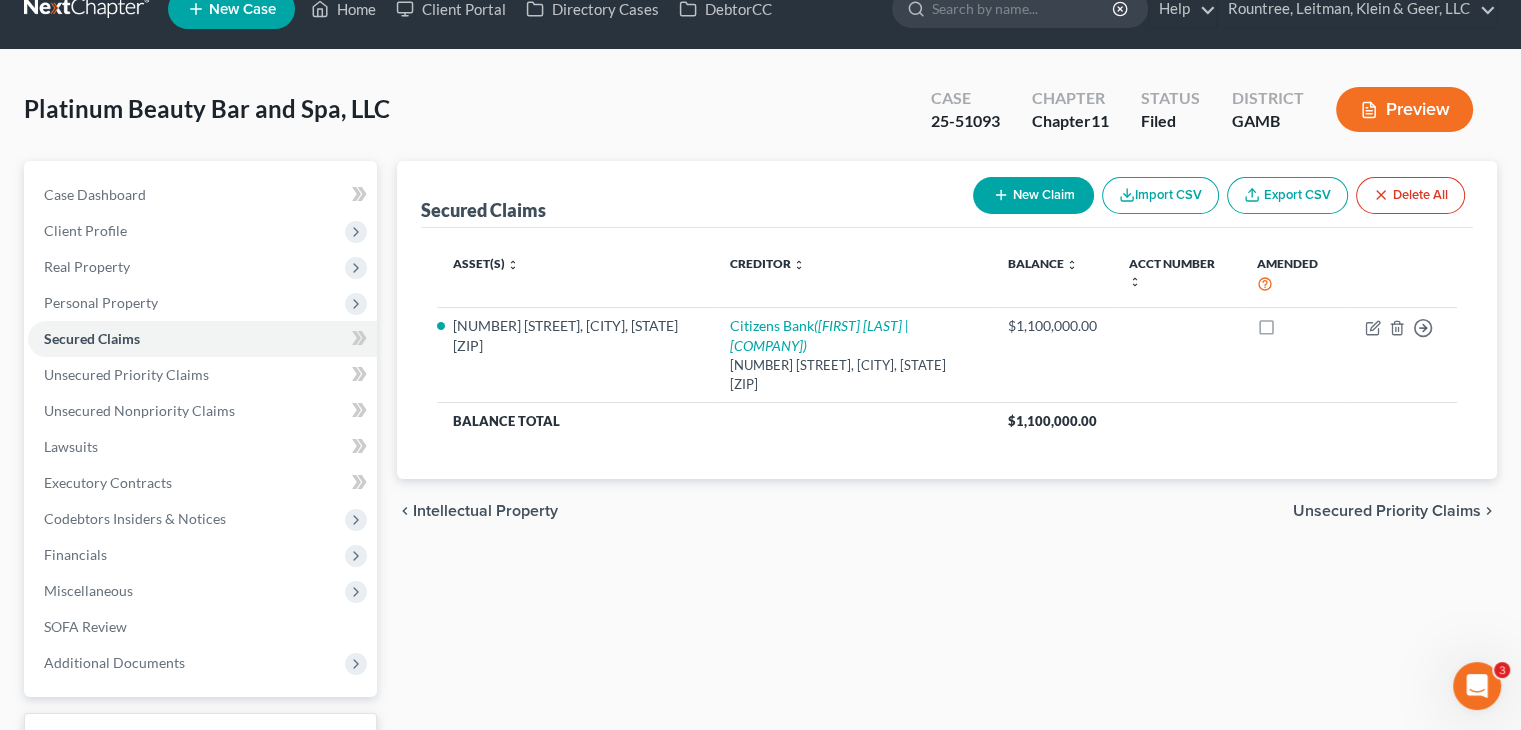 scroll, scrollTop: 0, scrollLeft: 0, axis: both 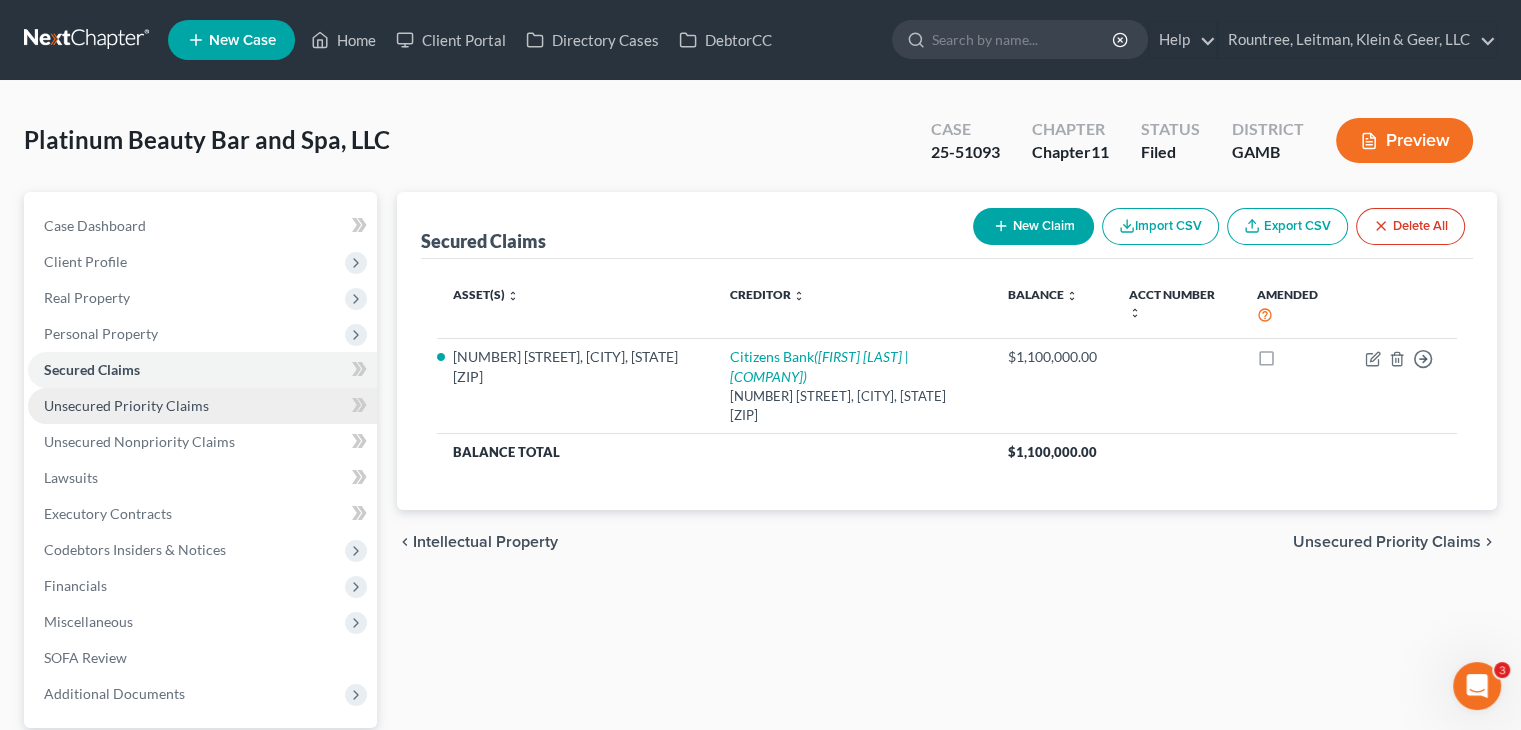click on "Unsecured Priority Claims" at bounding box center (126, 405) 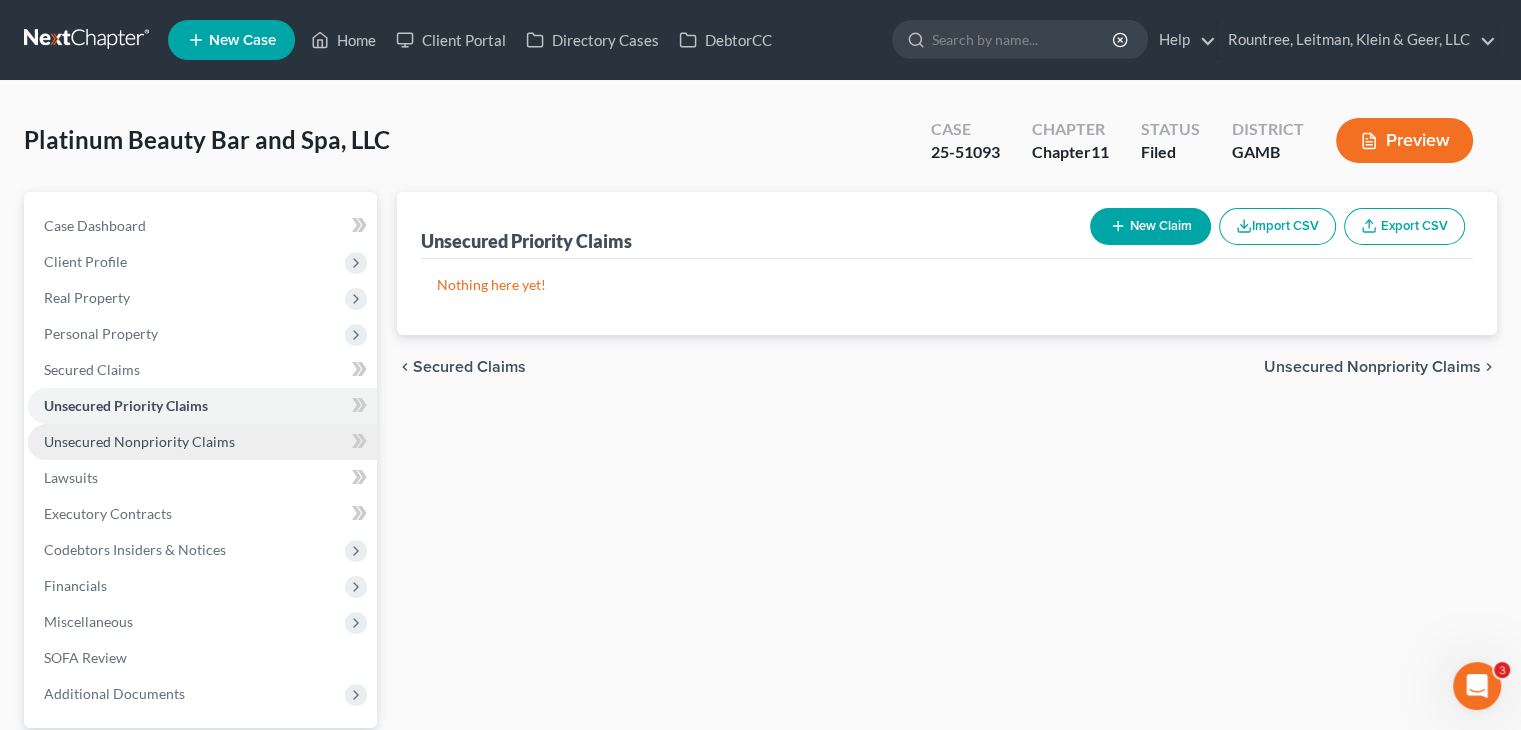 click on "Unsecured Nonpriority Claims" at bounding box center (139, 441) 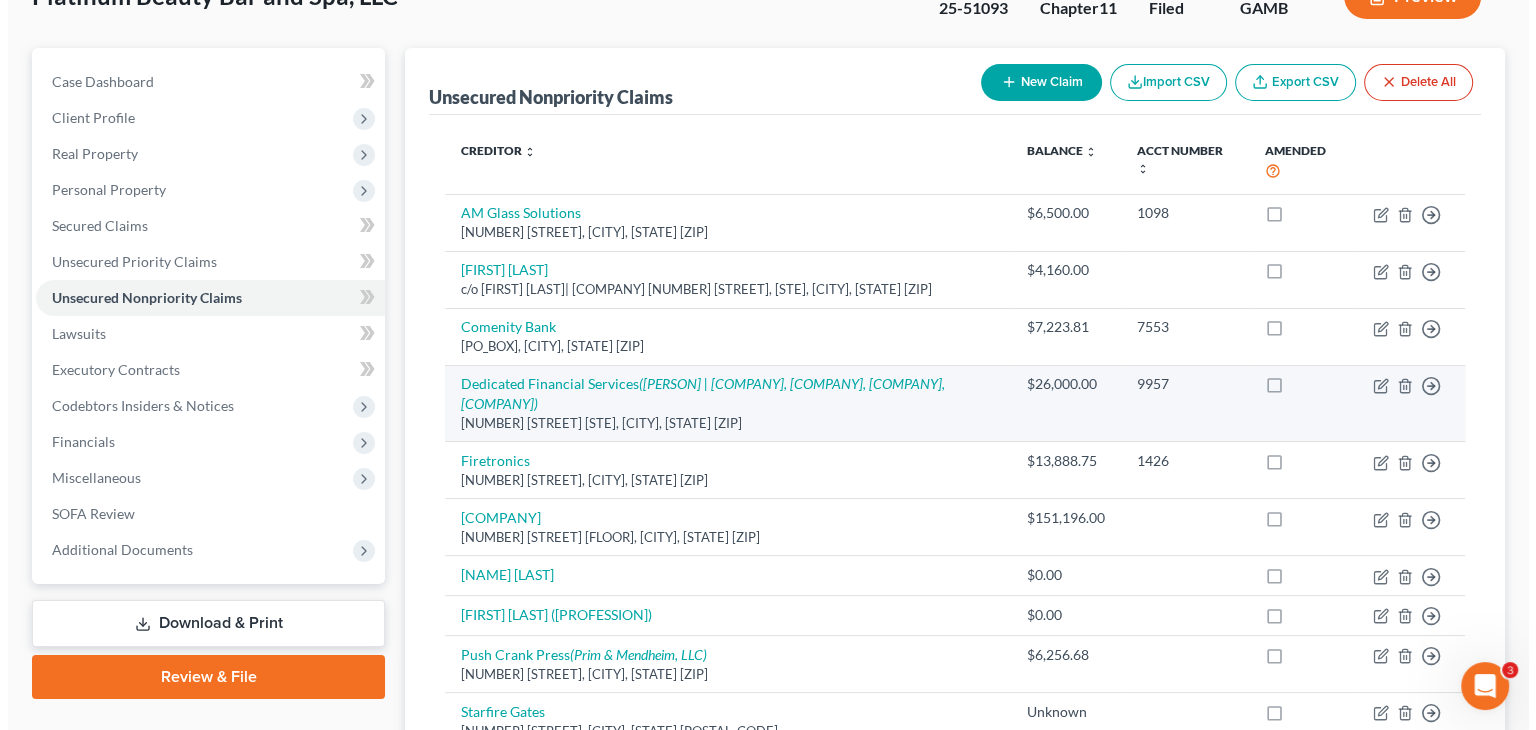 scroll, scrollTop: 400, scrollLeft: 0, axis: vertical 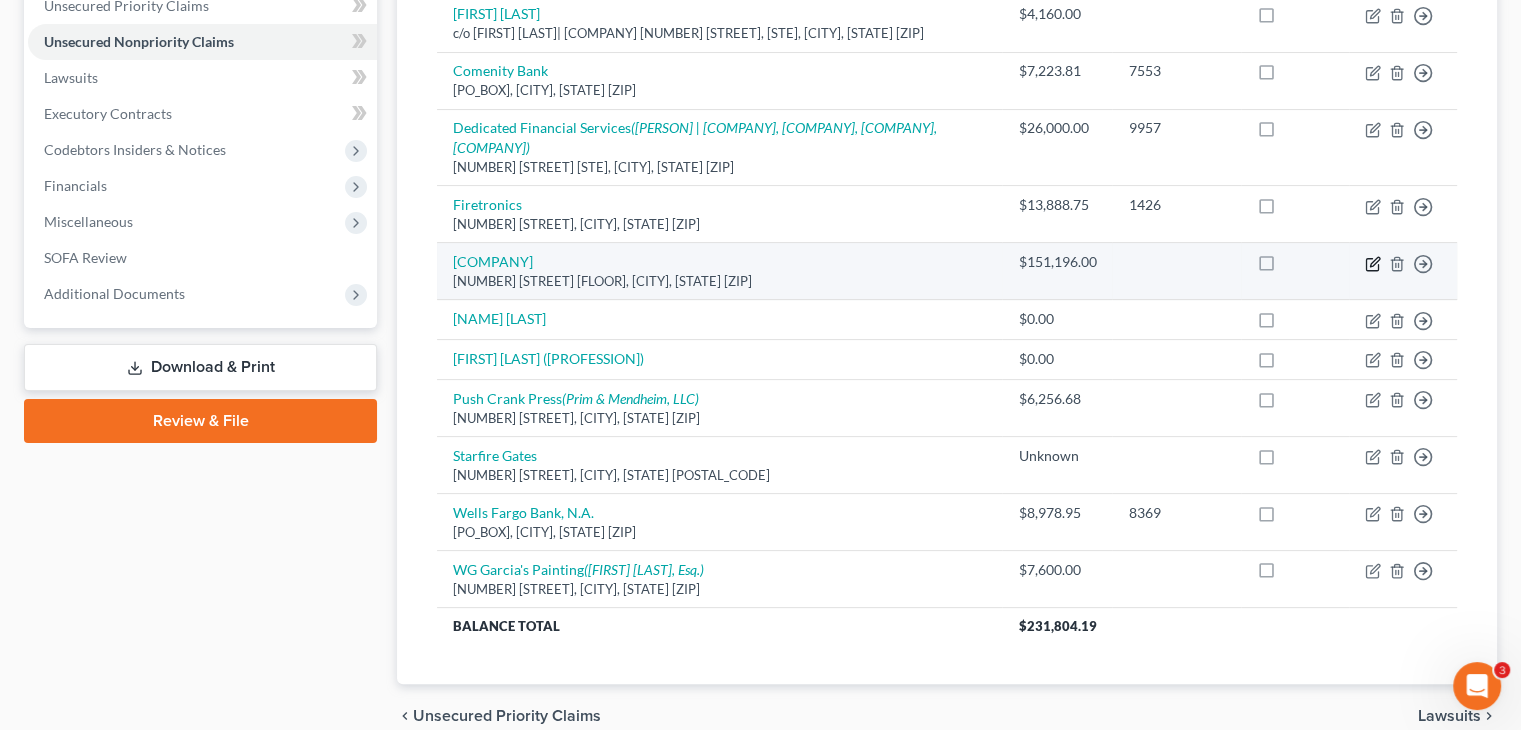 click 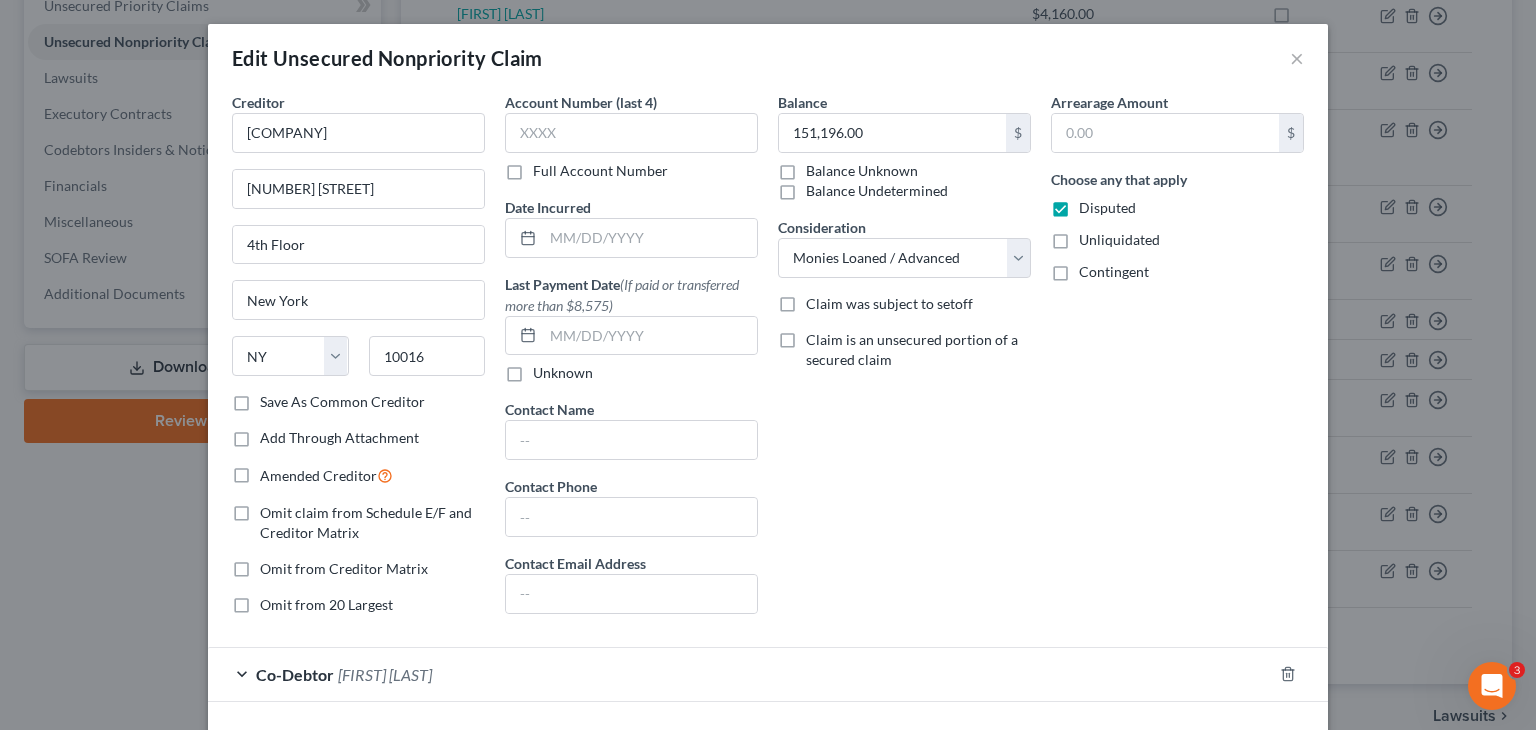 scroll, scrollTop: 137, scrollLeft: 0, axis: vertical 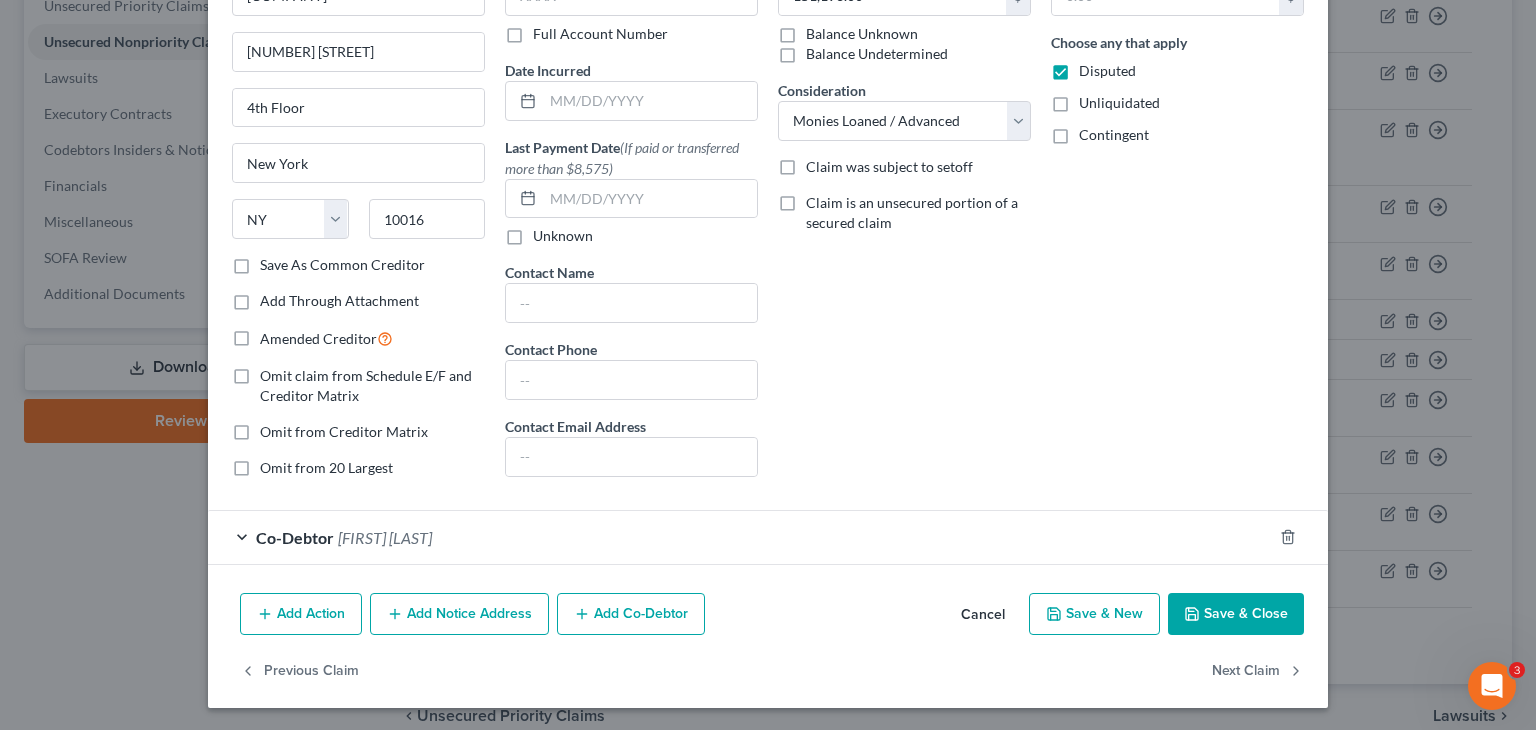 click on "[FIRST] [LAST]" at bounding box center (385, 537) 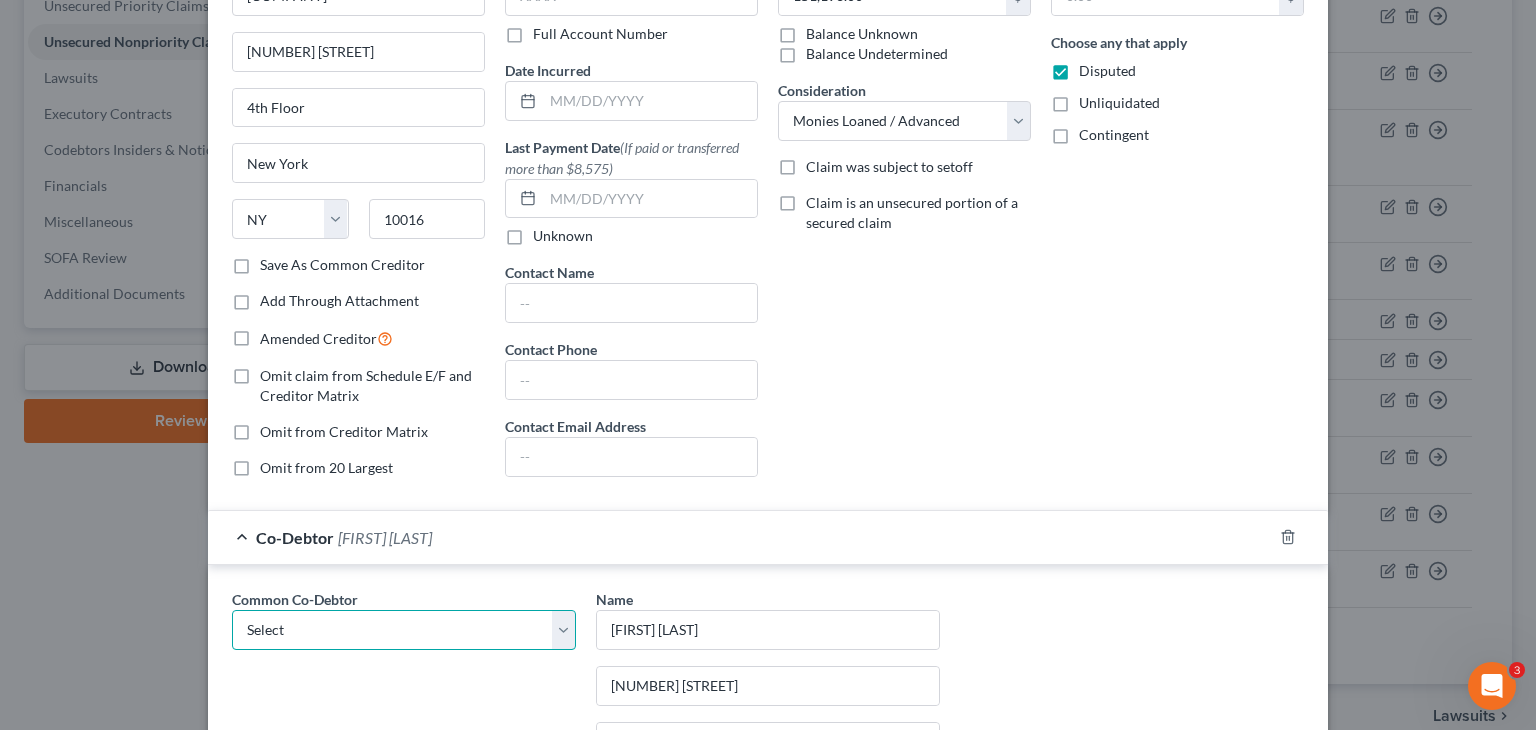 drag, startPoint x: 552, startPoint y: 634, endPoint x: 533, endPoint y: 637, distance: 19.235384 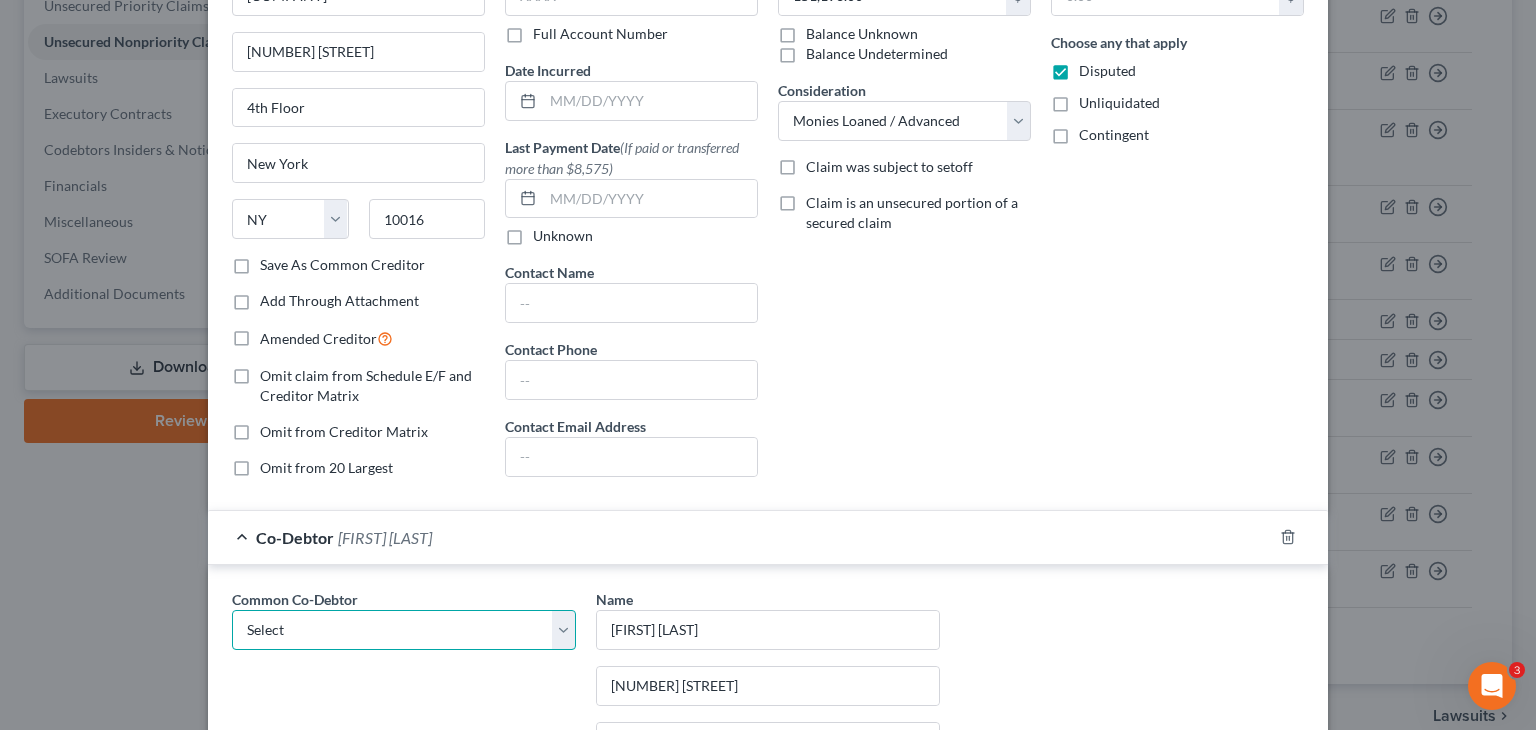 select on "0" 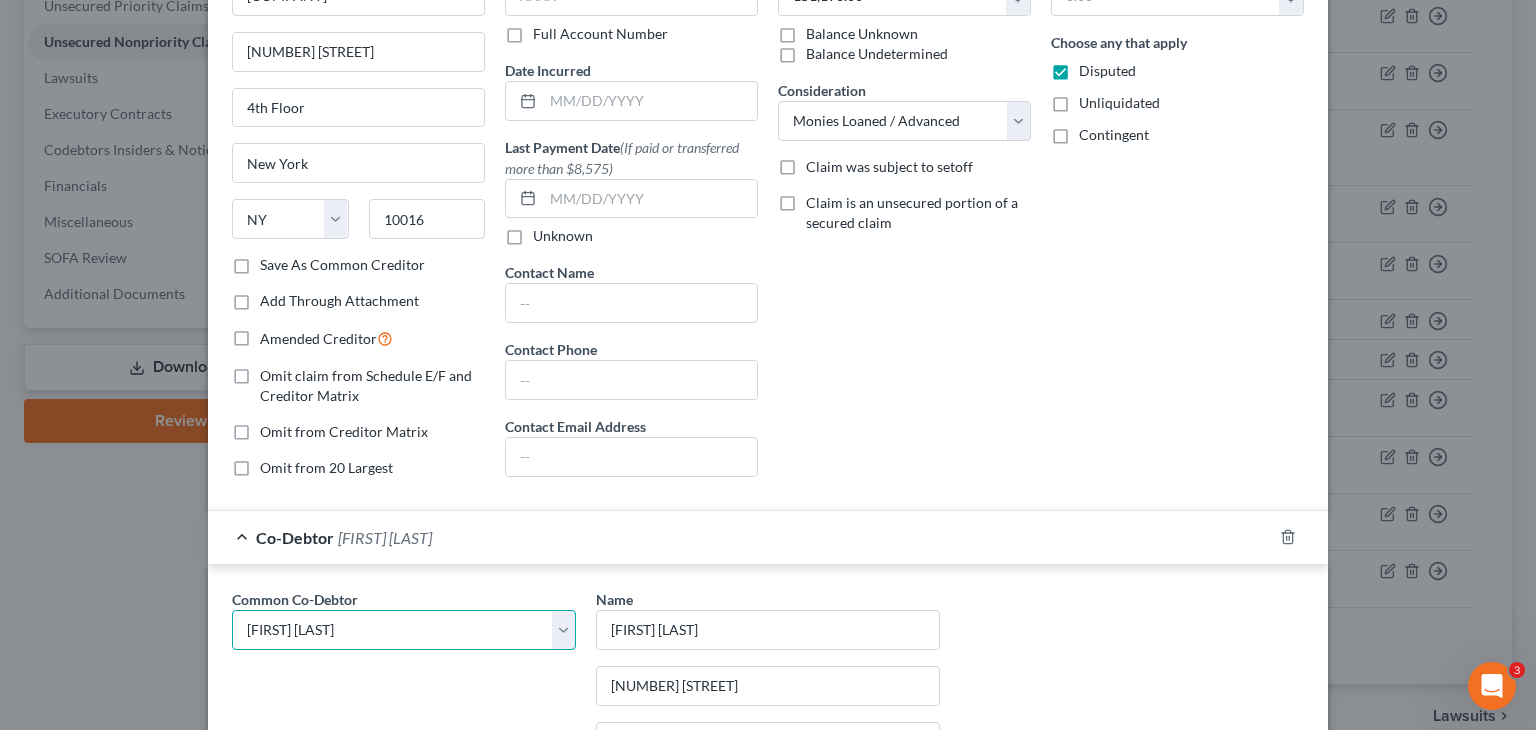 click on "Select [FIRST] [LAST] [COMPANY] [FIRST] [LAST]" at bounding box center [404, 630] 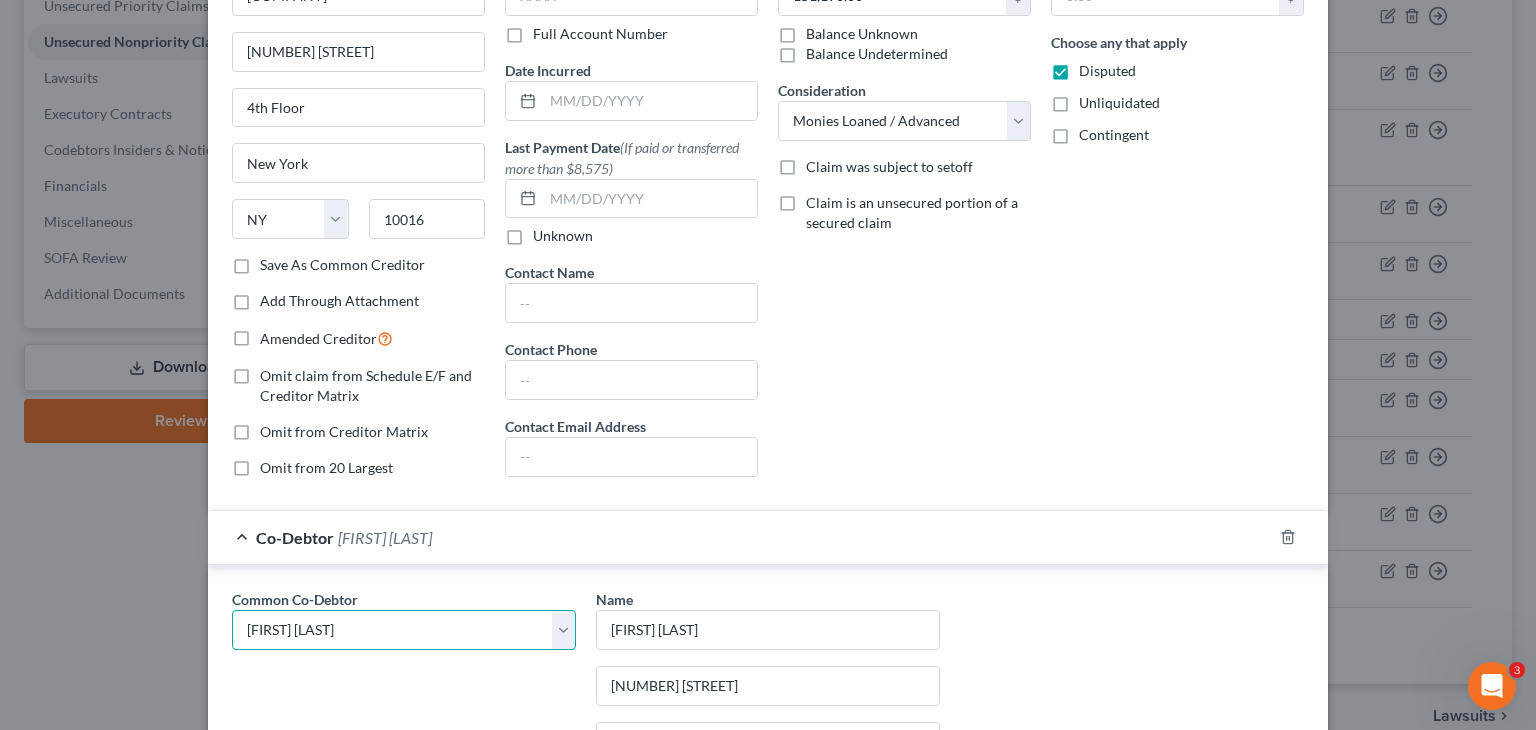 type on "[FIRST] [LAST]" 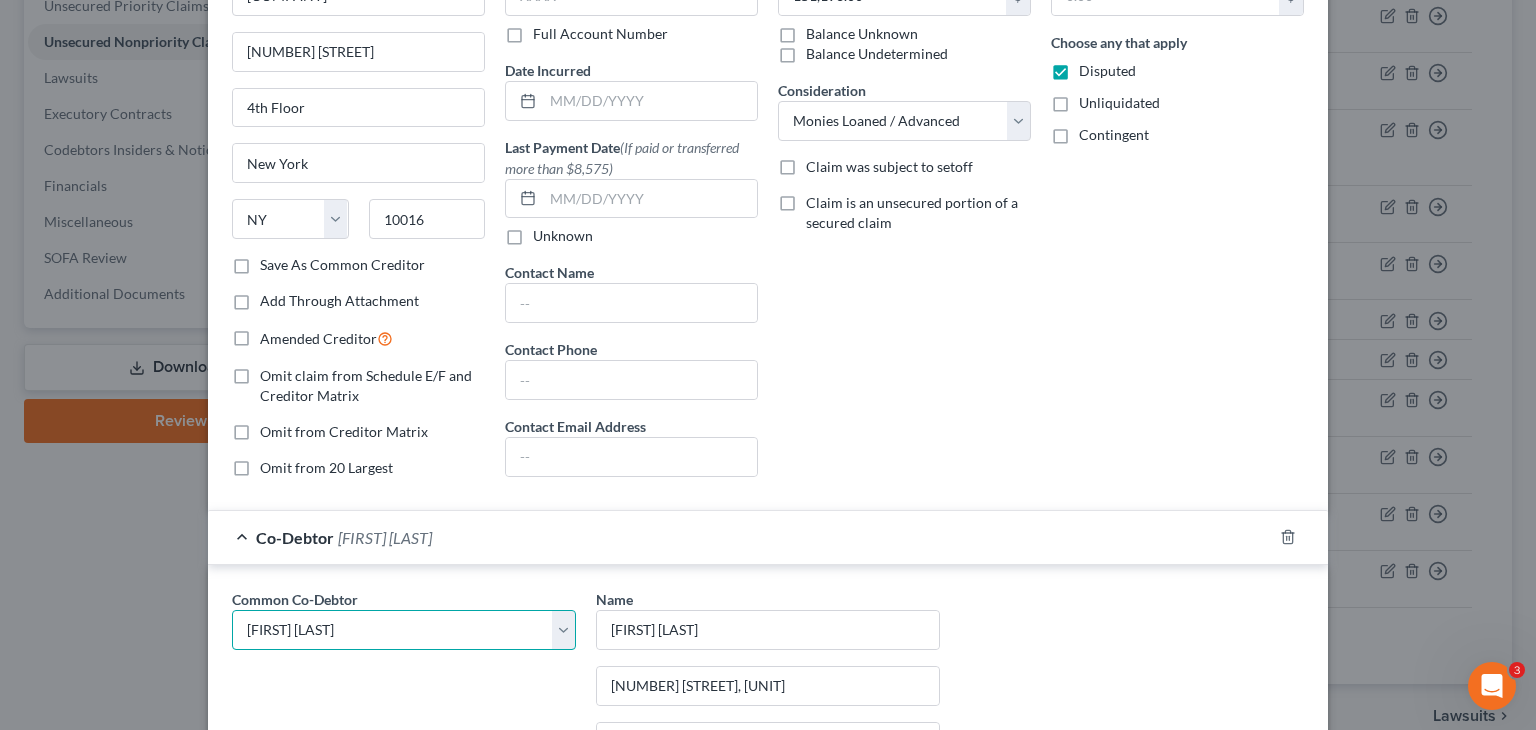 click on "Select [FIRST] [LAST] [COMPANY] [FIRST] [LAST]" at bounding box center (404, 630) 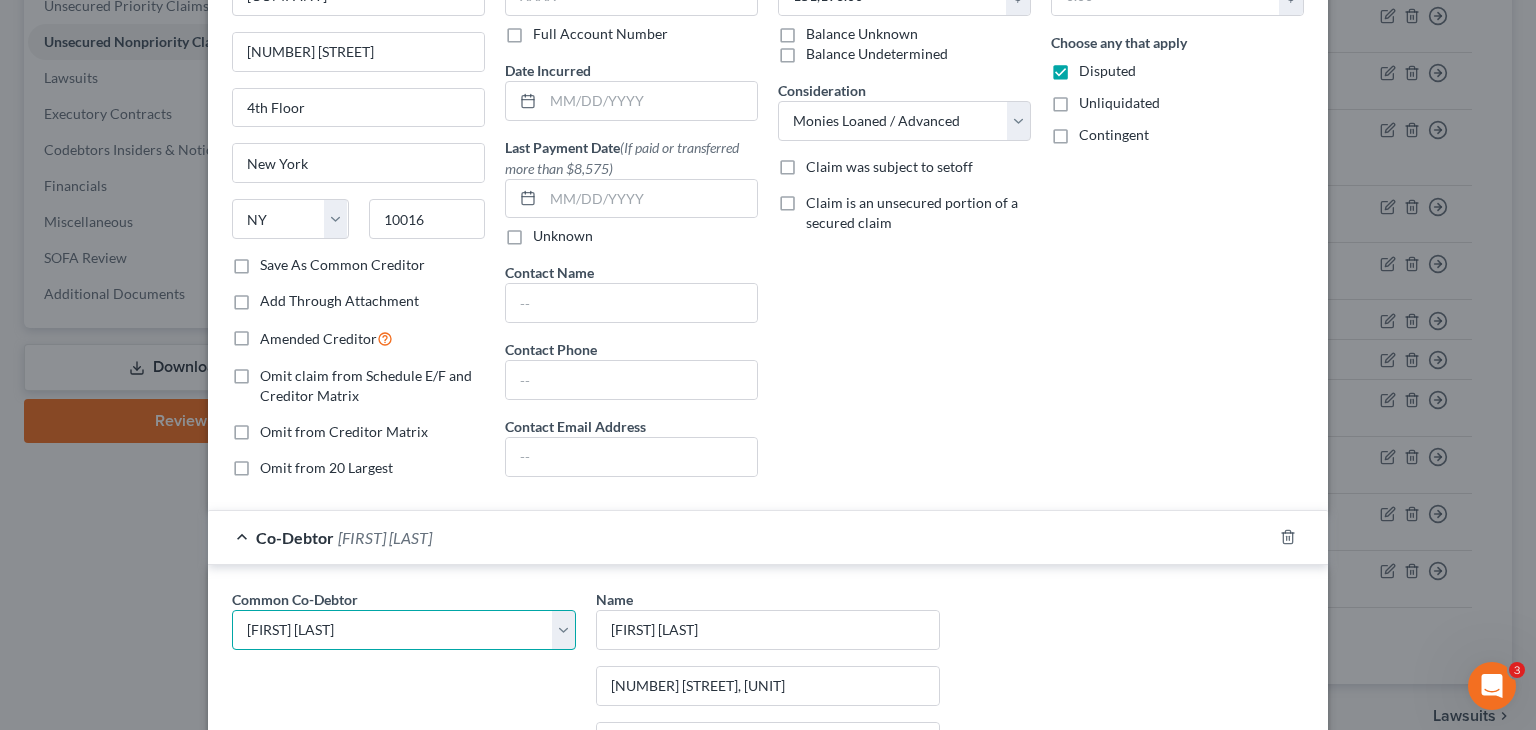 click on "Select [FIRST] [LAST] [COMPANY] [FIRST] [LAST]" at bounding box center [404, 630] 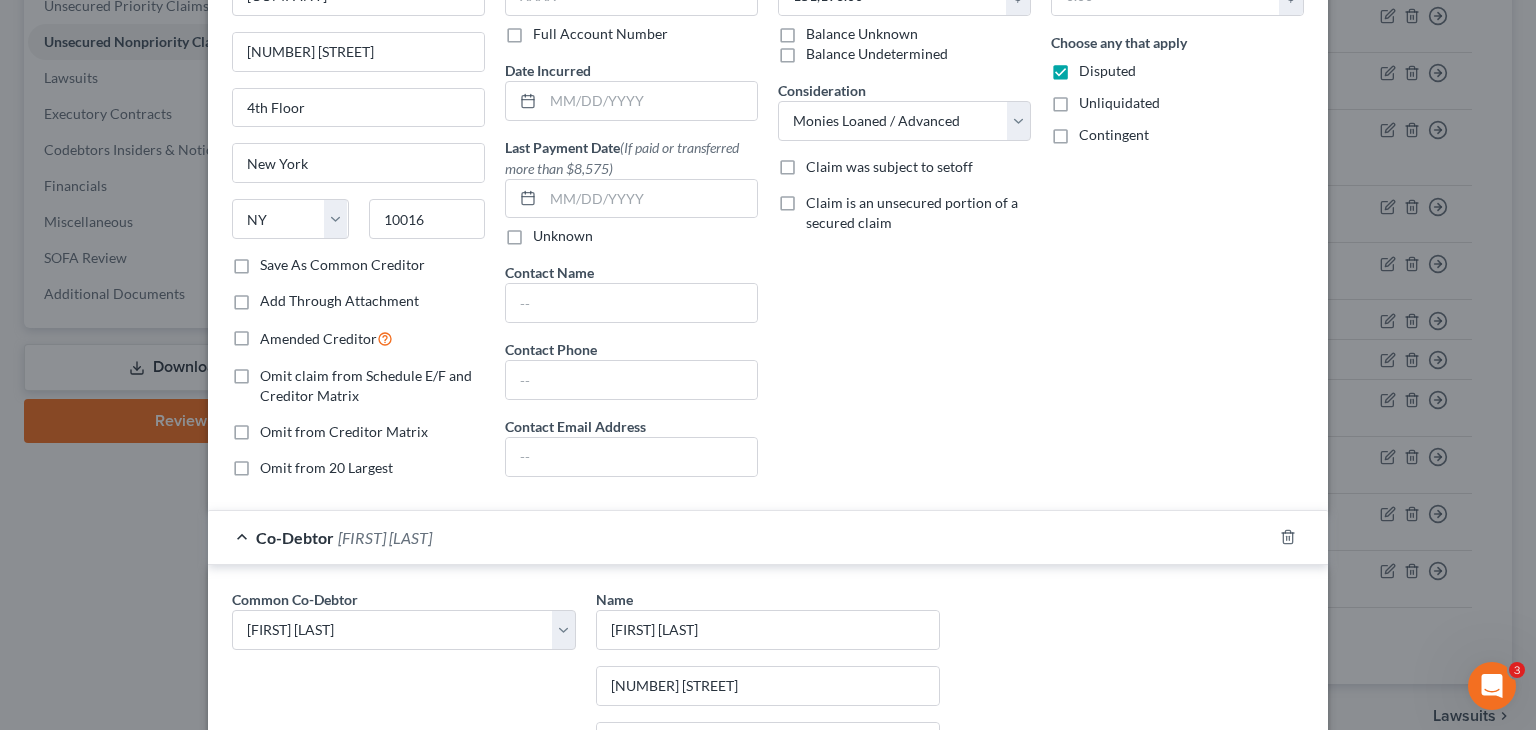 click on "Select [FIRST] [LAST] [COMPANY] [FIRST] [LAST]
Name
*
[FIRST] [LAST] [NUMBER] [STREET] [CITY] [STATE] [ZIP] [STATE_CODES] Omit from Creditor Matrix Save as Common Co-Debtor" at bounding box center (768, 775) 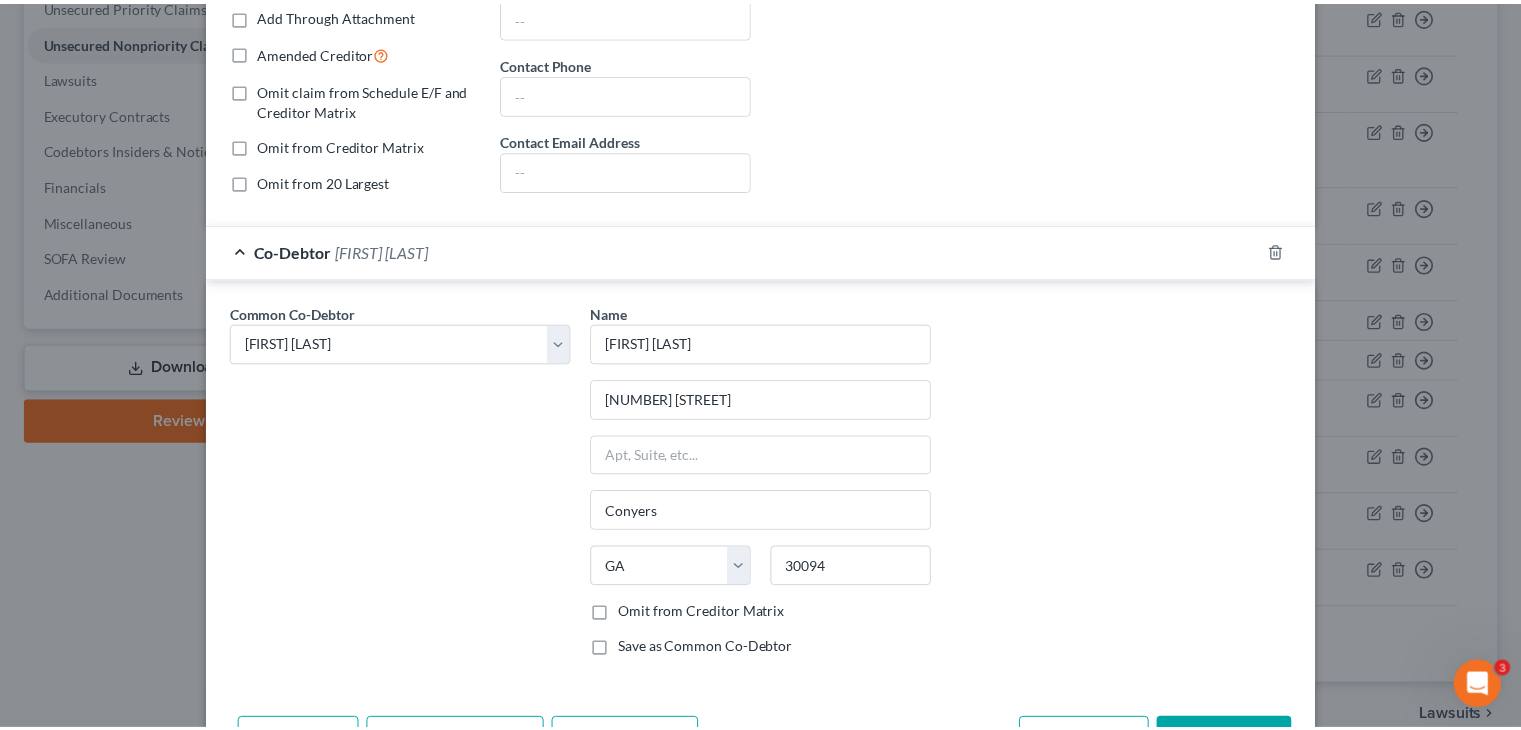 scroll, scrollTop: 437, scrollLeft: 0, axis: vertical 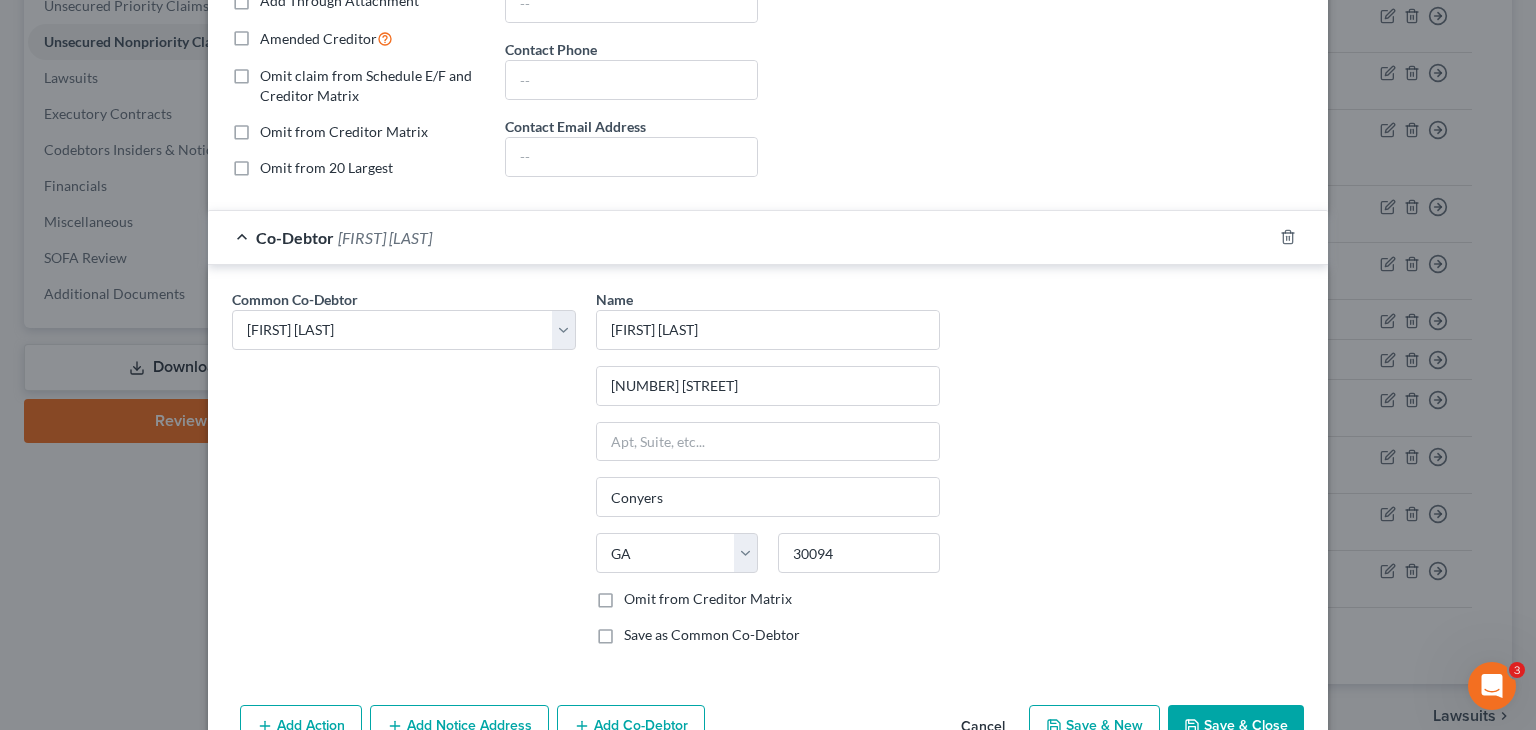 click on "Save & Close" at bounding box center (1236, 726) 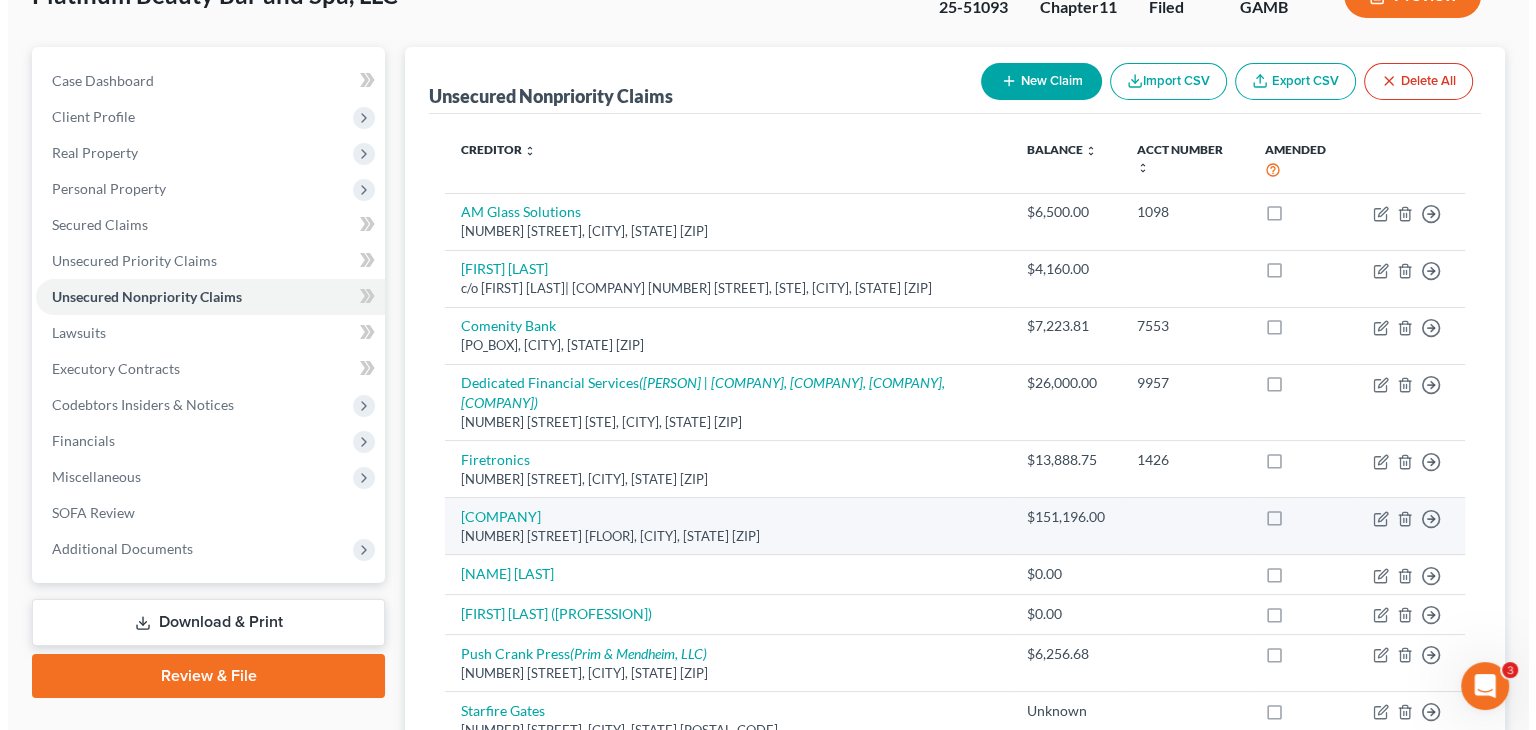 scroll, scrollTop: 200, scrollLeft: 0, axis: vertical 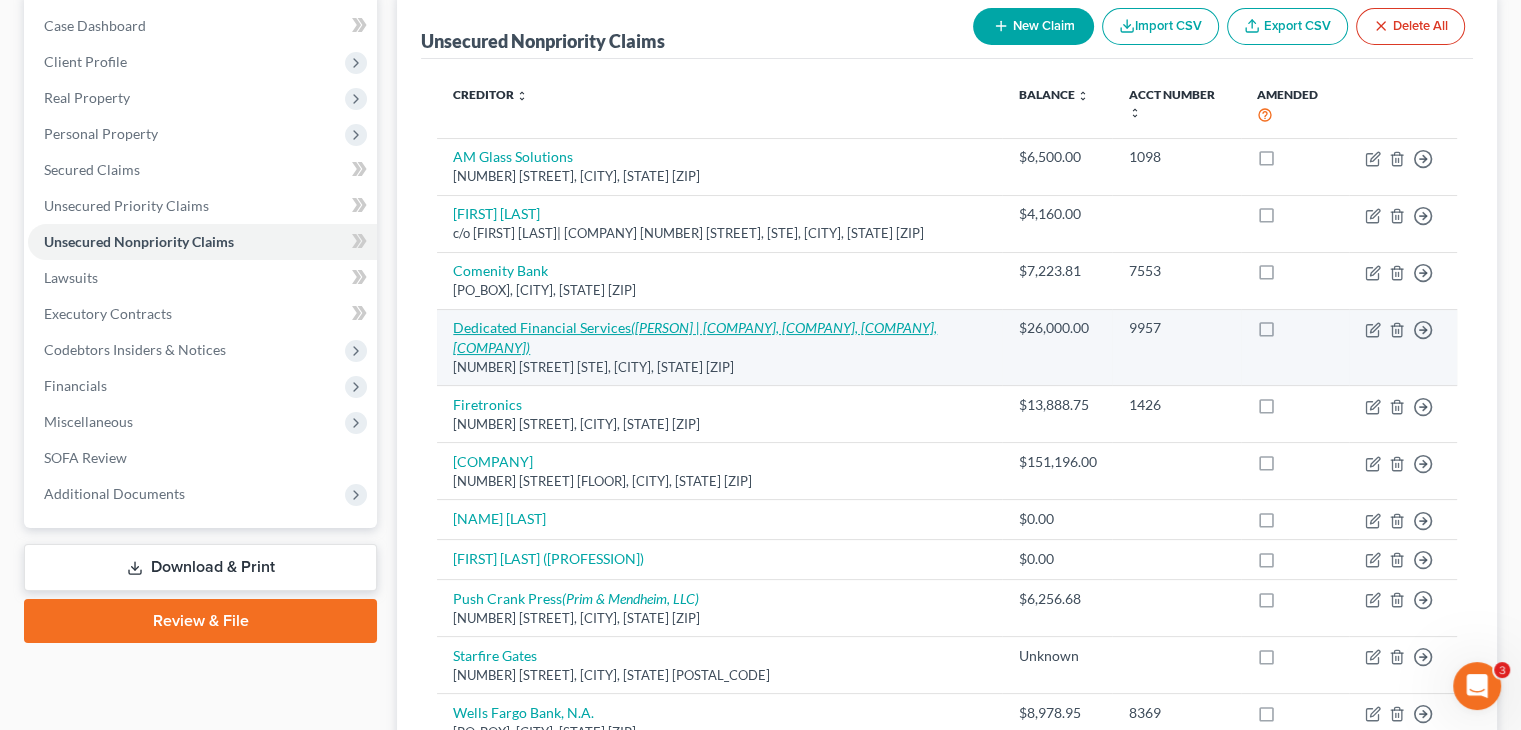 click on "[COMPANY] ([PERSON] | [COMPANY], [COMPANY], [COMPANY], [COMPANY])" at bounding box center (695, 337) 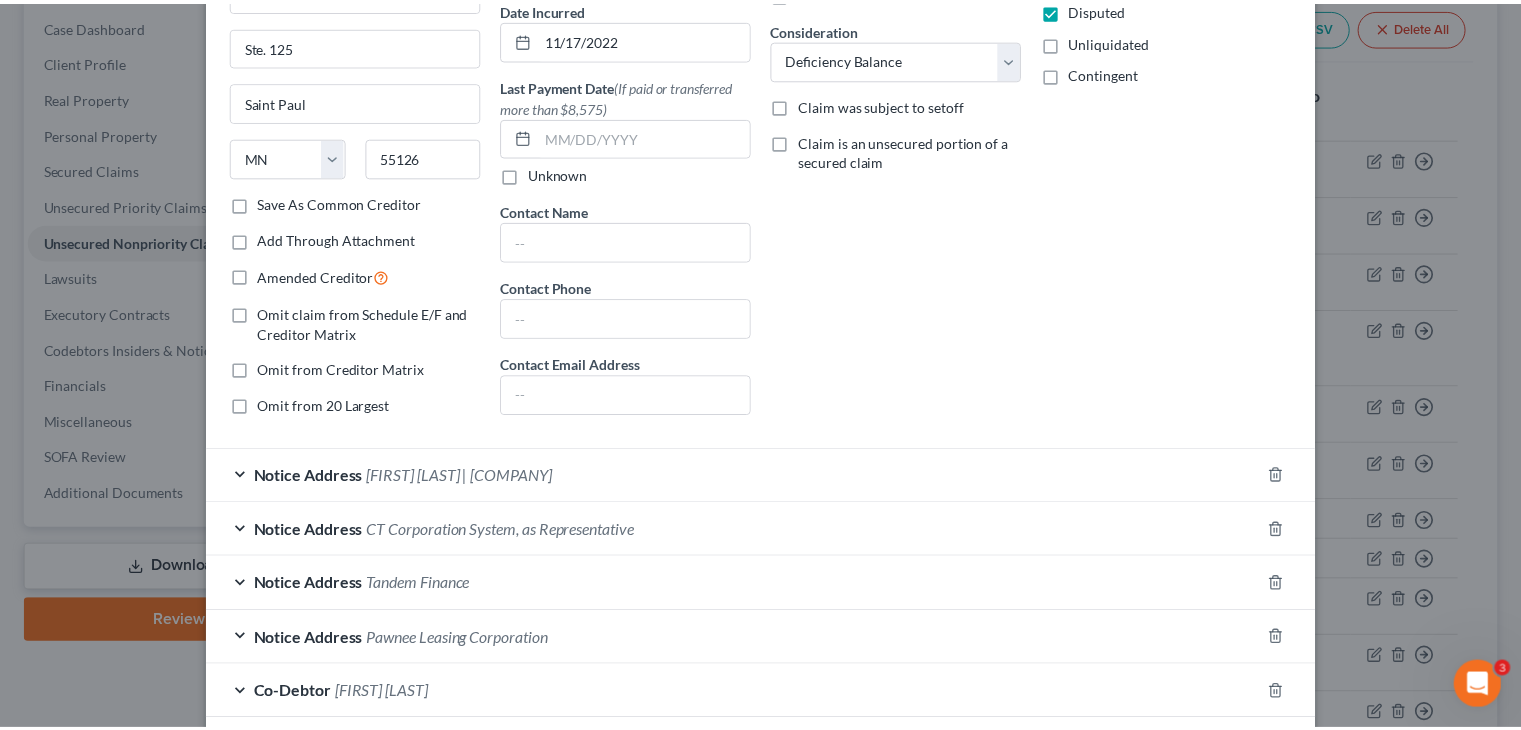 scroll, scrollTop: 0, scrollLeft: 0, axis: both 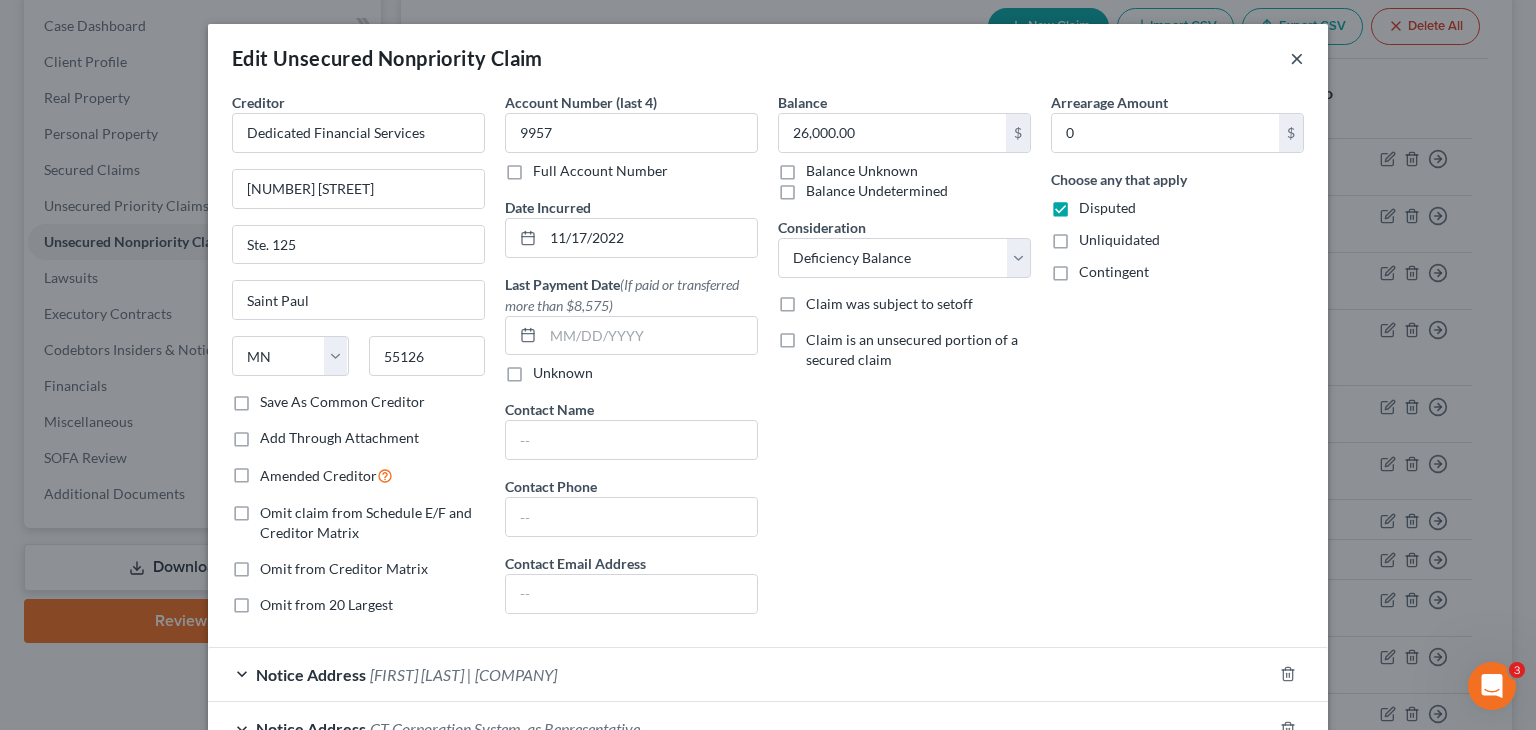click on "×" at bounding box center (1297, 58) 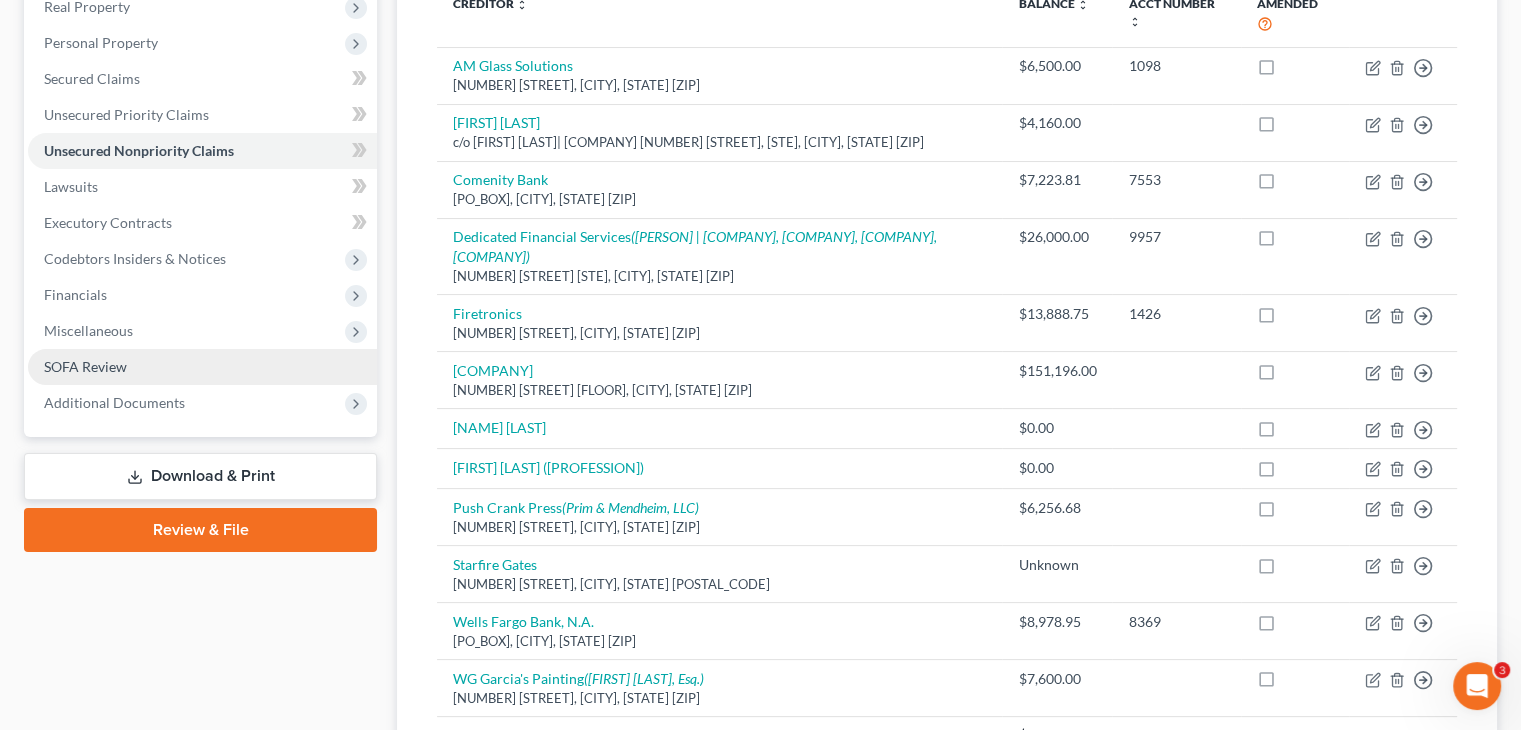 click on "SOFA Review" at bounding box center (85, 366) 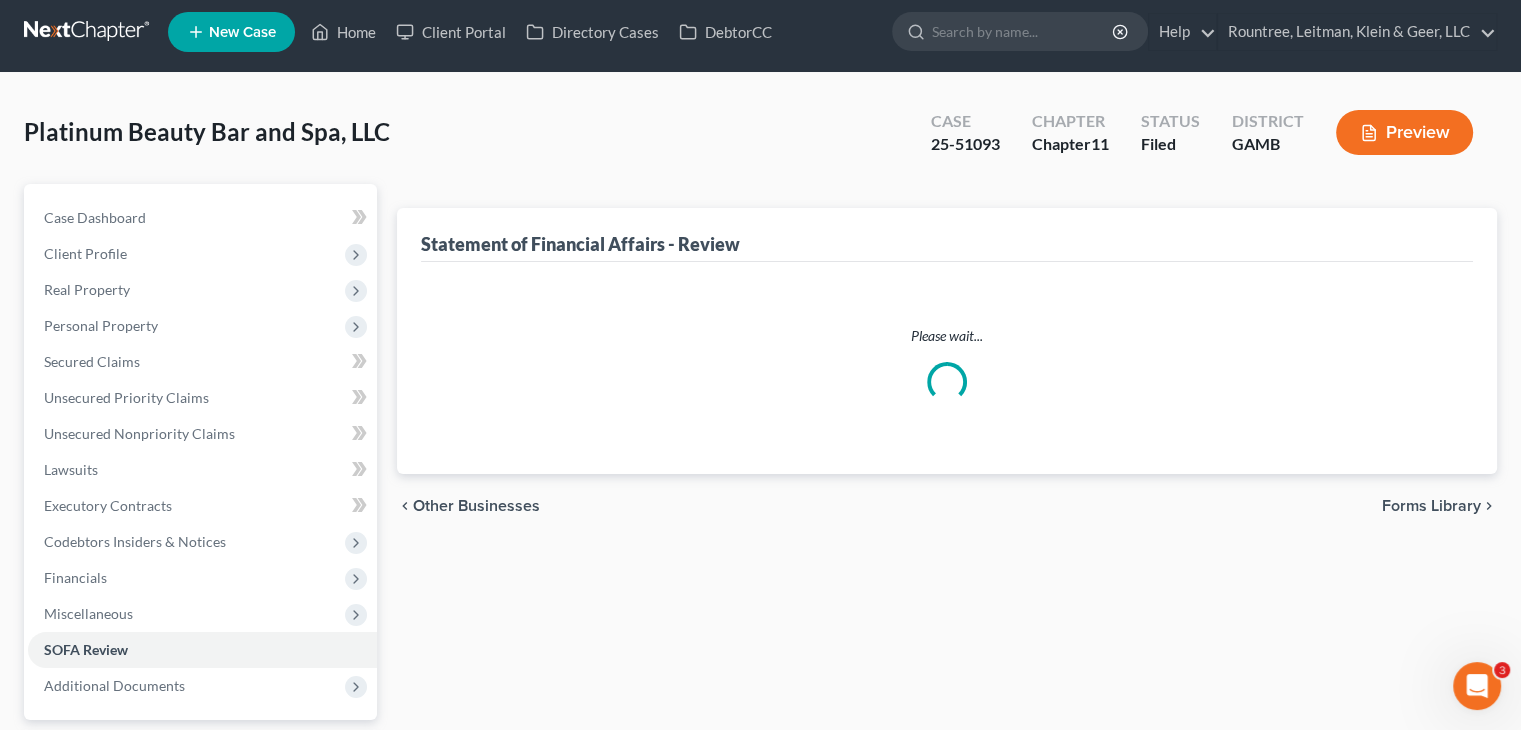 scroll, scrollTop: 0, scrollLeft: 0, axis: both 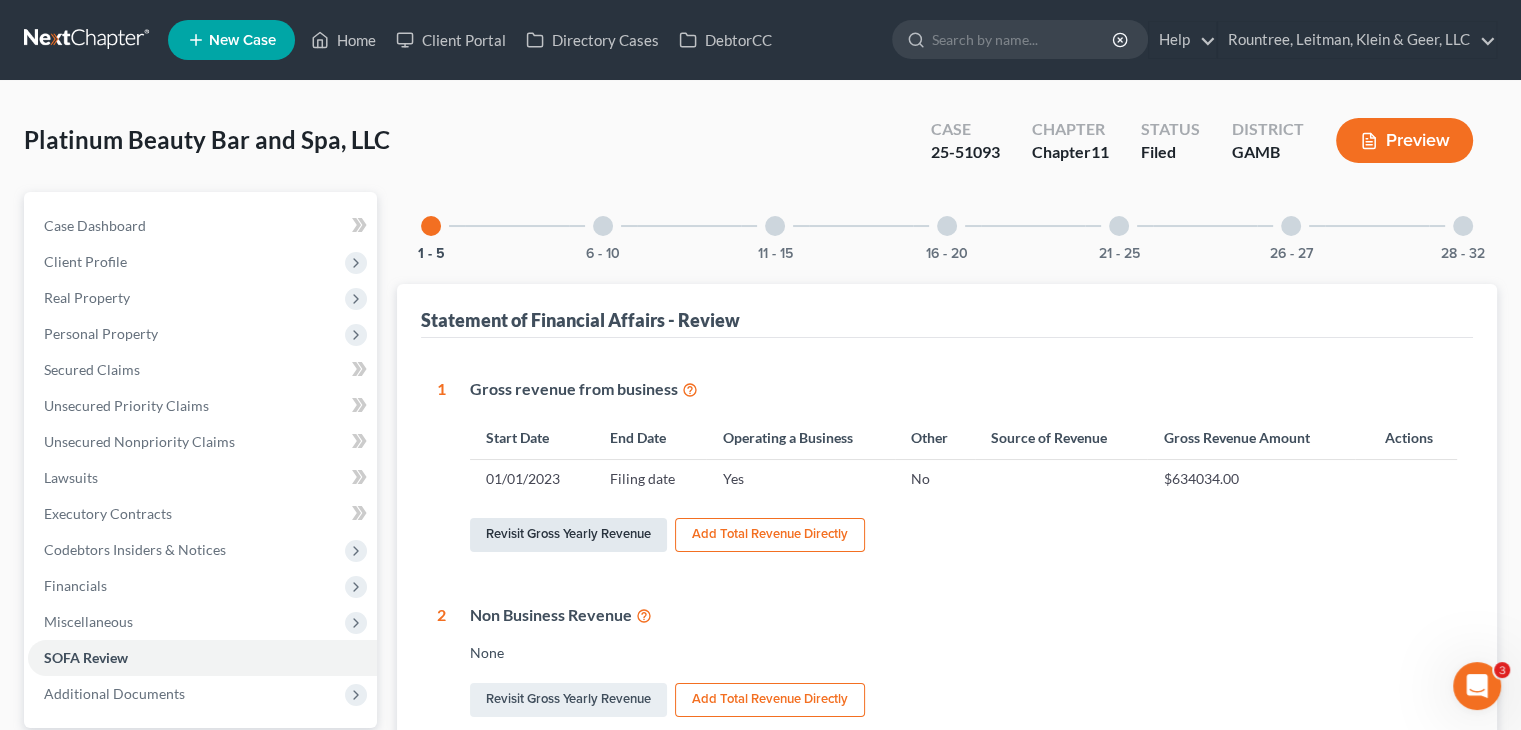 click on "Revisit Gross Yearly Revenue" at bounding box center (568, 535) 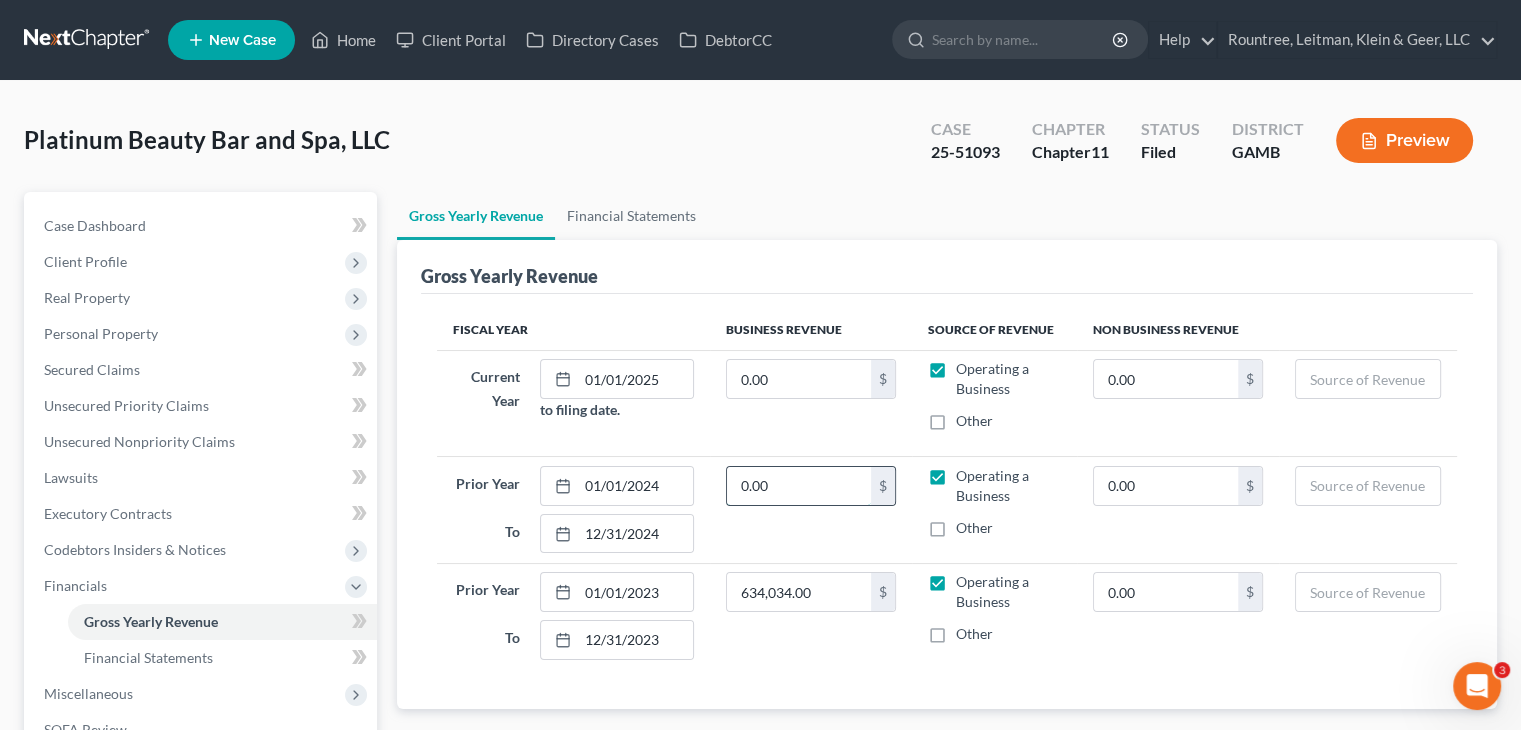 click on "0.00" at bounding box center (799, 486) 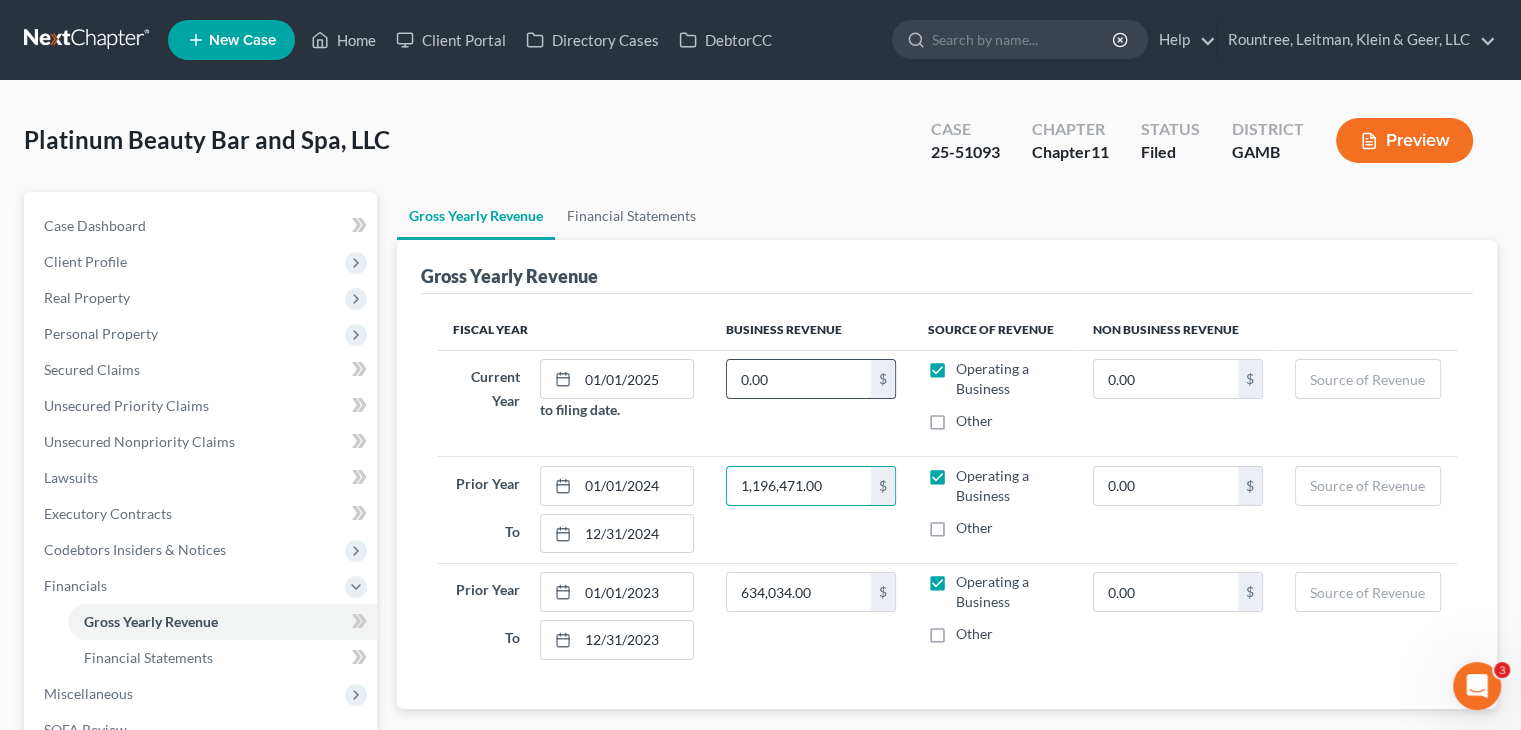 type on "1,196,471.00" 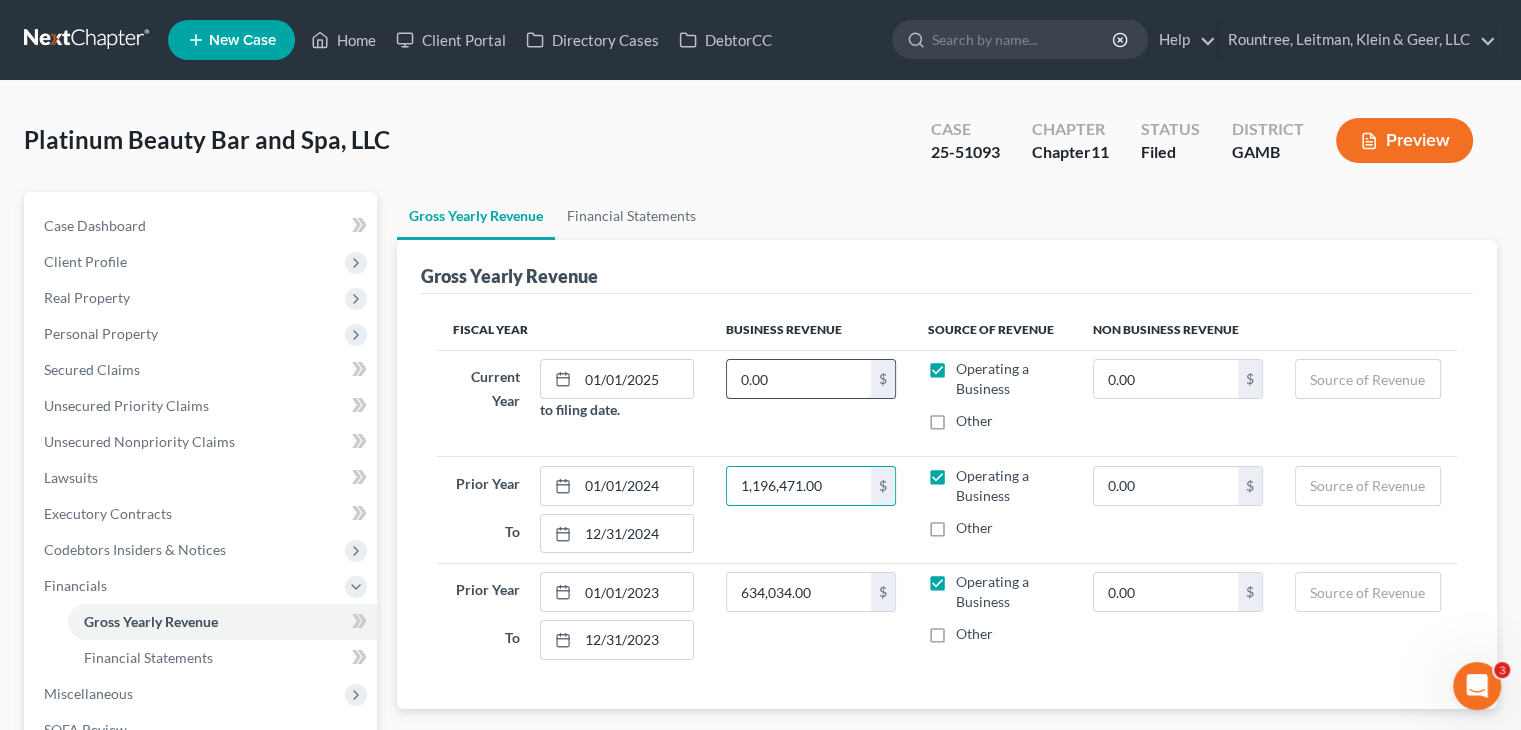 click on "0.00" at bounding box center (799, 379) 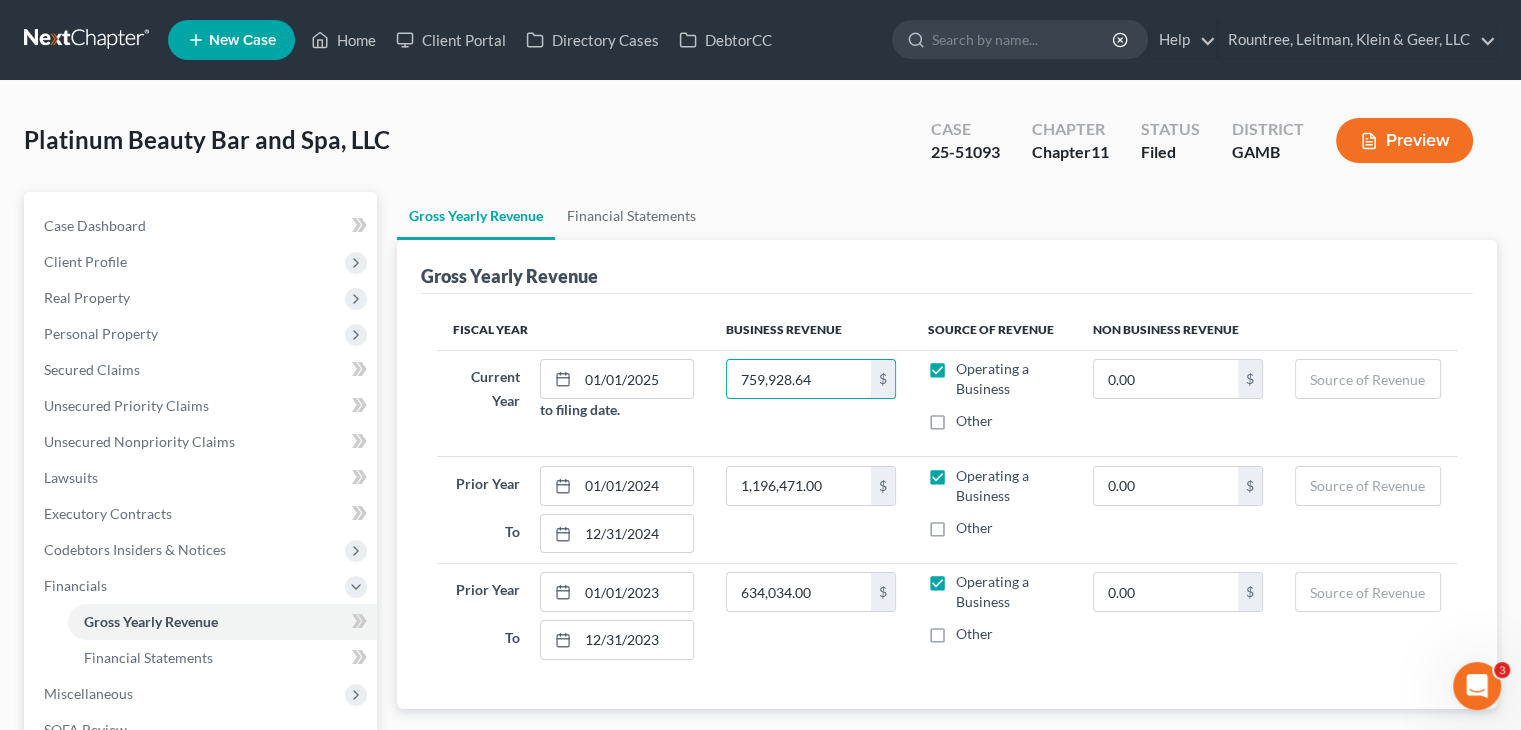 type on "759,928.64" 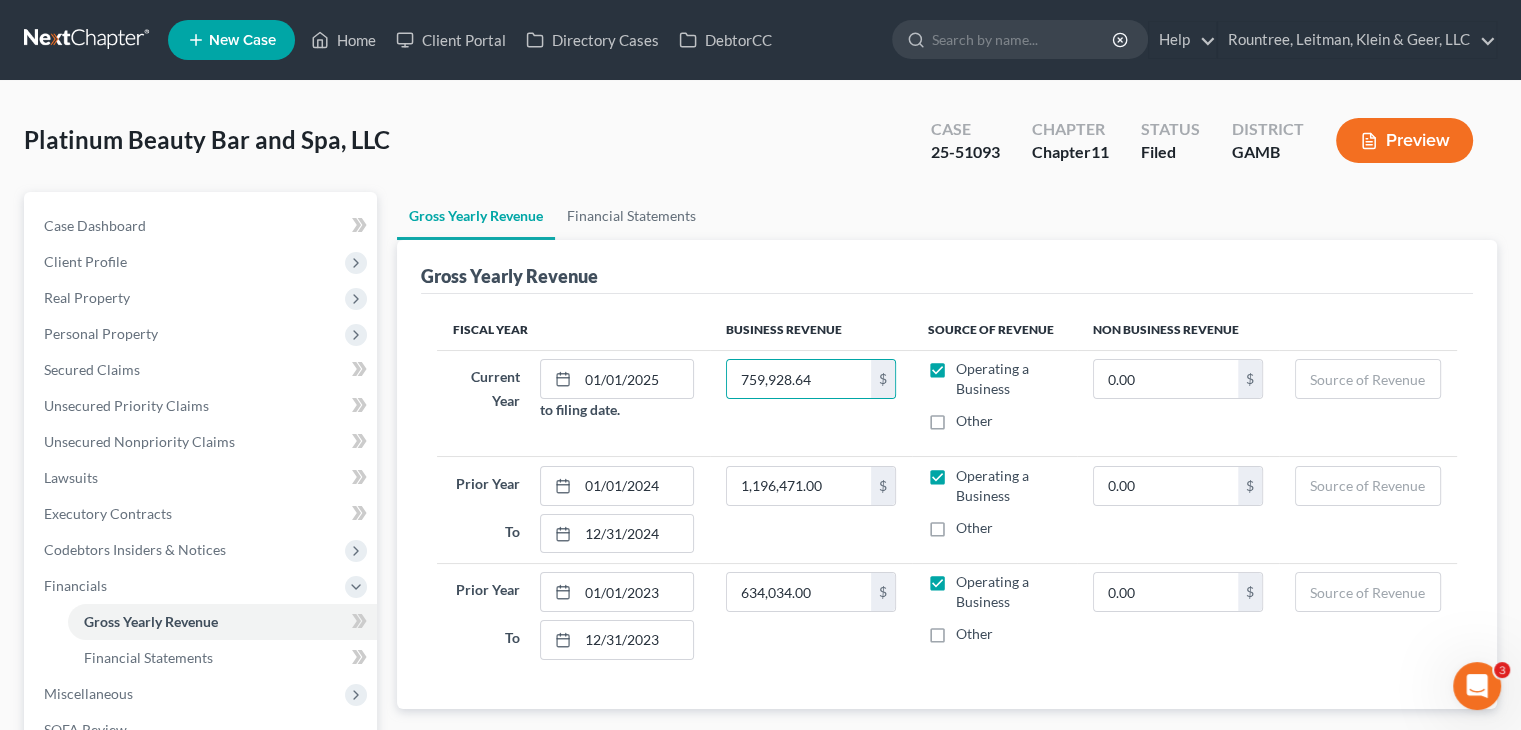 click on "Gross Yearly Revenue" at bounding box center (947, 267) 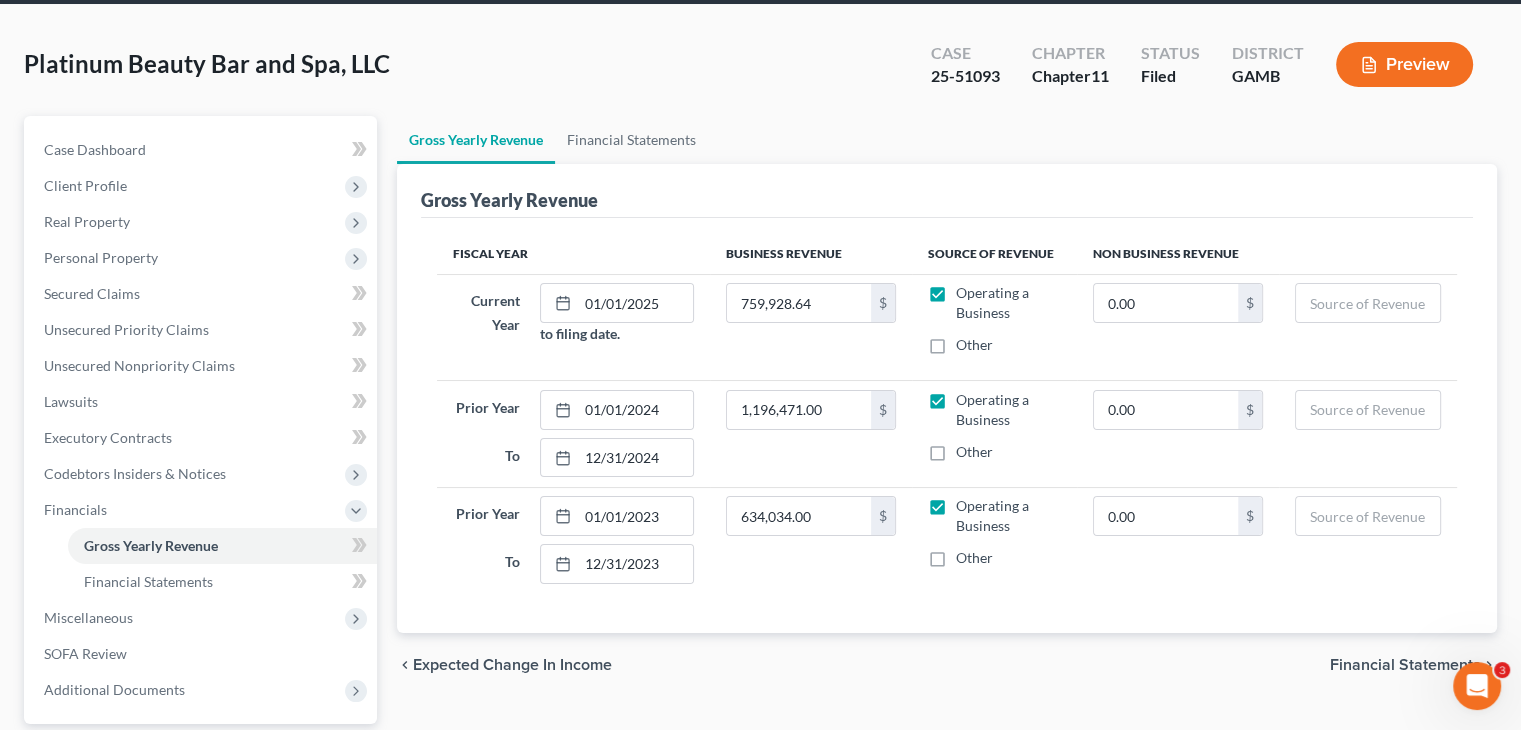 scroll, scrollTop: 200, scrollLeft: 0, axis: vertical 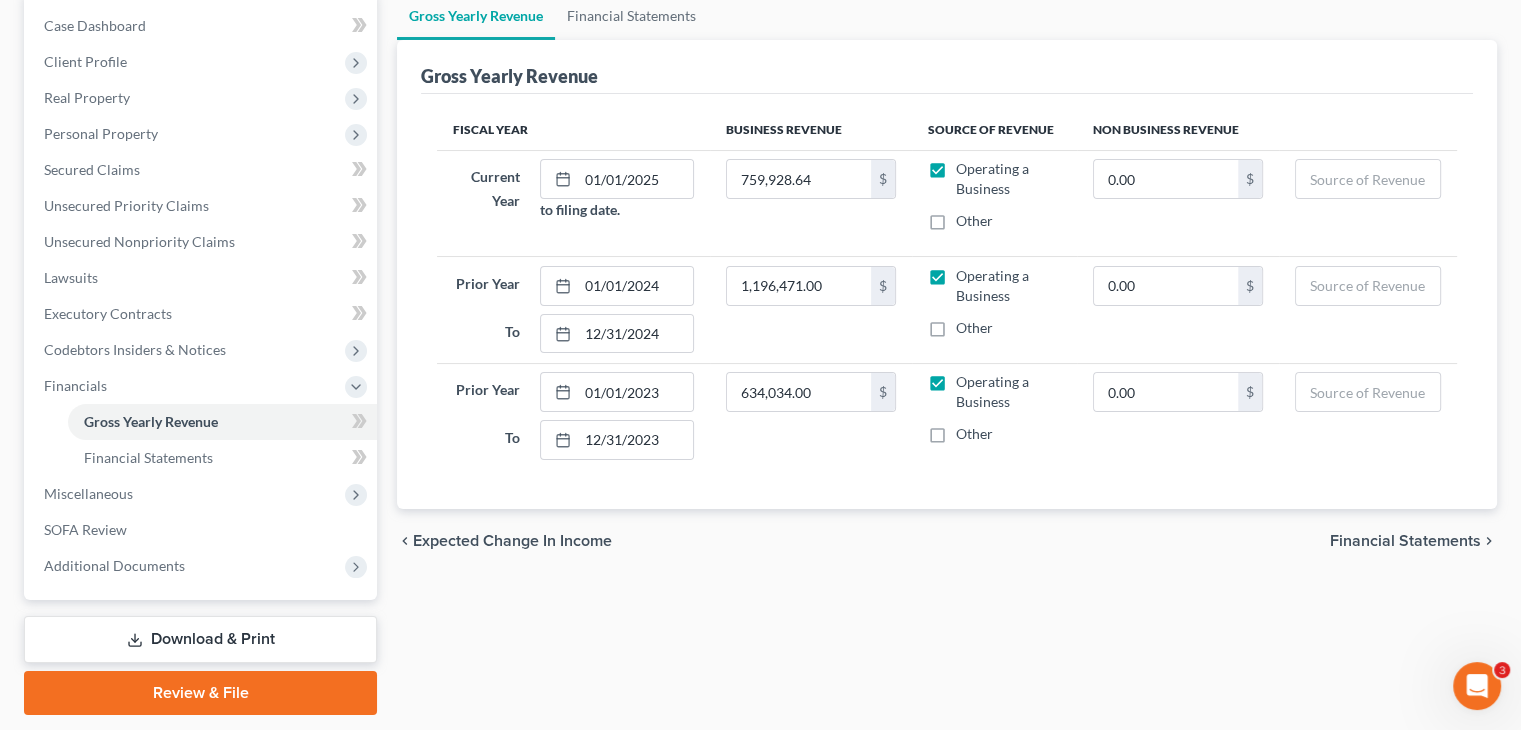 click on "Financial Statements" at bounding box center [1405, 541] 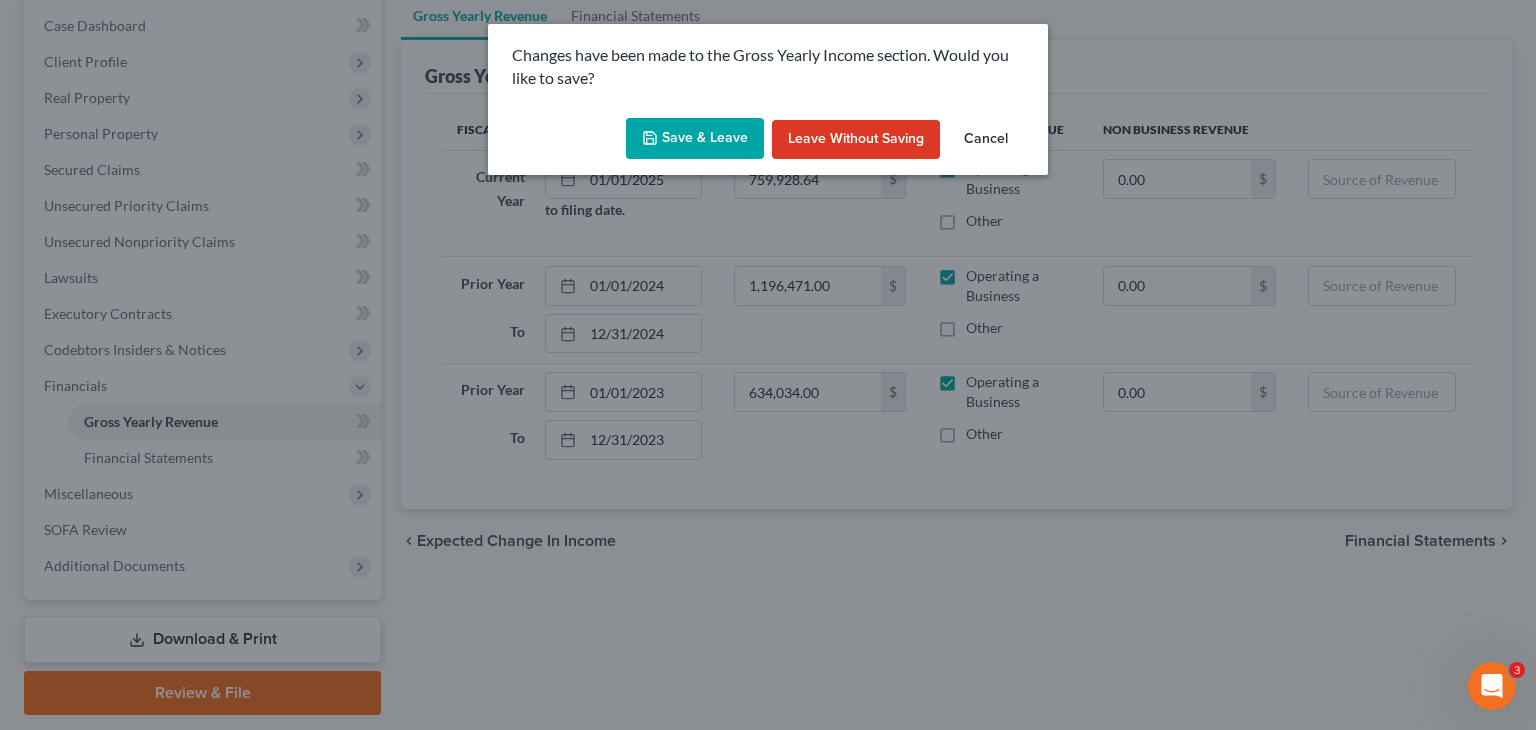click on "Save & Leave" at bounding box center [695, 139] 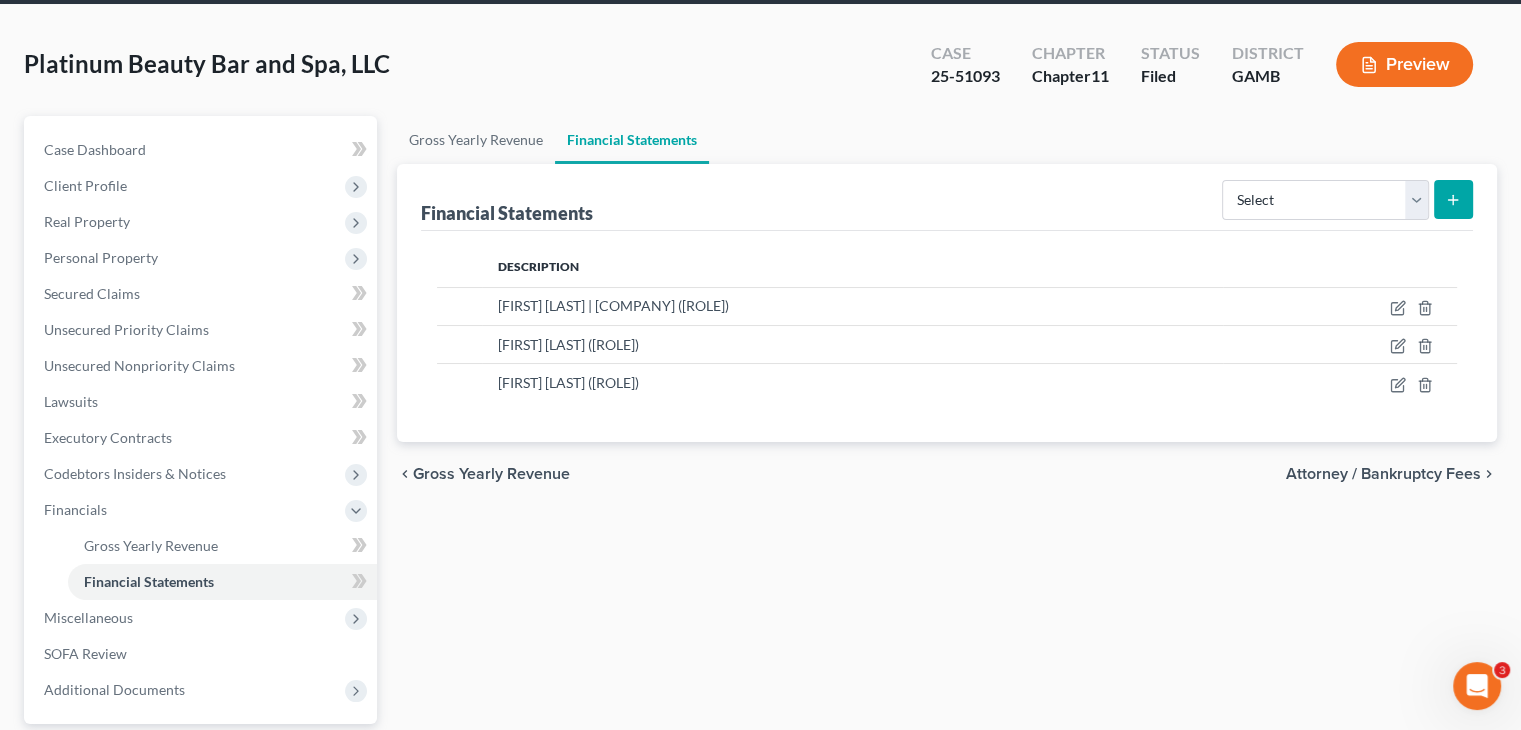 scroll, scrollTop: 200, scrollLeft: 0, axis: vertical 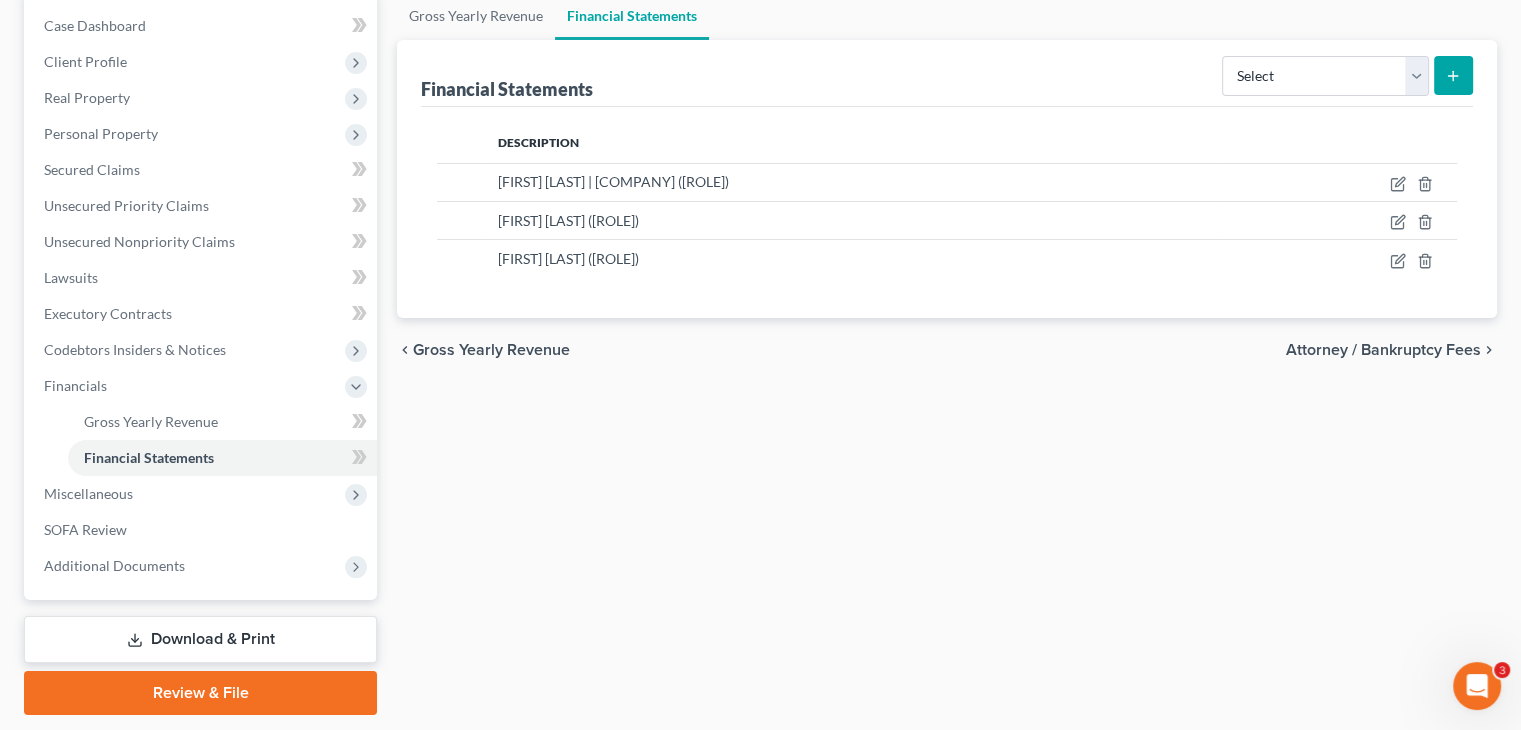 click on "Attorney / Bankruptcy Fees" at bounding box center (1383, 350) 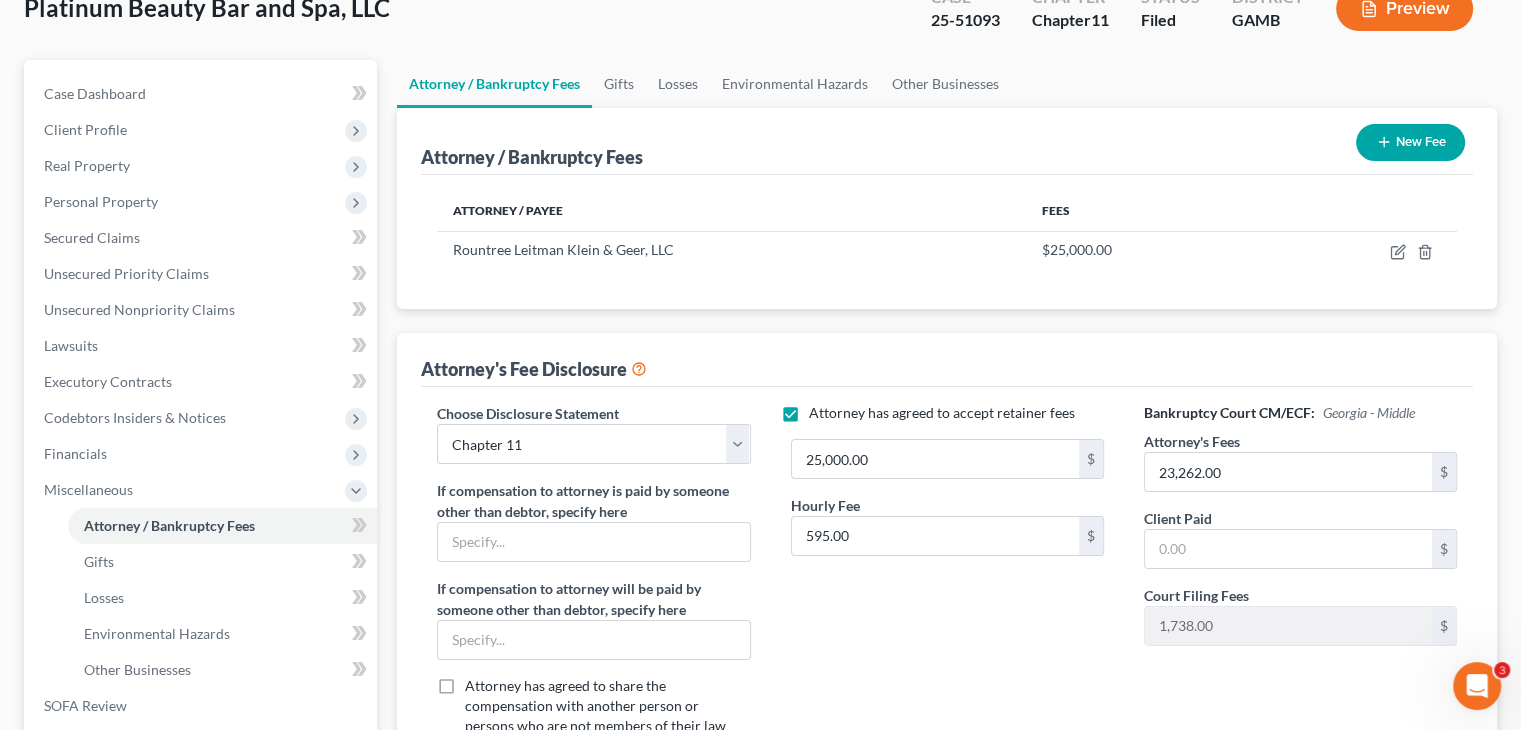 scroll, scrollTop: 268, scrollLeft: 0, axis: vertical 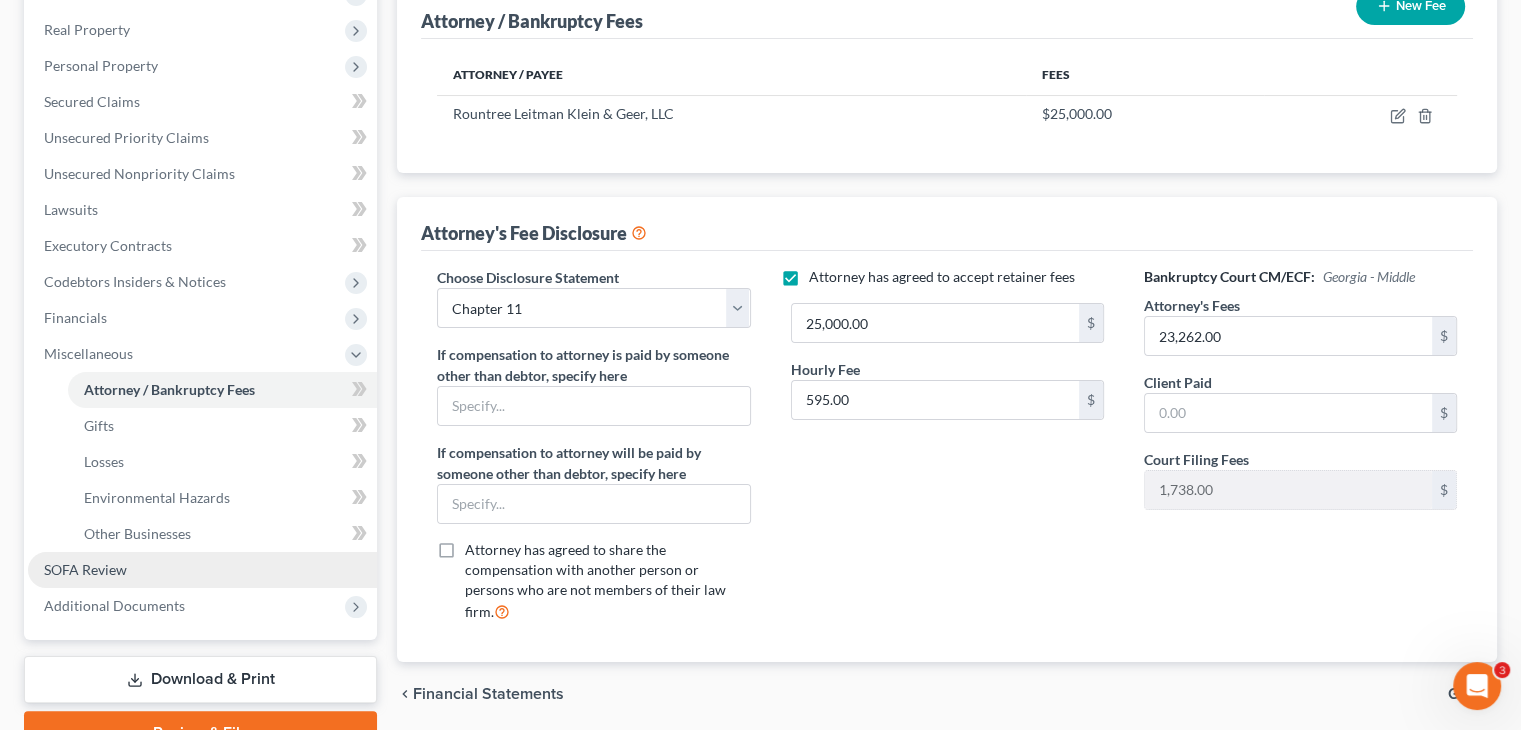 click on "SOFA Review" at bounding box center (85, 569) 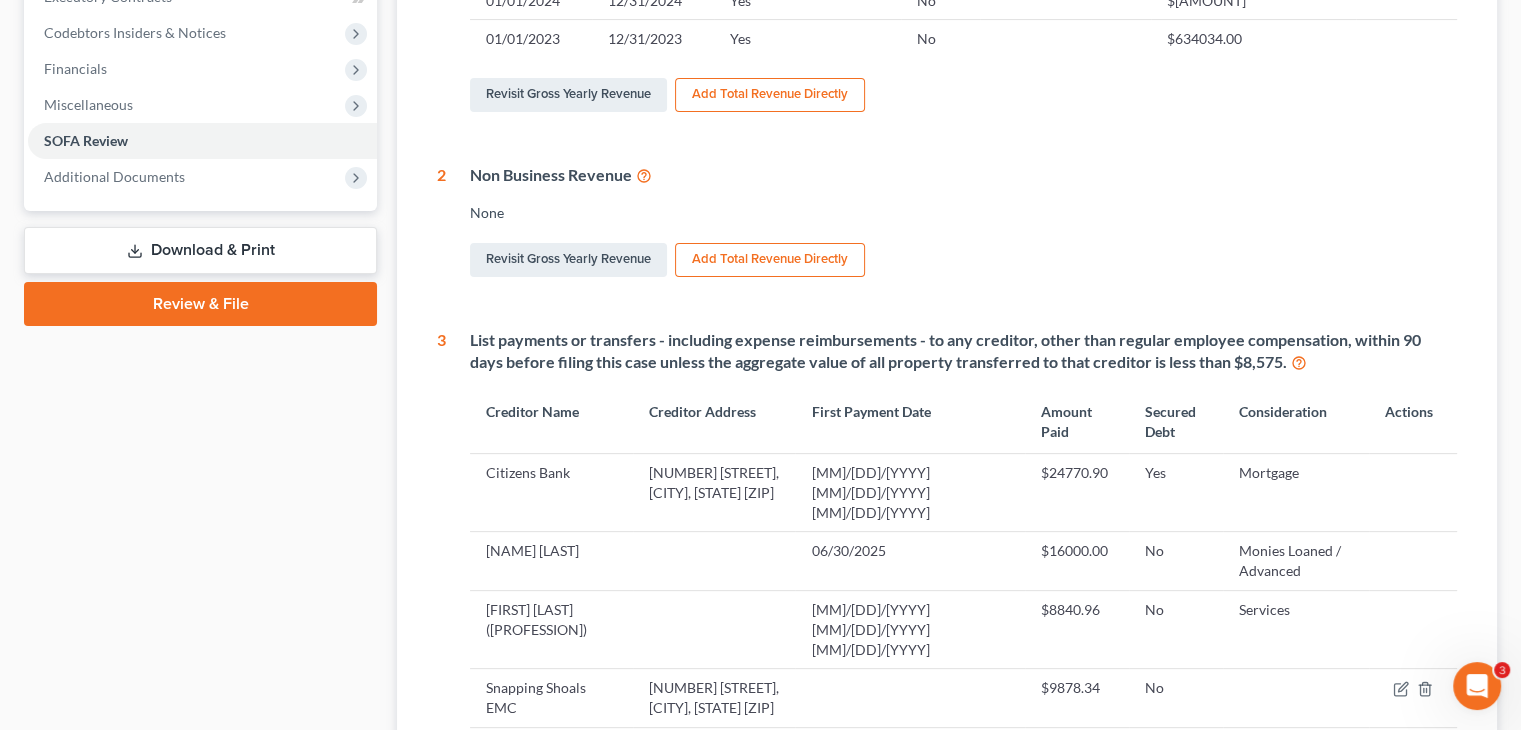 scroll, scrollTop: 93, scrollLeft: 0, axis: vertical 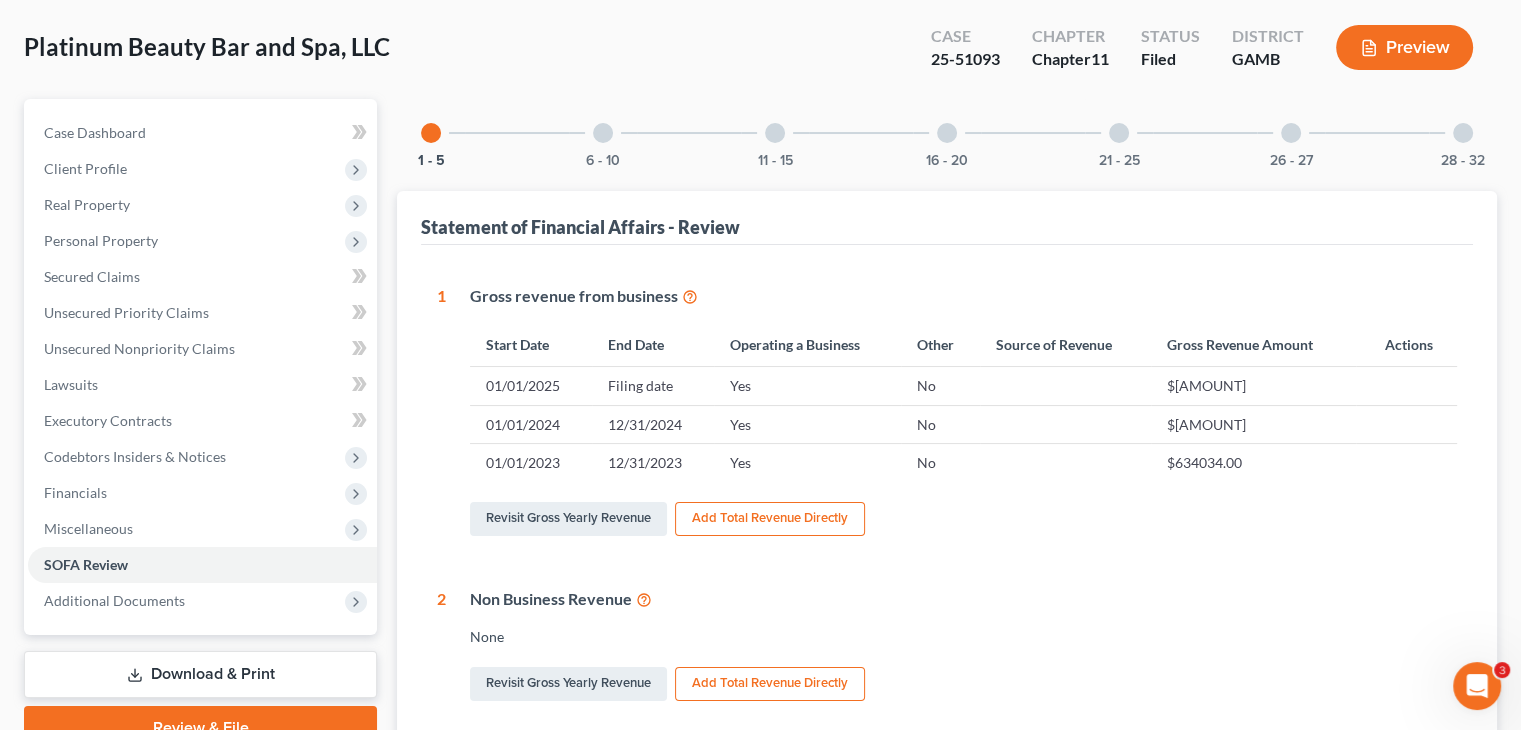 click at bounding box center [603, 133] 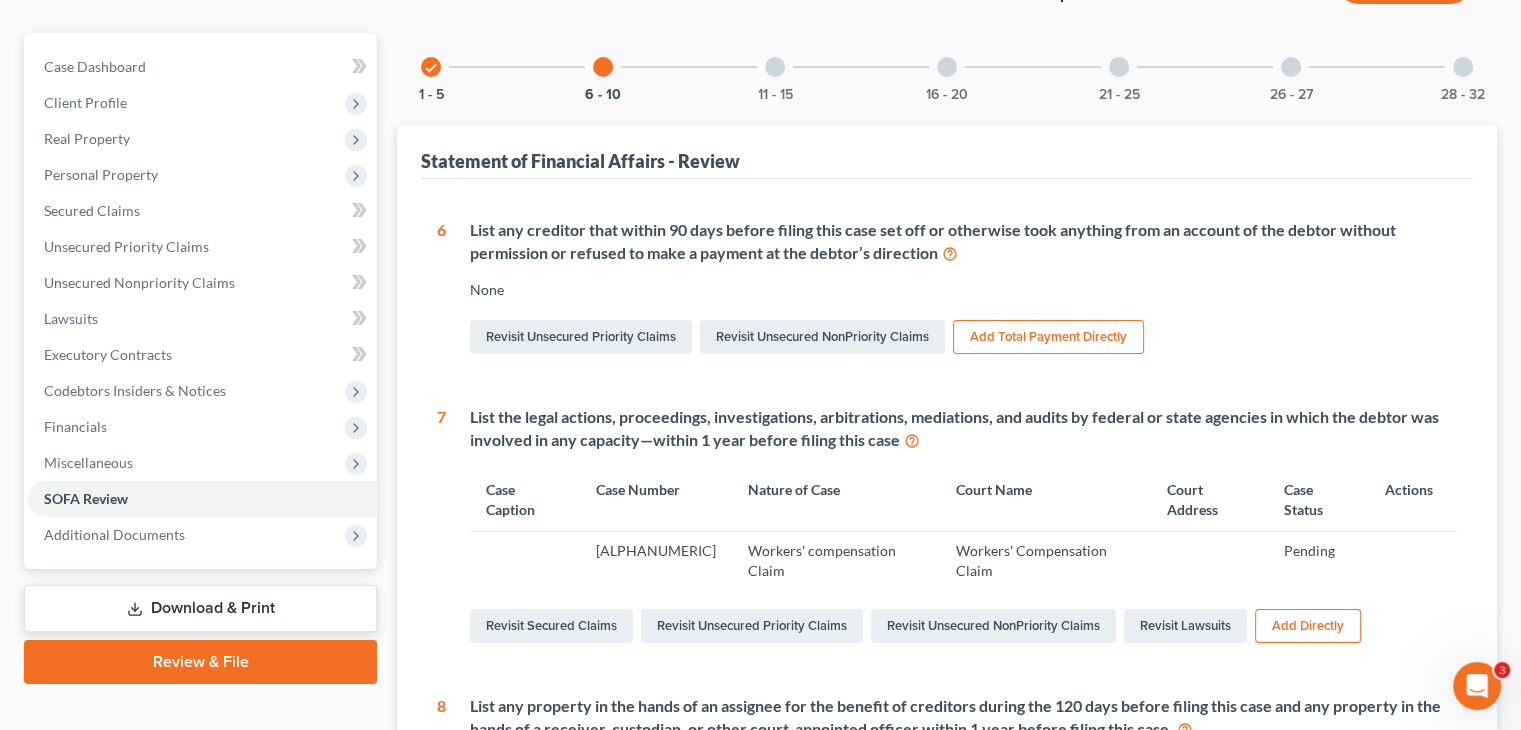 scroll, scrollTop: 193, scrollLeft: 0, axis: vertical 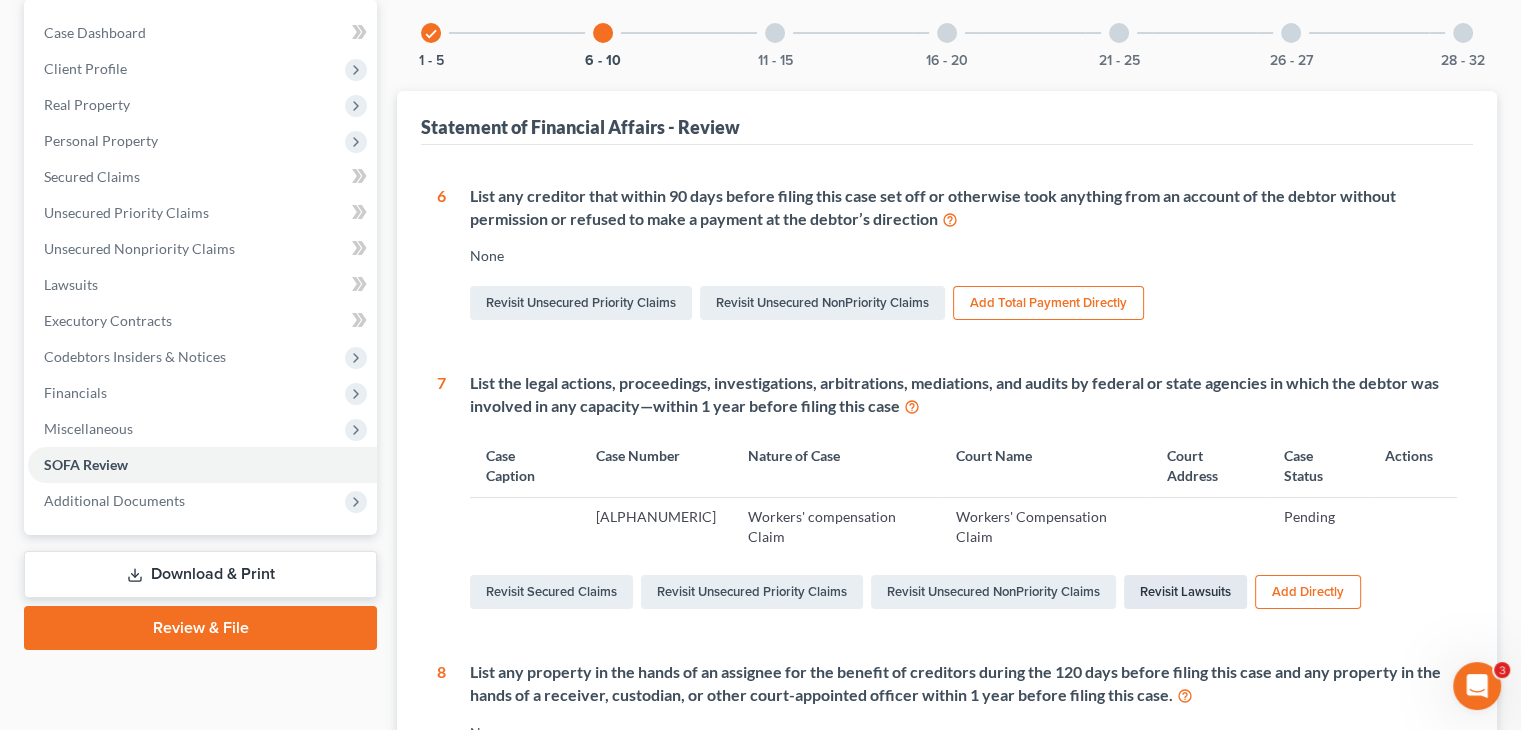 click on "Revisit Lawsuits" at bounding box center [1185, 592] 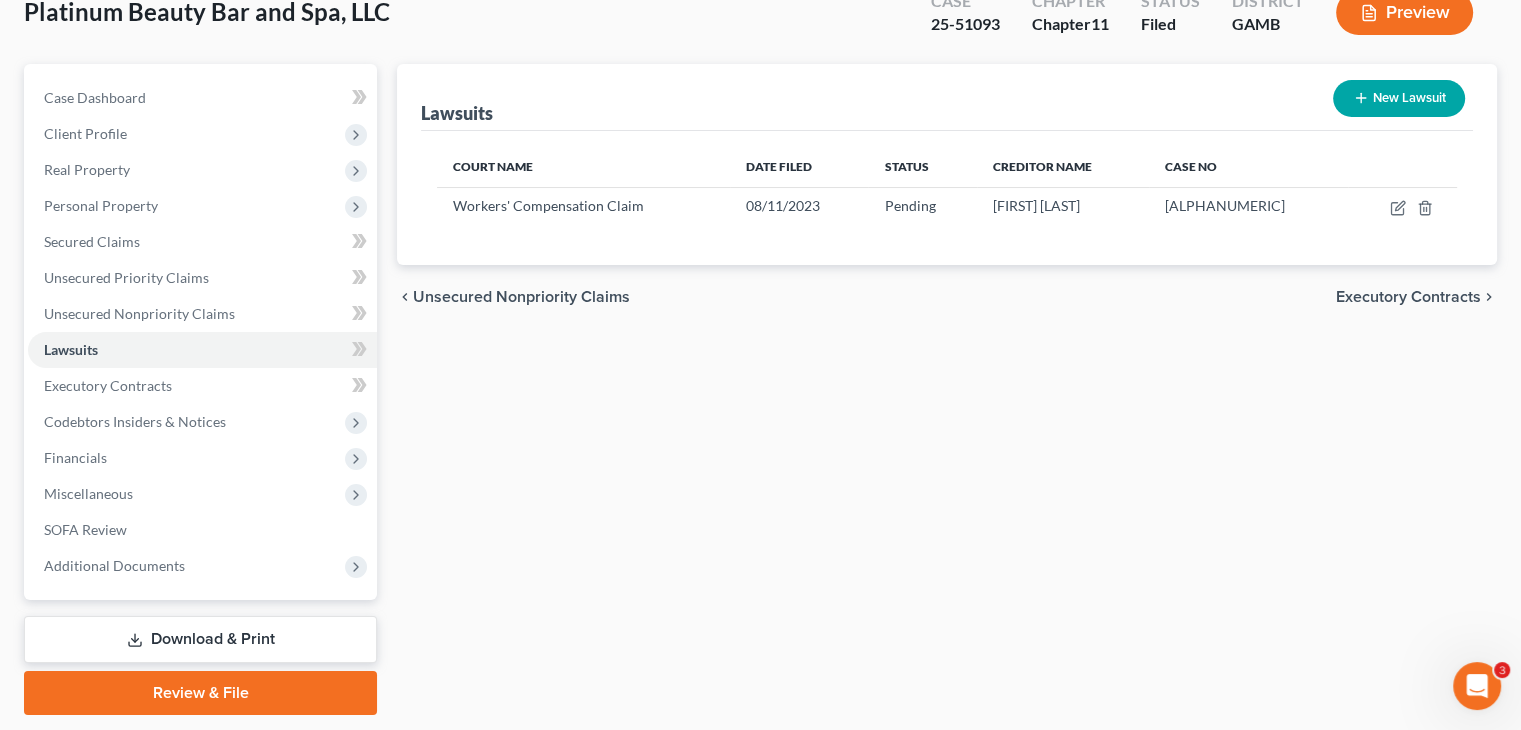 scroll, scrollTop: 0, scrollLeft: 0, axis: both 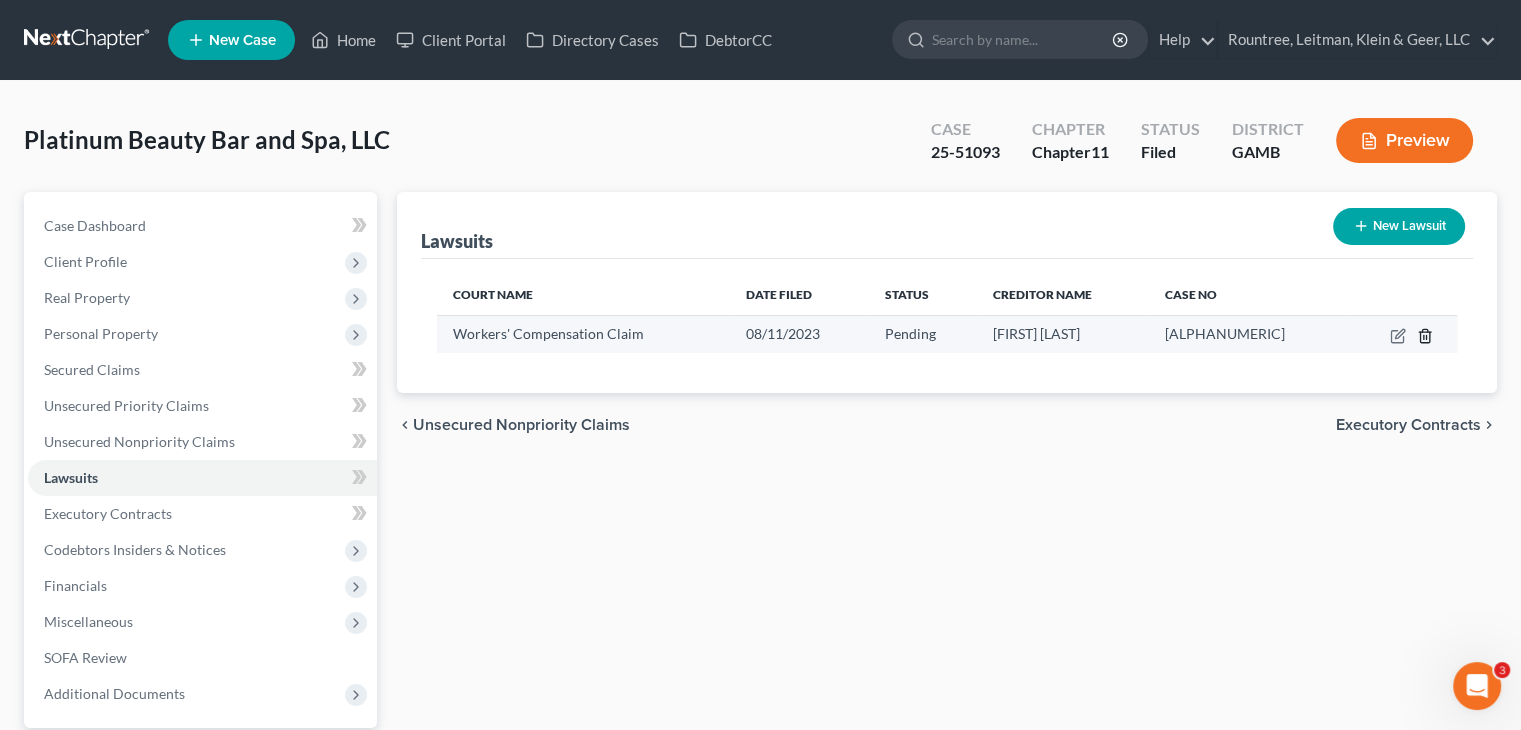 click 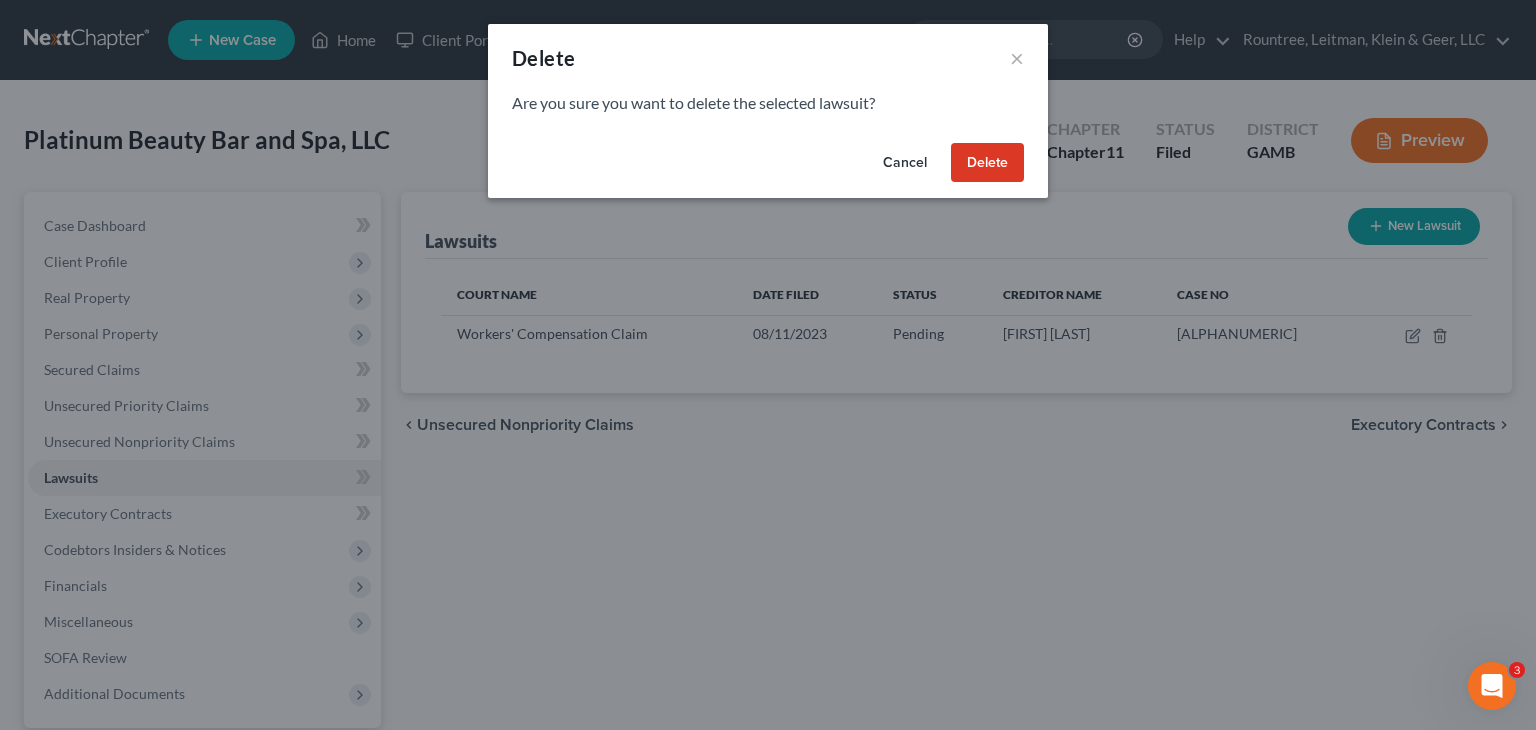 click on "Delete" at bounding box center [987, 163] 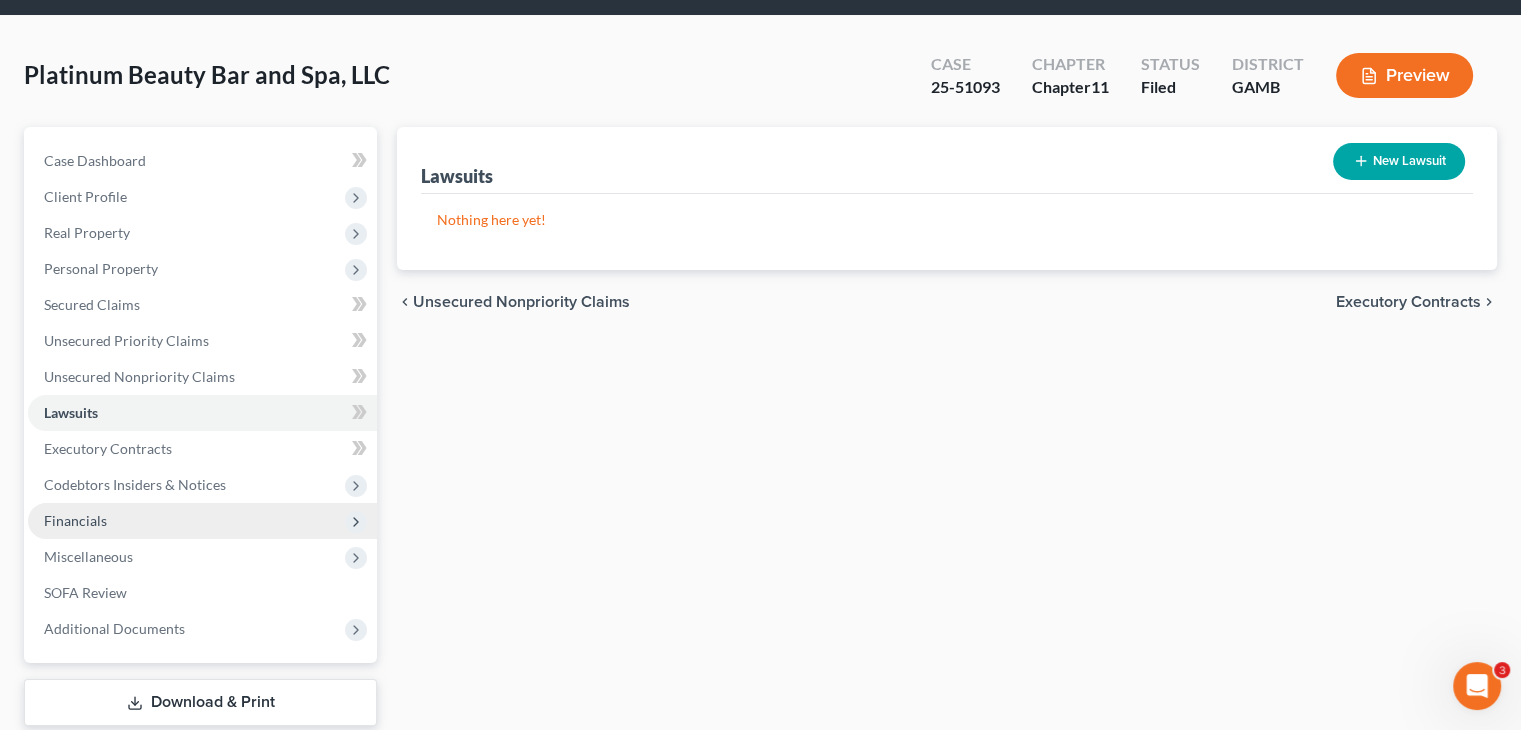 scroll, scrollTop: 100, scrollLeft: 0, axis: vertical 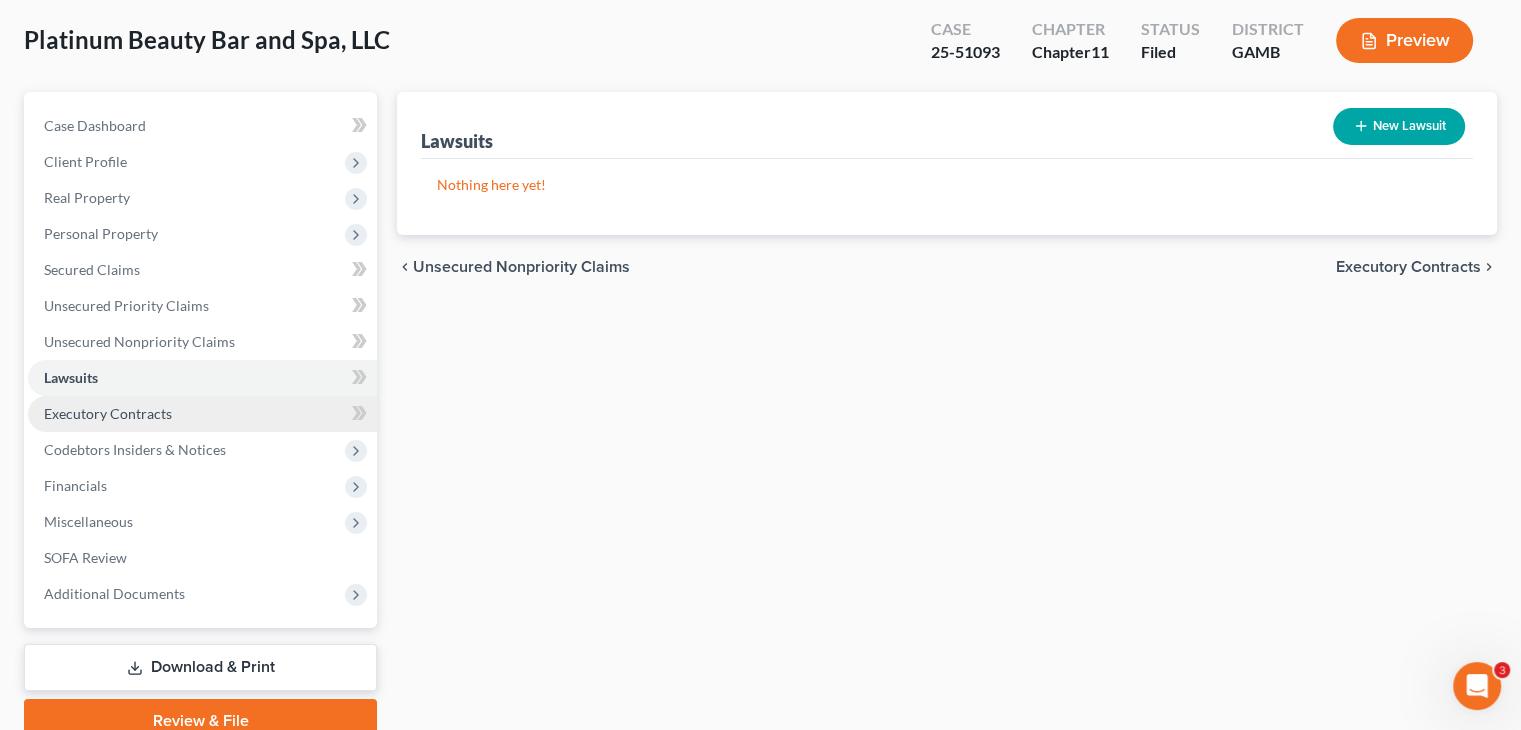 click on "Executory Contracts" at bounding box center (202, 414) 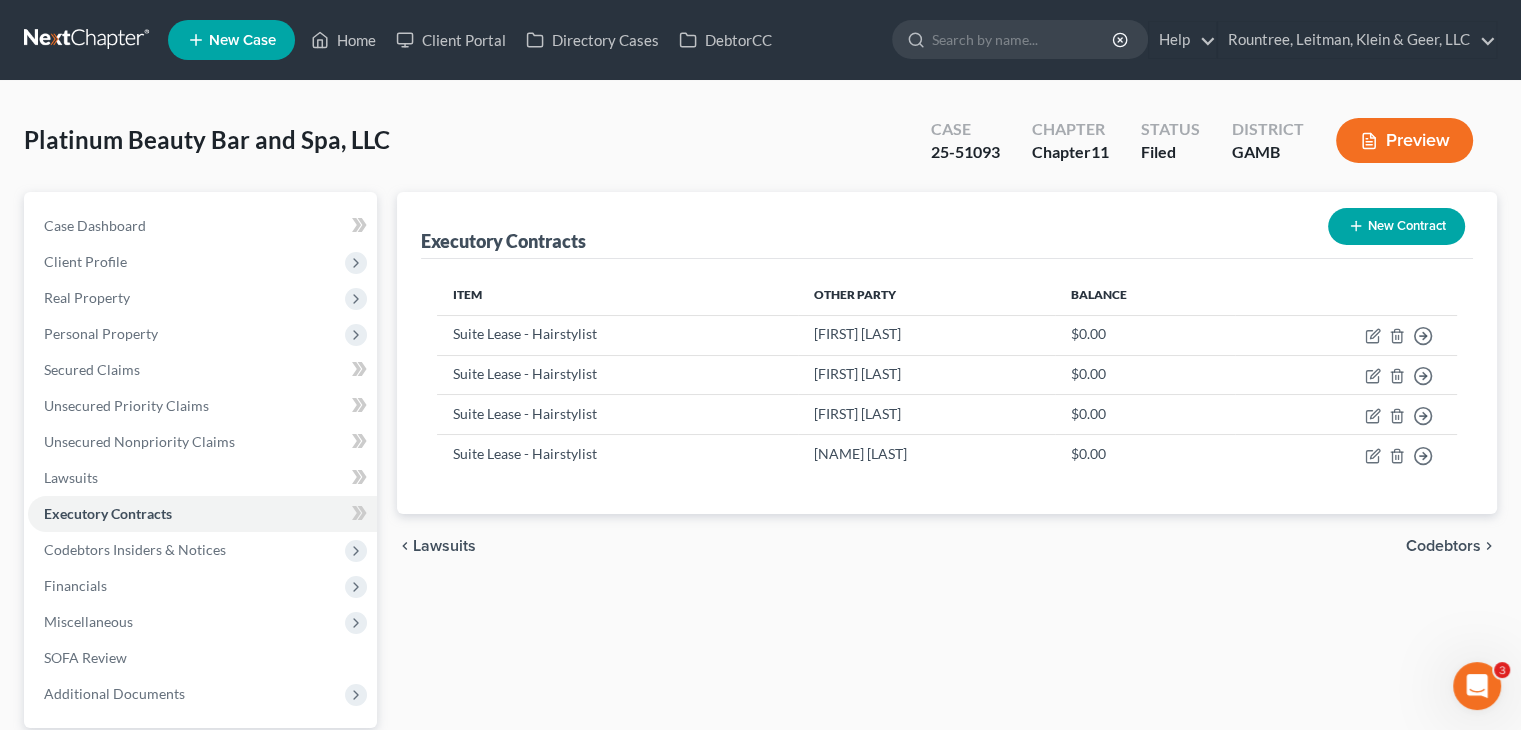 scroll, scrollTop: 100, scrollLeft: 0, axis: vertical 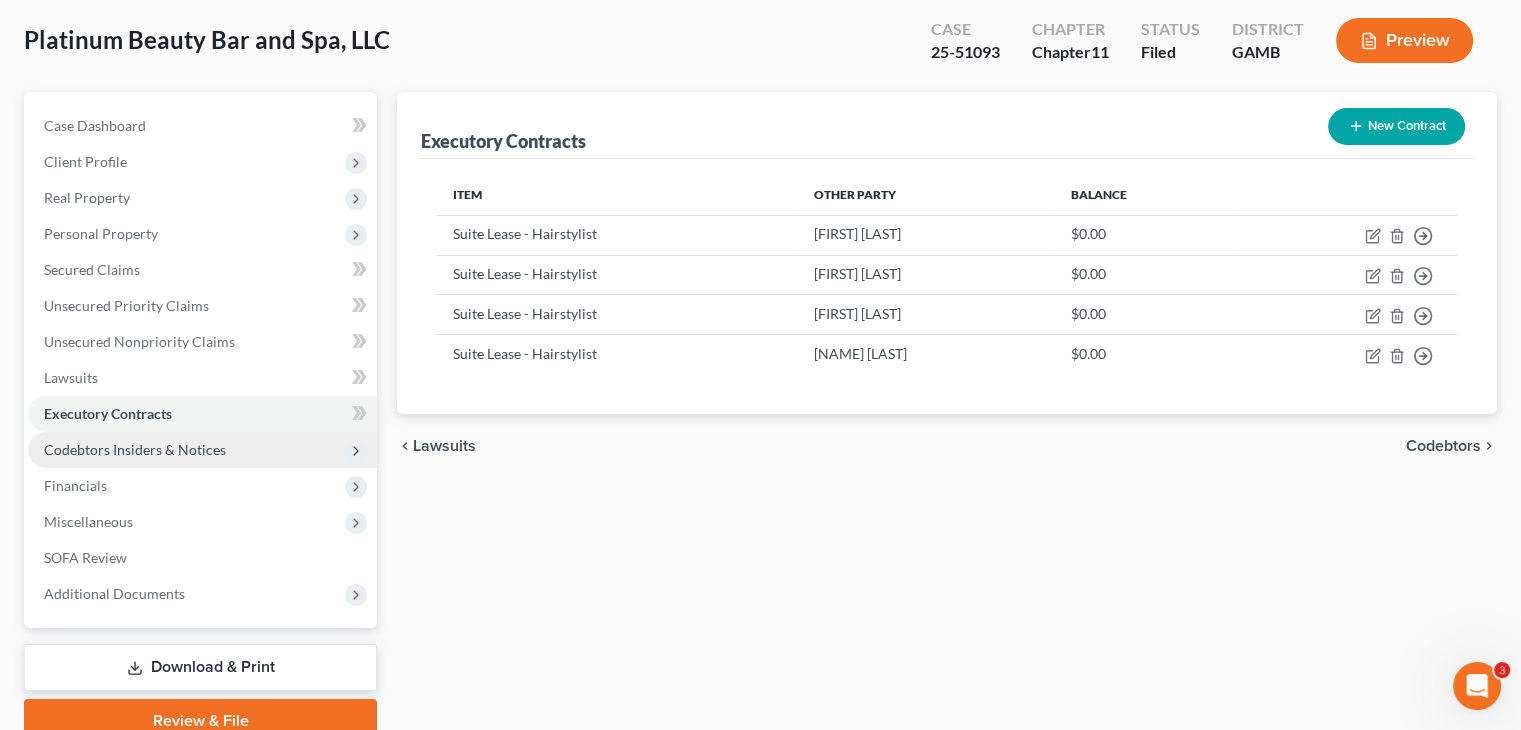 click on "Codebtors Insiders & Notices" at bounding box center (135, 449) 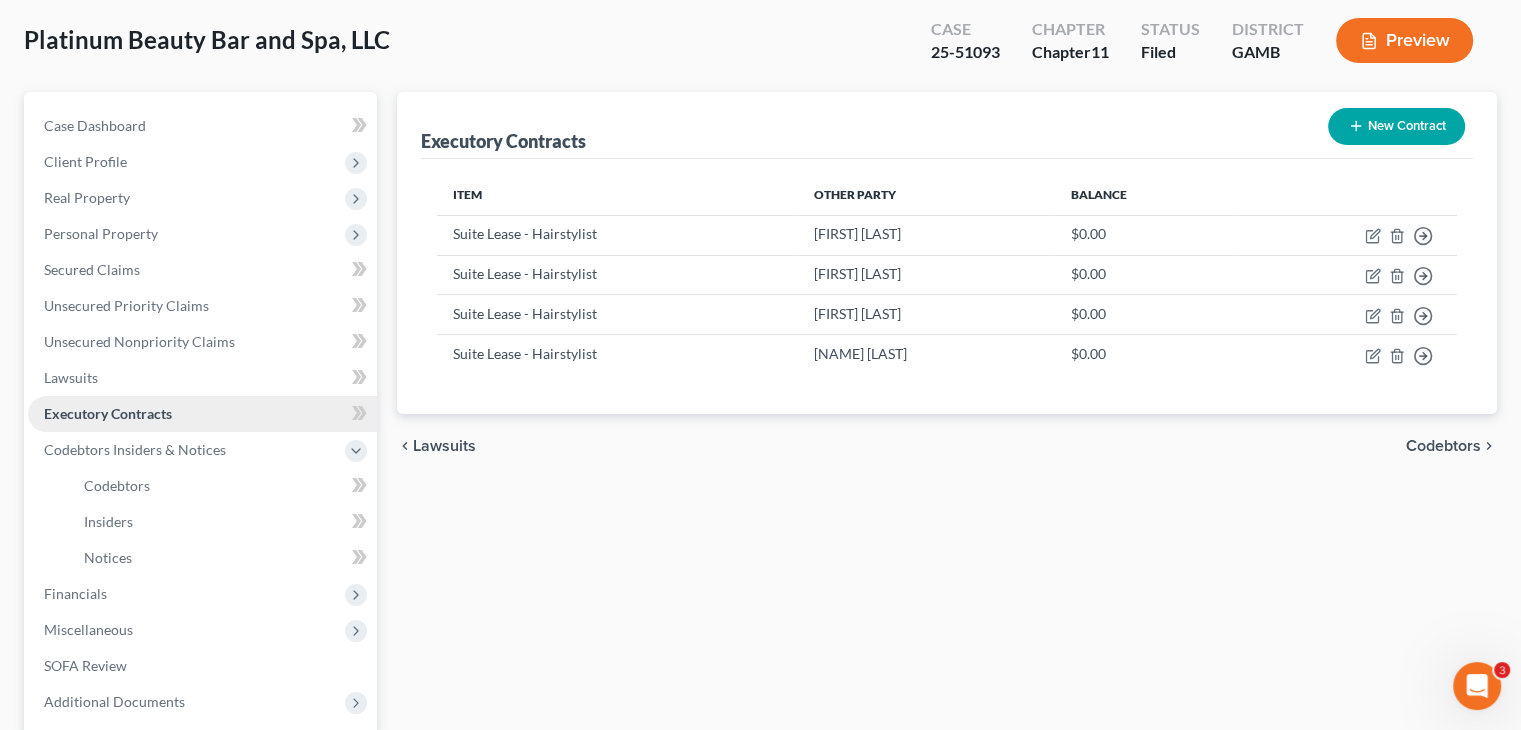 click on "Executory Contracts" at bounding box center (108, 413) 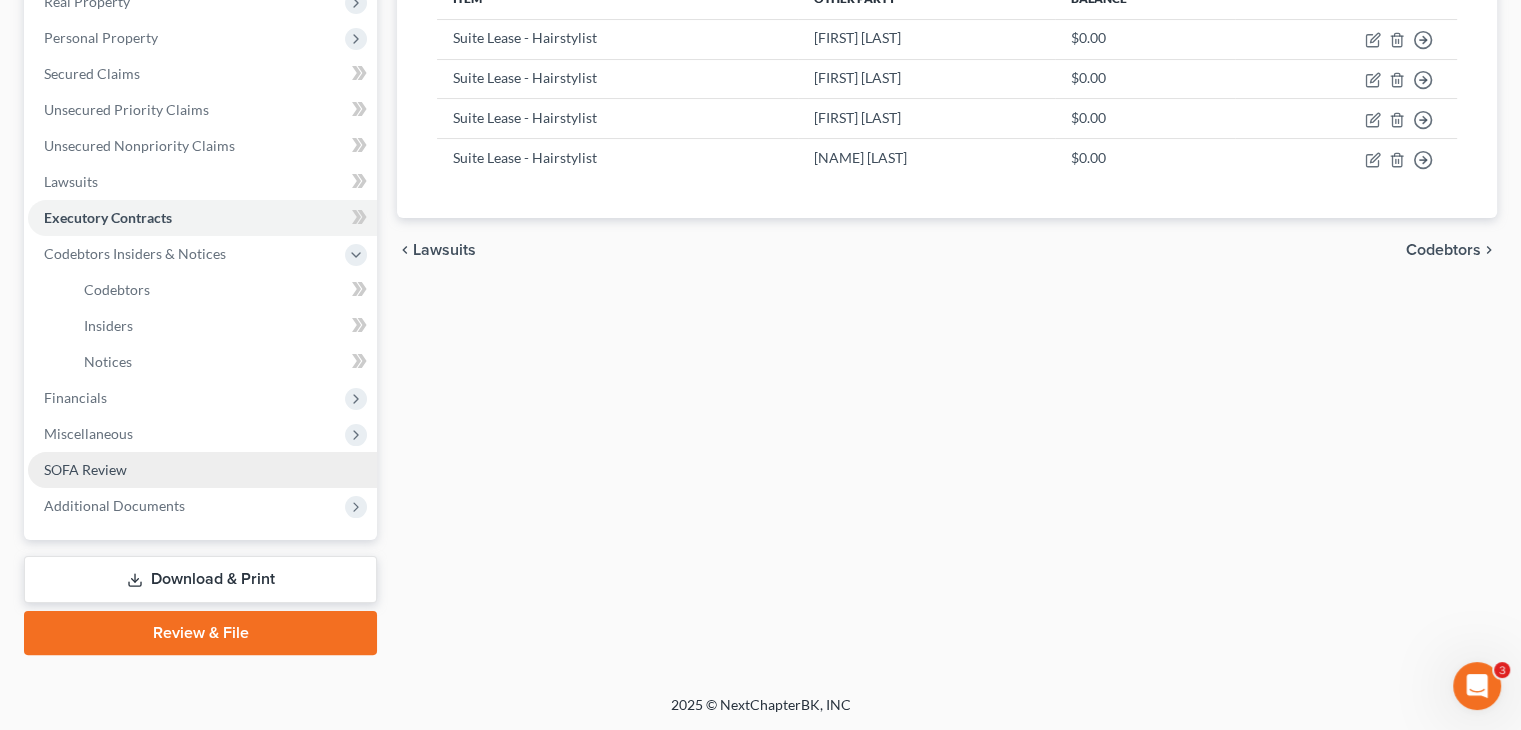 click on "SOFA Review" at bounding box center [85, 469] 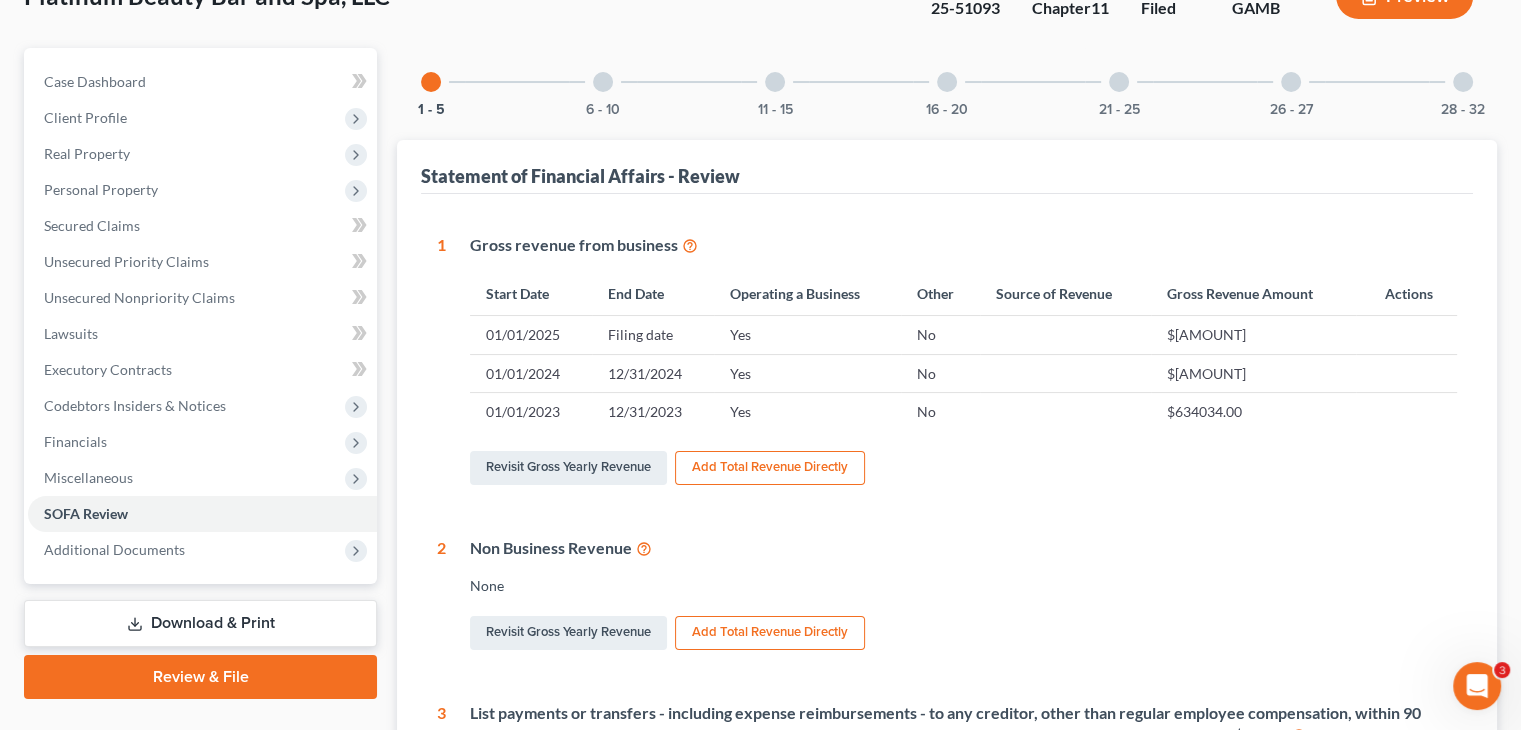 scroll, scrollTop: 0, scrollLeft: 0, axis: both 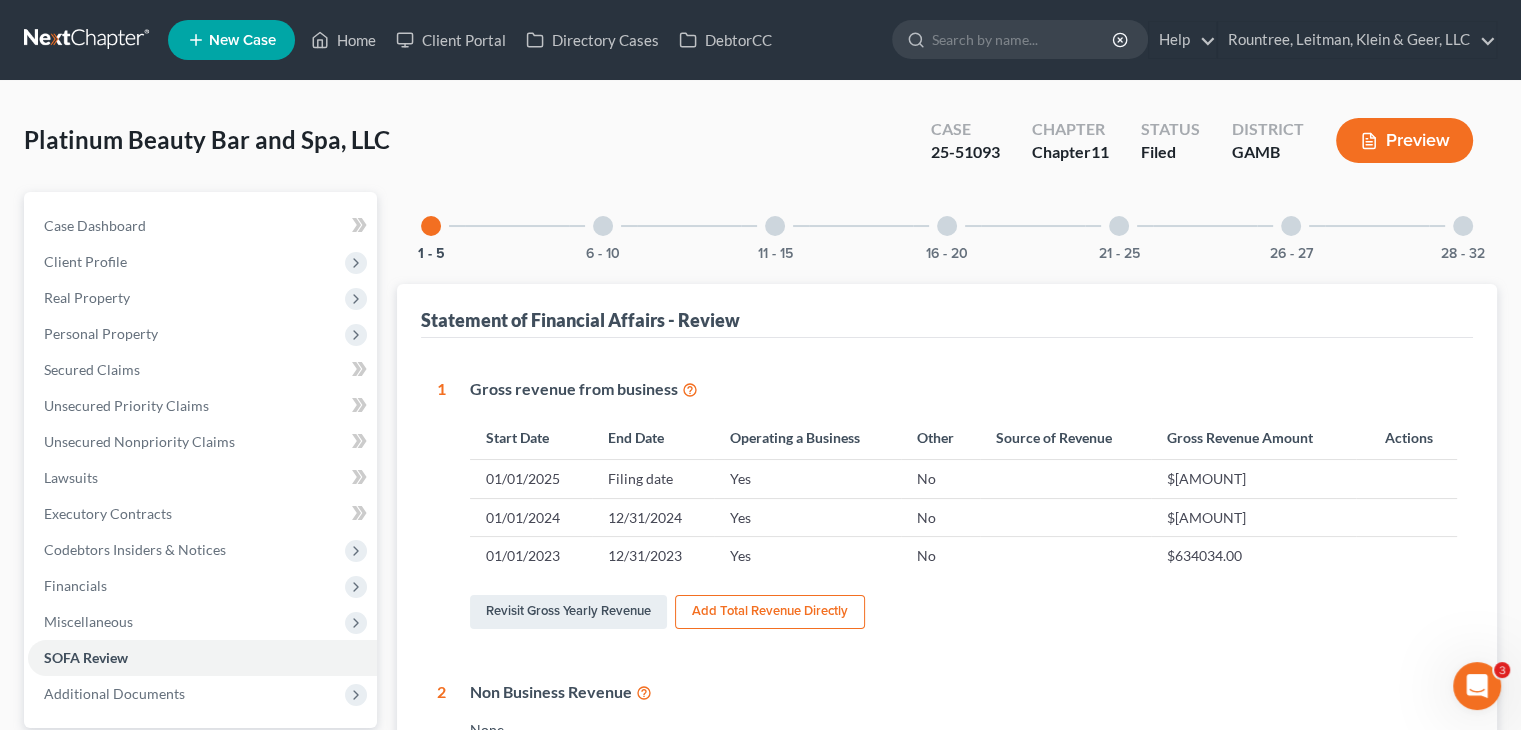 click on "11 - 15" at bounding box center [775, 226] 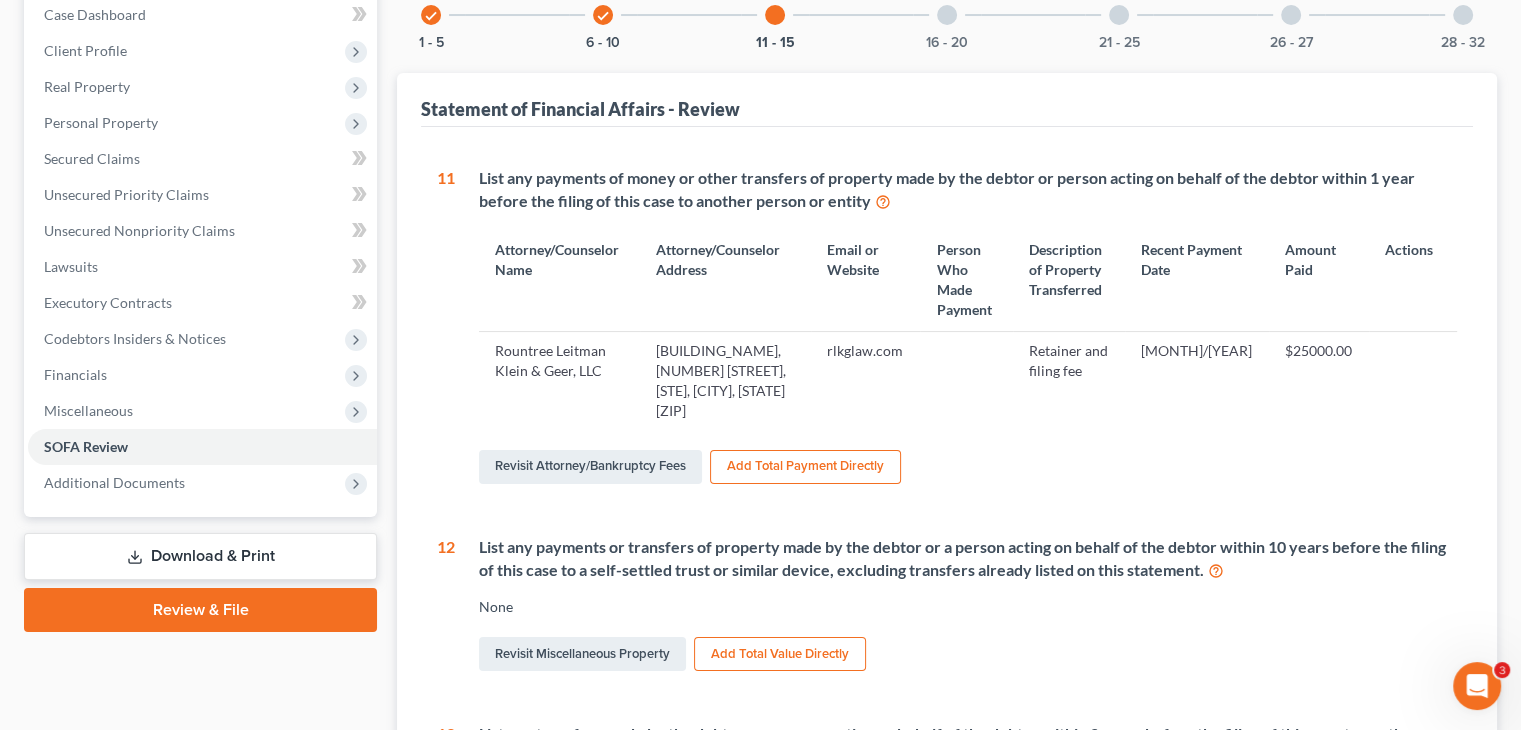 scroll, scrollTop: 0, scrollLeft: 0, axis: both 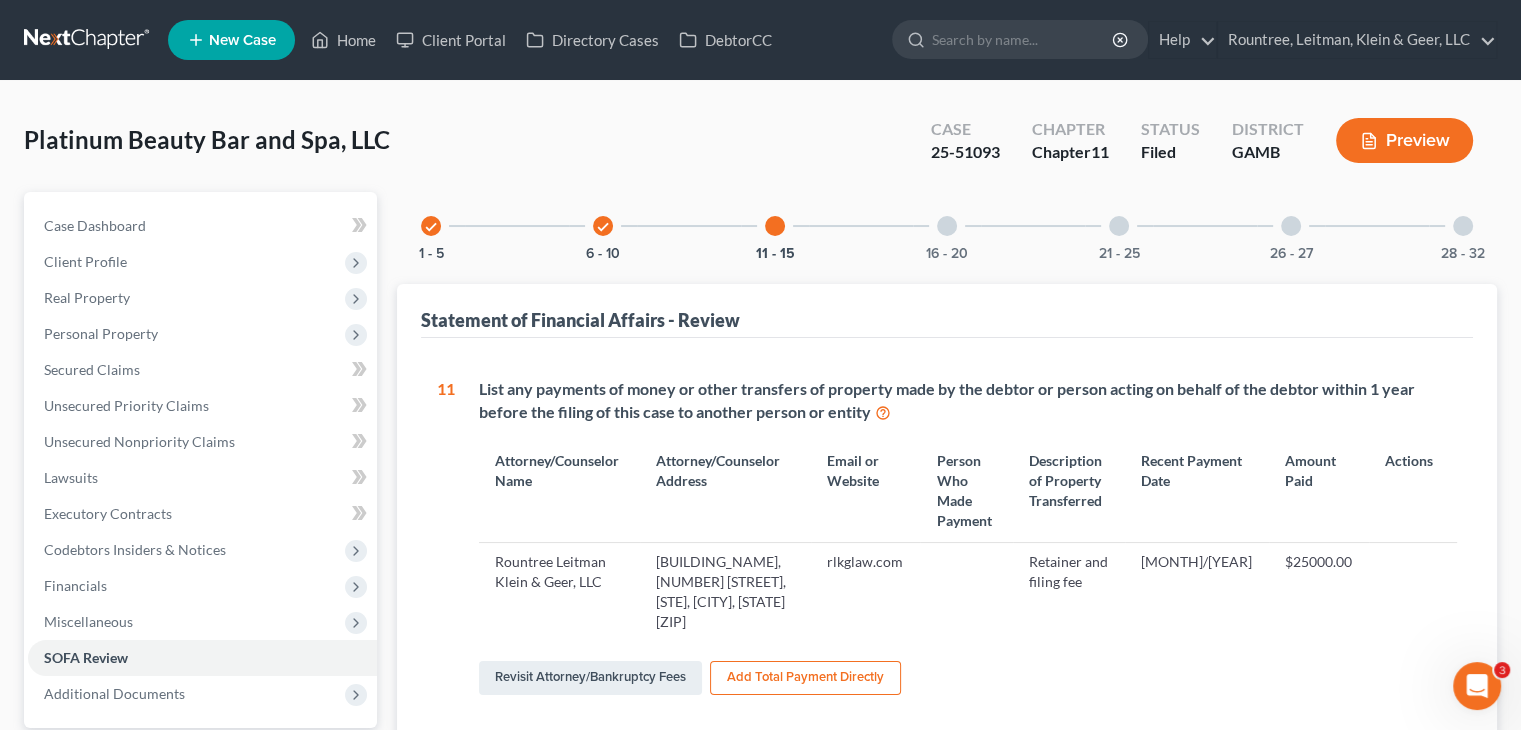 click on "16 - 20" at bounding box center [947, 226] 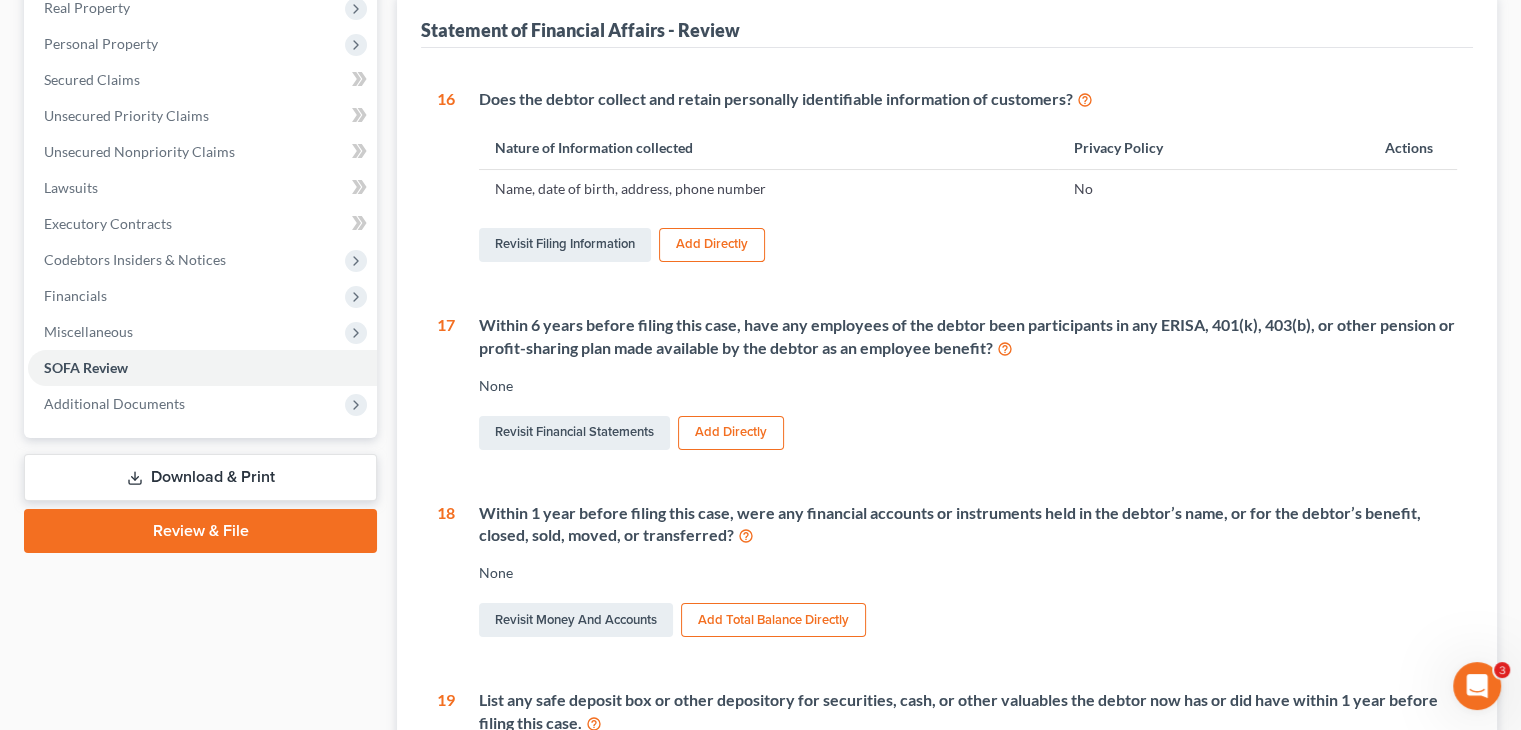 scroll, scrollTop: 0, scrollLeft: 0, axis: both 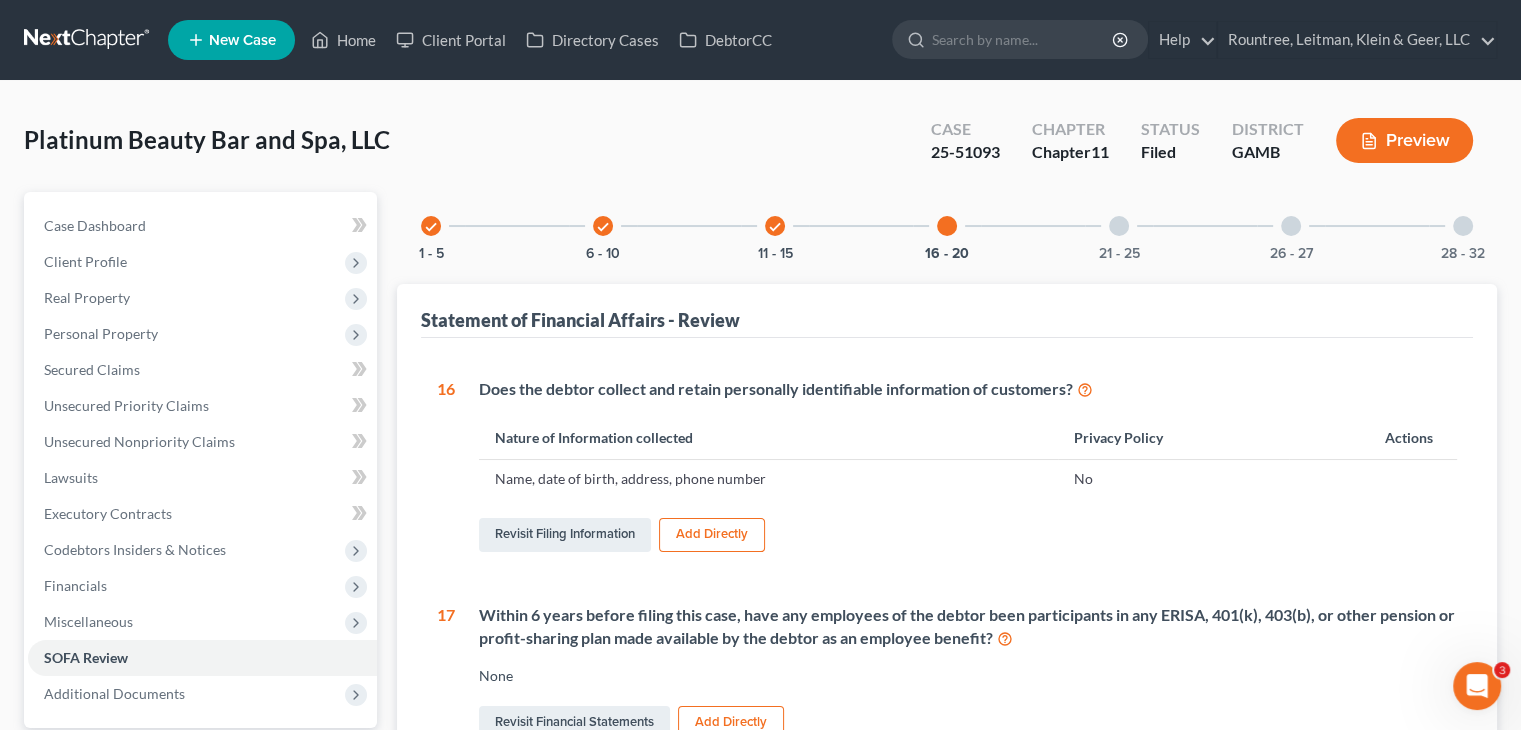 click at bounding box center (1119, 226) 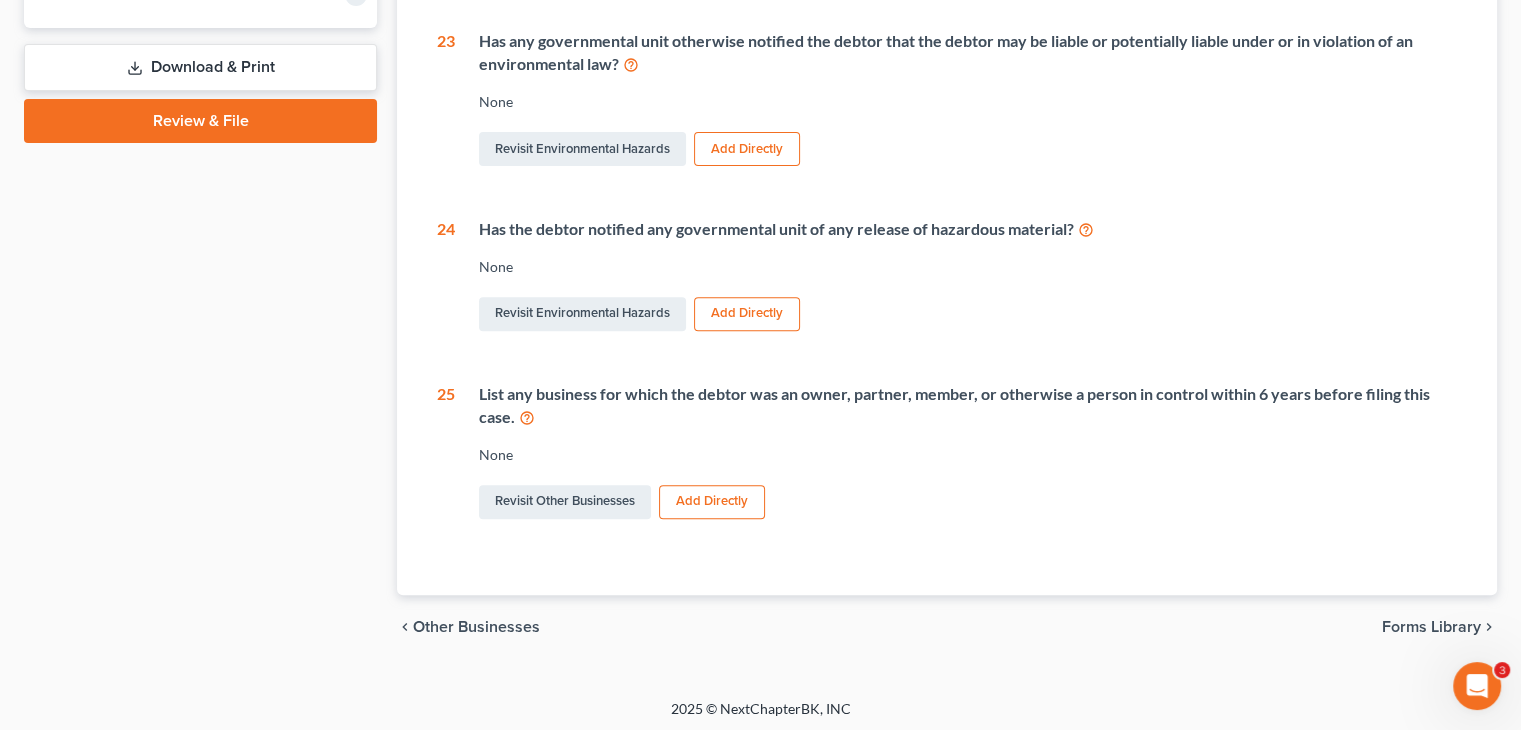scroll, scrollTop: 100, scrollLeft: 0, axis: vertical 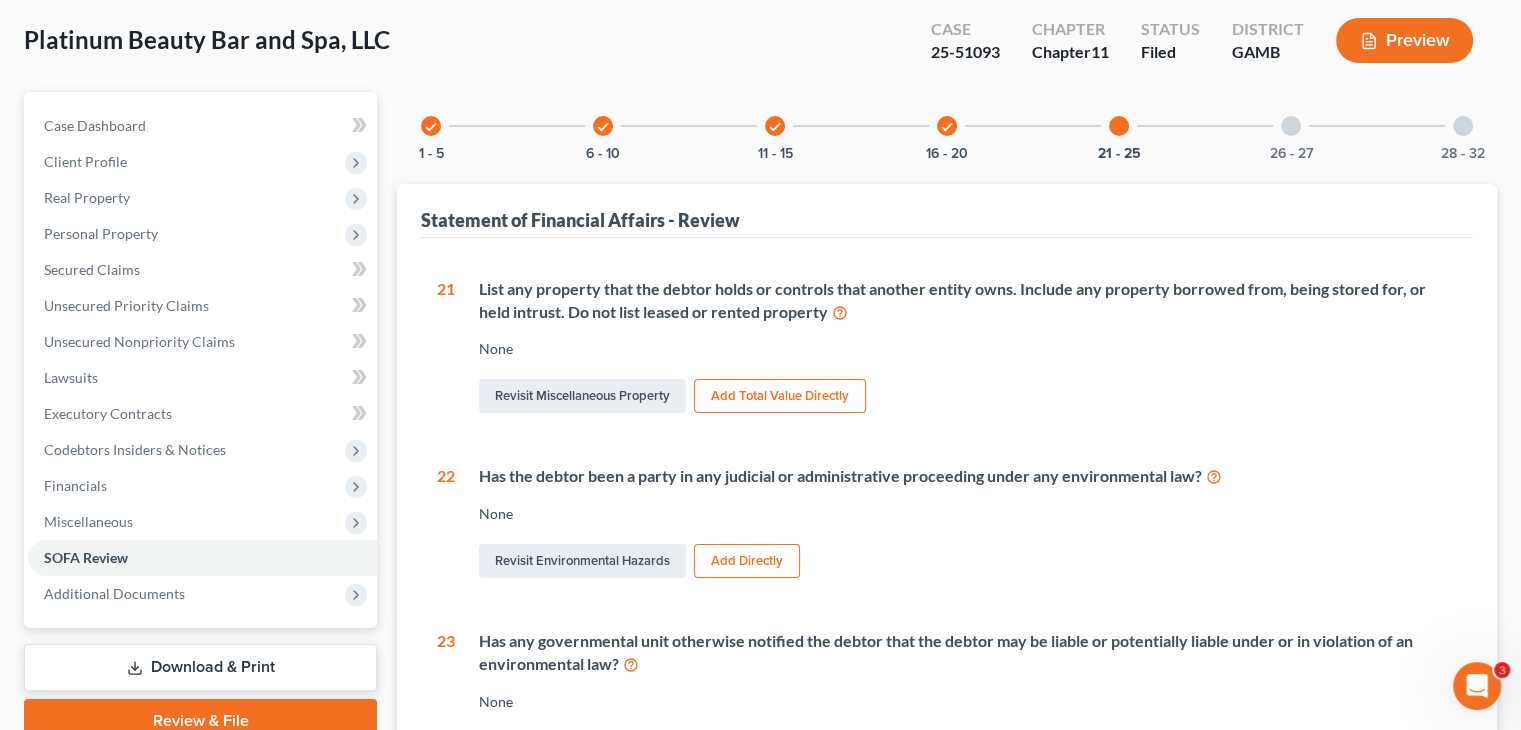 click at bounding box center [1291, 126] 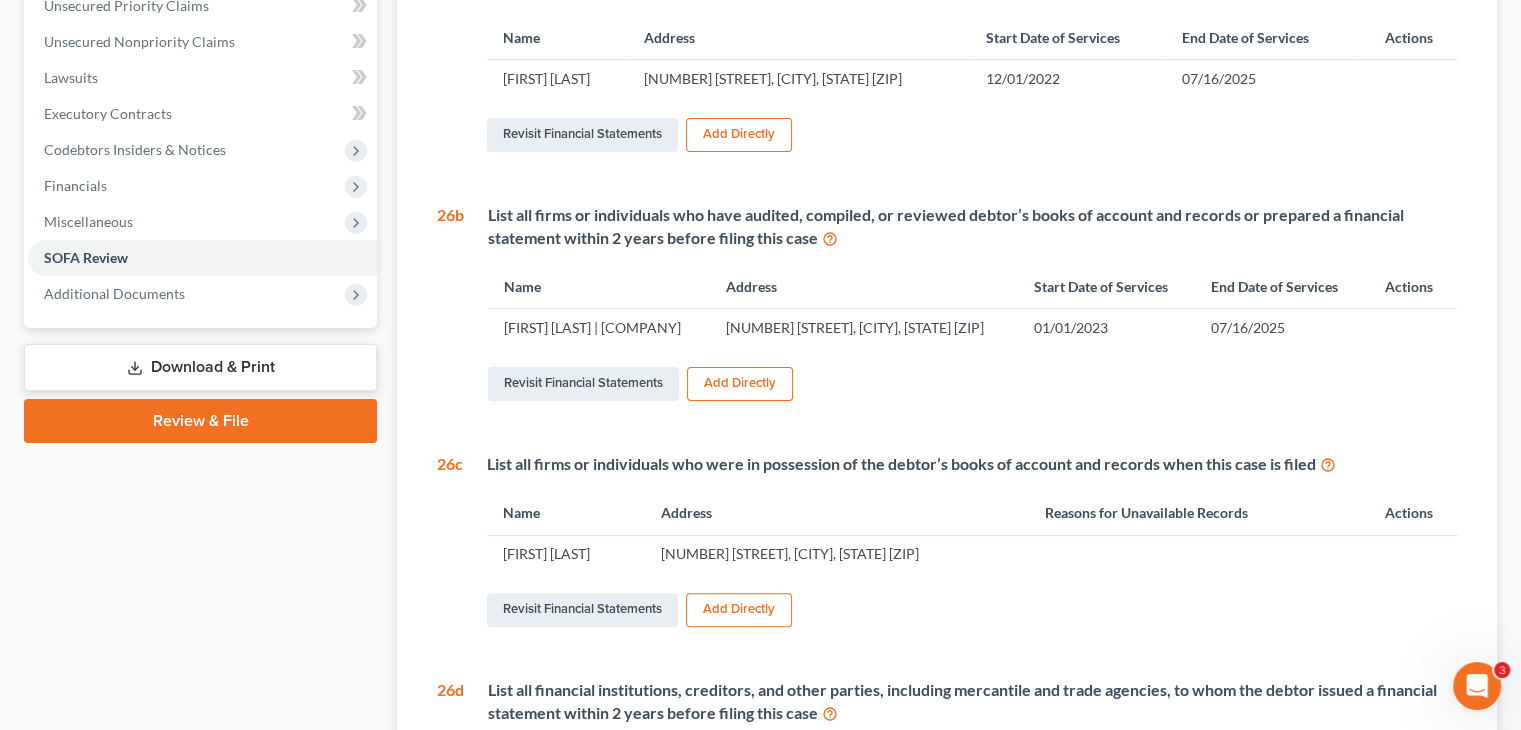 scroll, scrollTop: 0, scrollLeft: 0, axis: both 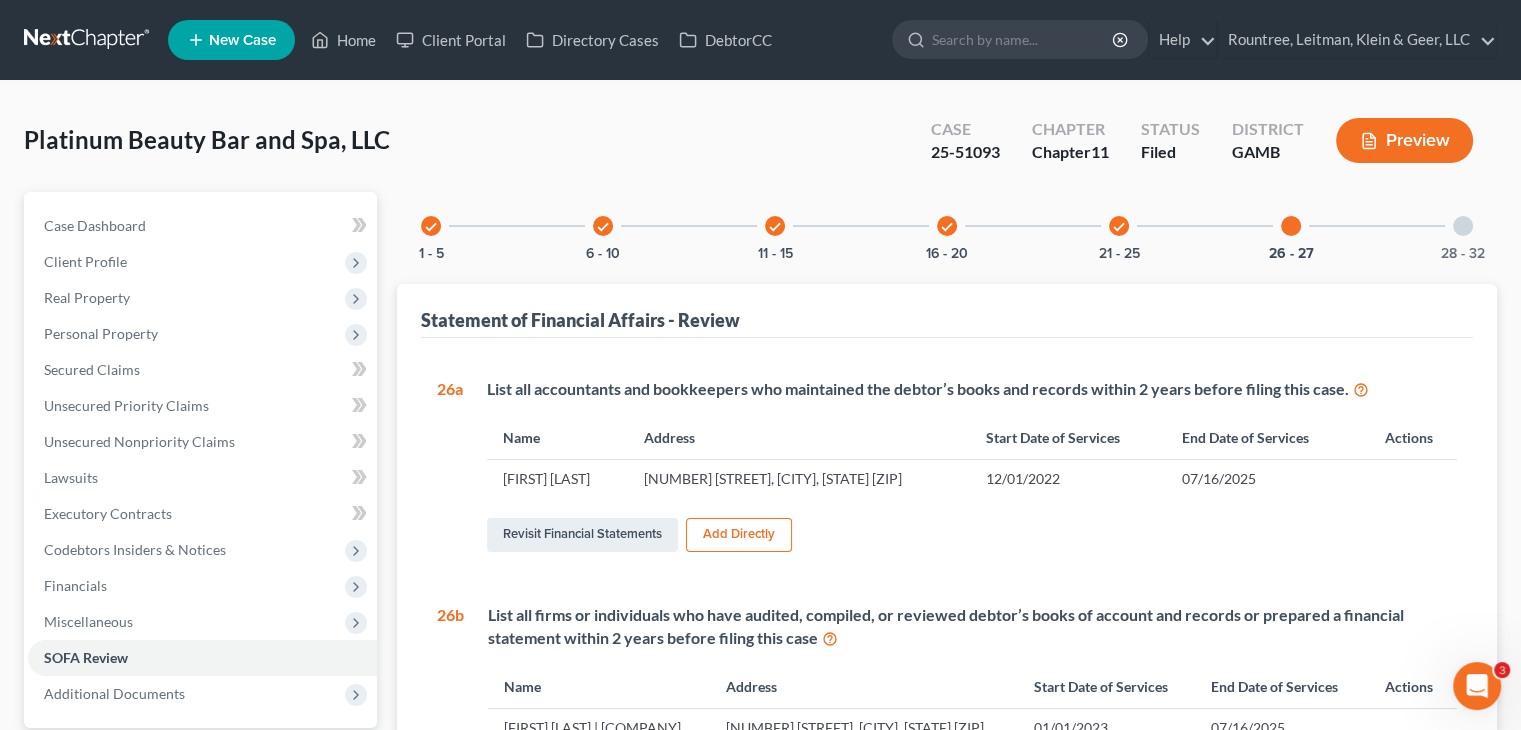 click at bounding box center (1463, 226) 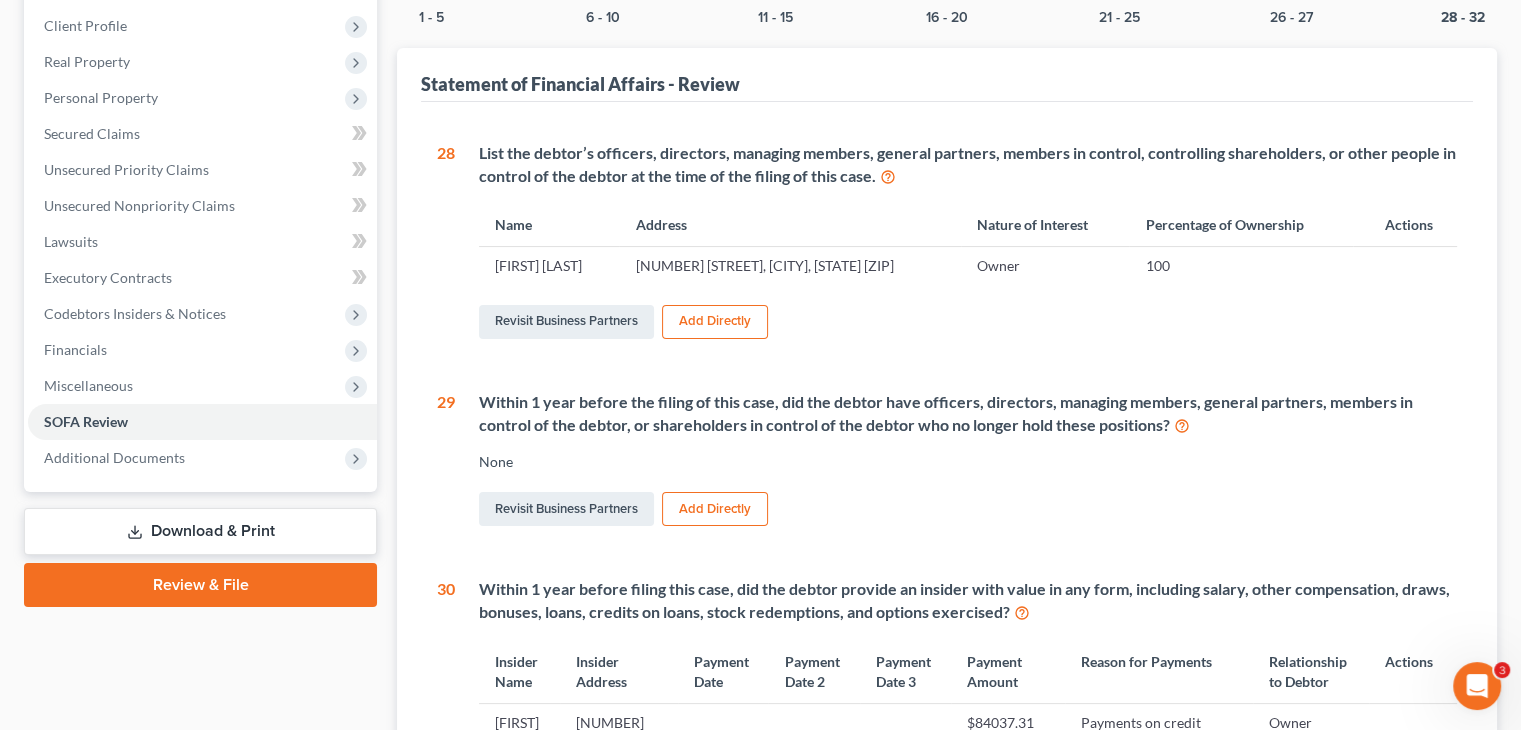 scroll, scrollTop: 0, scrollLeft: 0, axis: both 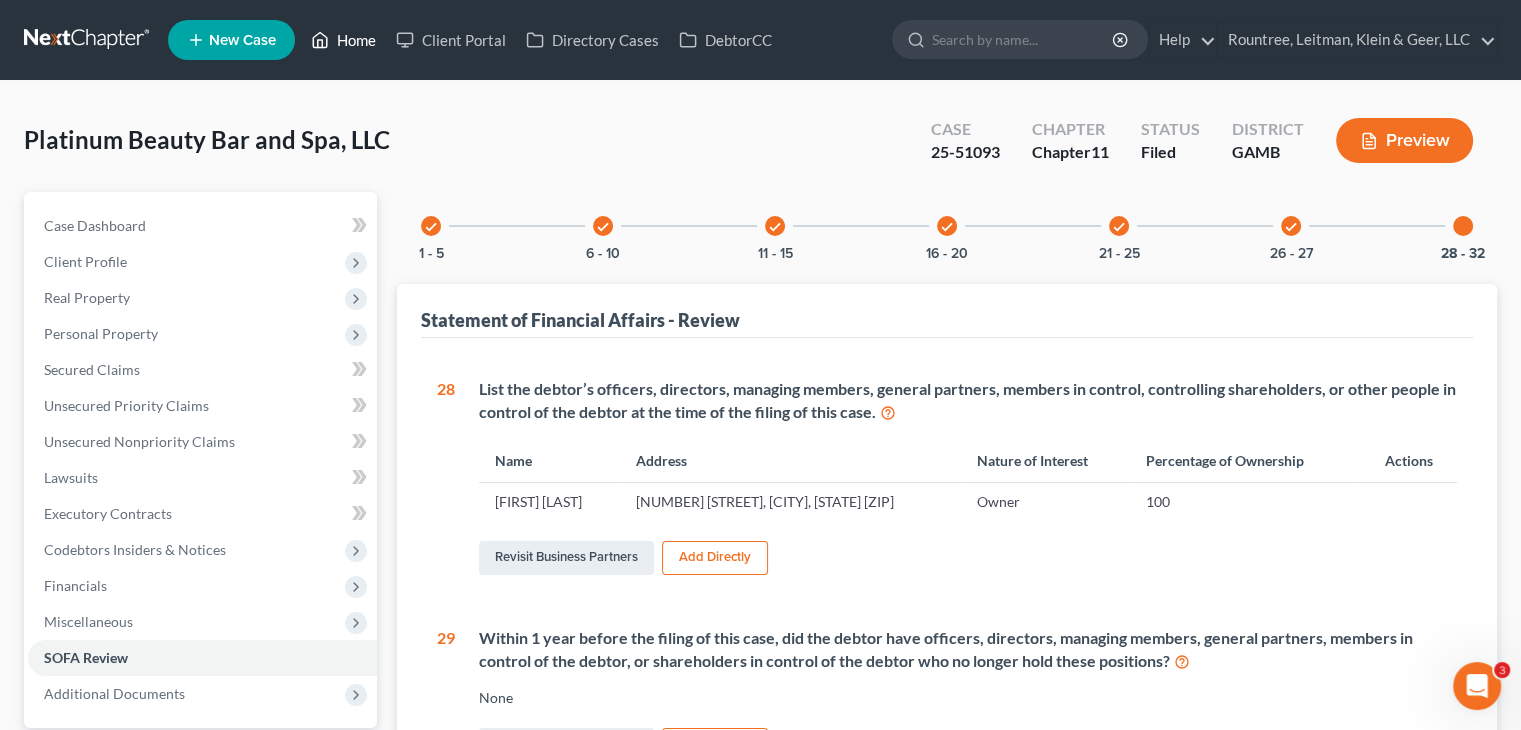 click on "Home" at bounding box center [343, 40] 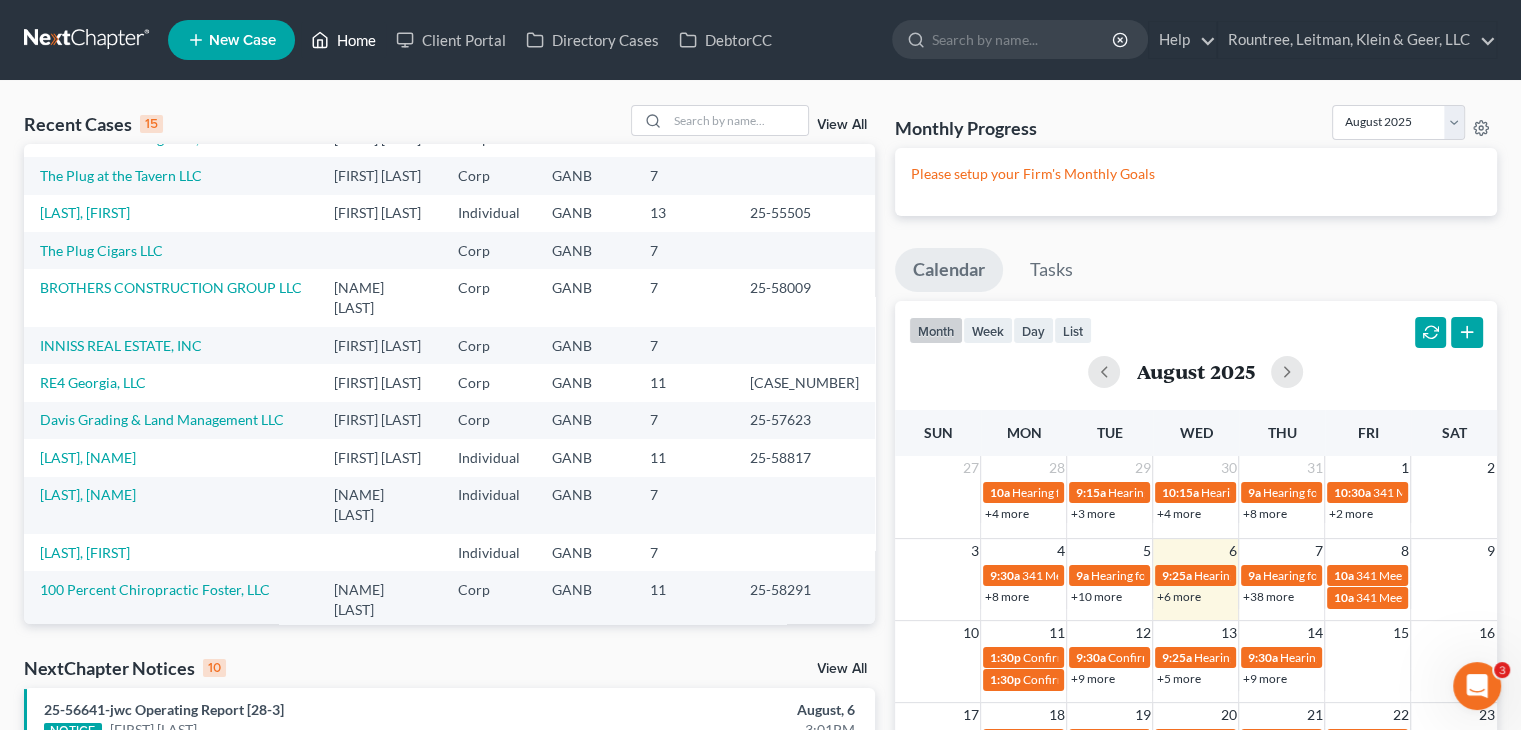 scroll, scrollTop: 137, scrollLeft: 0, axis: vertical 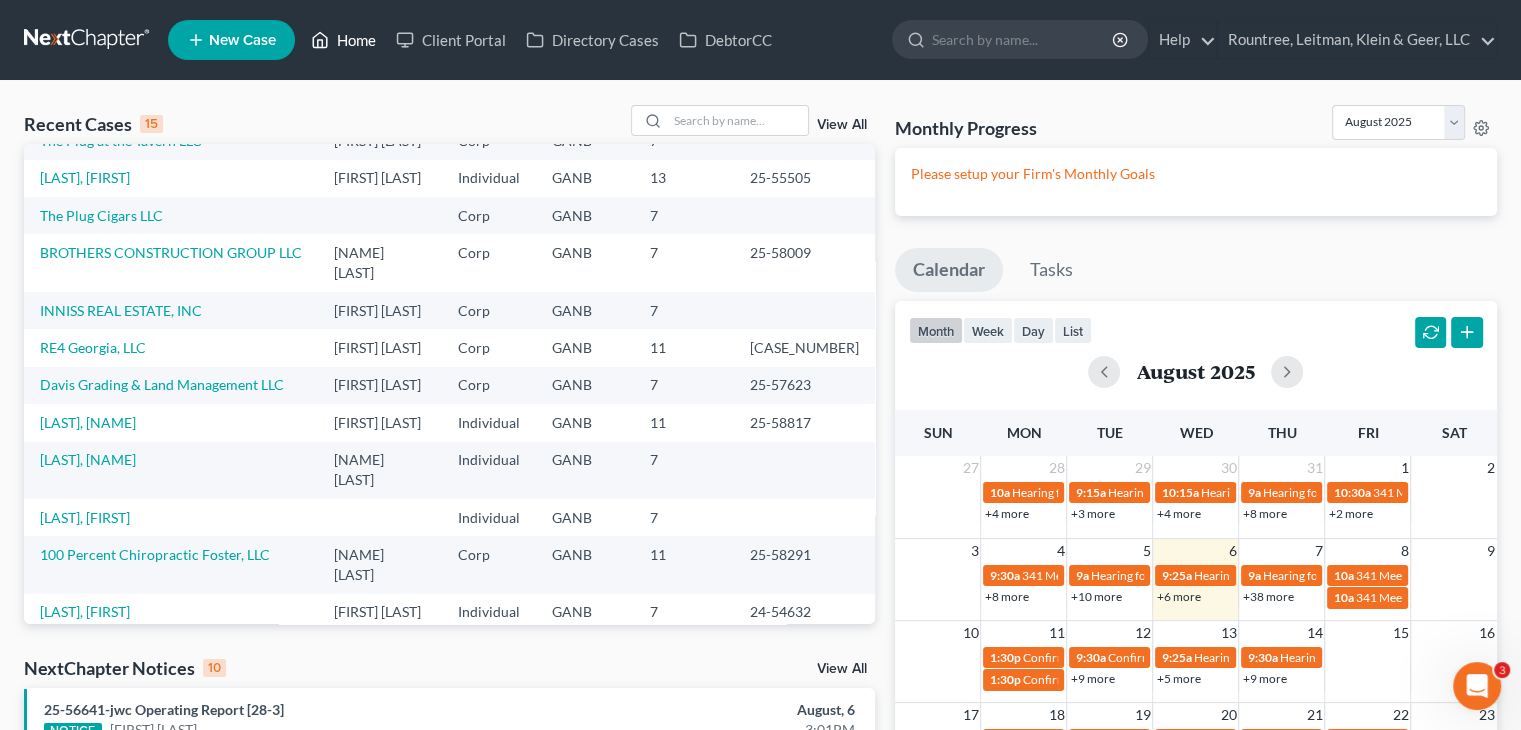 click on "Home" at bounding box center (343, 40) 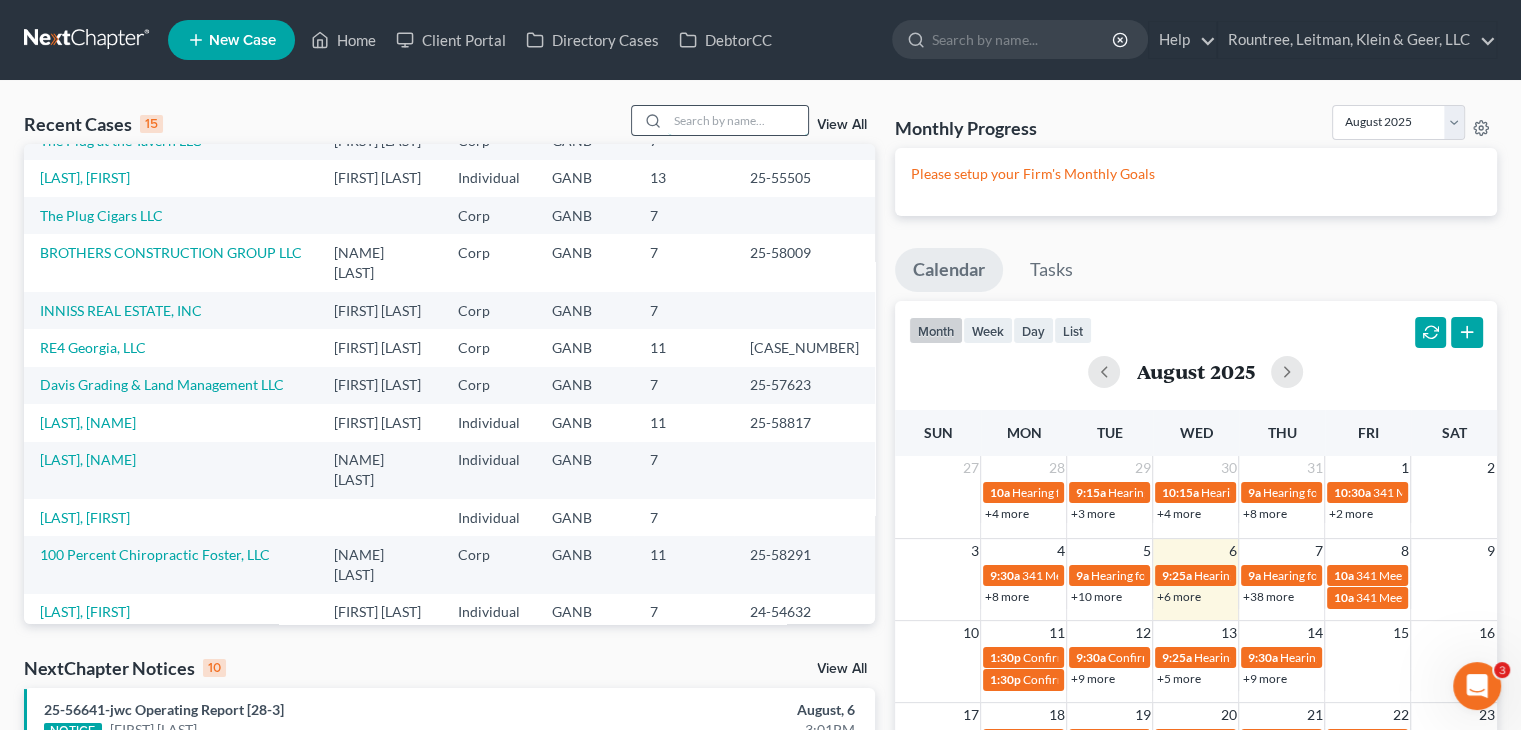 click at bounding box center [738, 120] 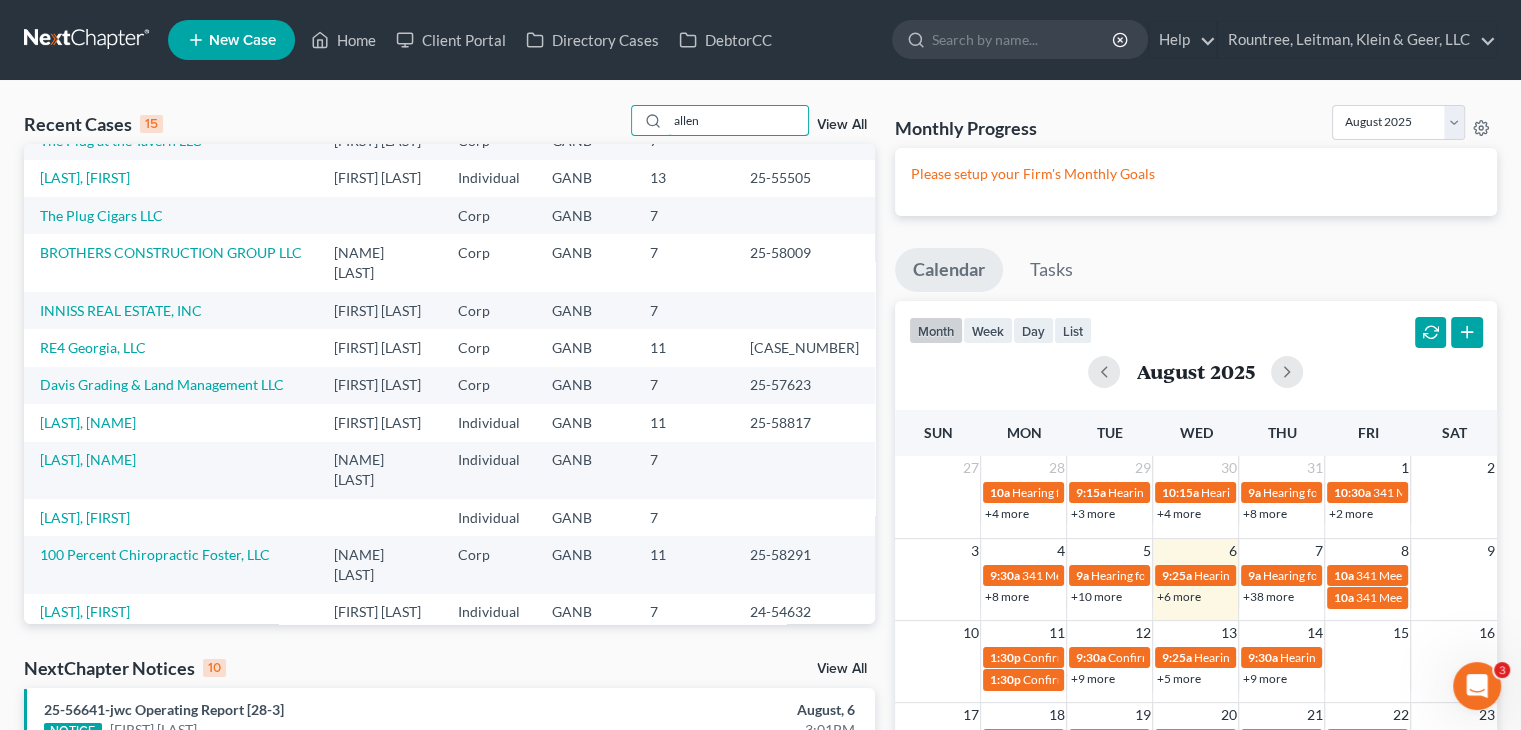 scroll, scrollTop: 0, scrollLeft: 0, axis: both 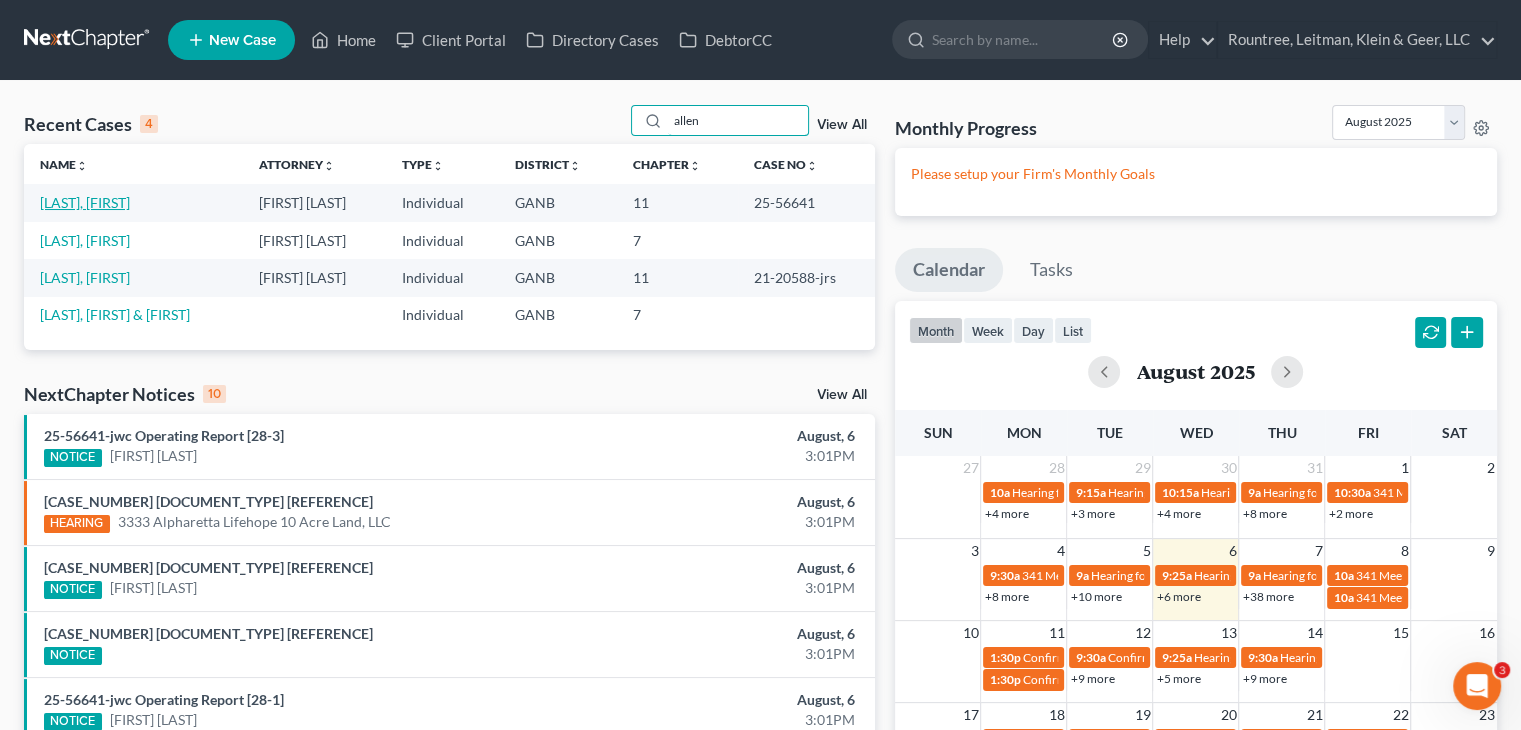type on "allen" 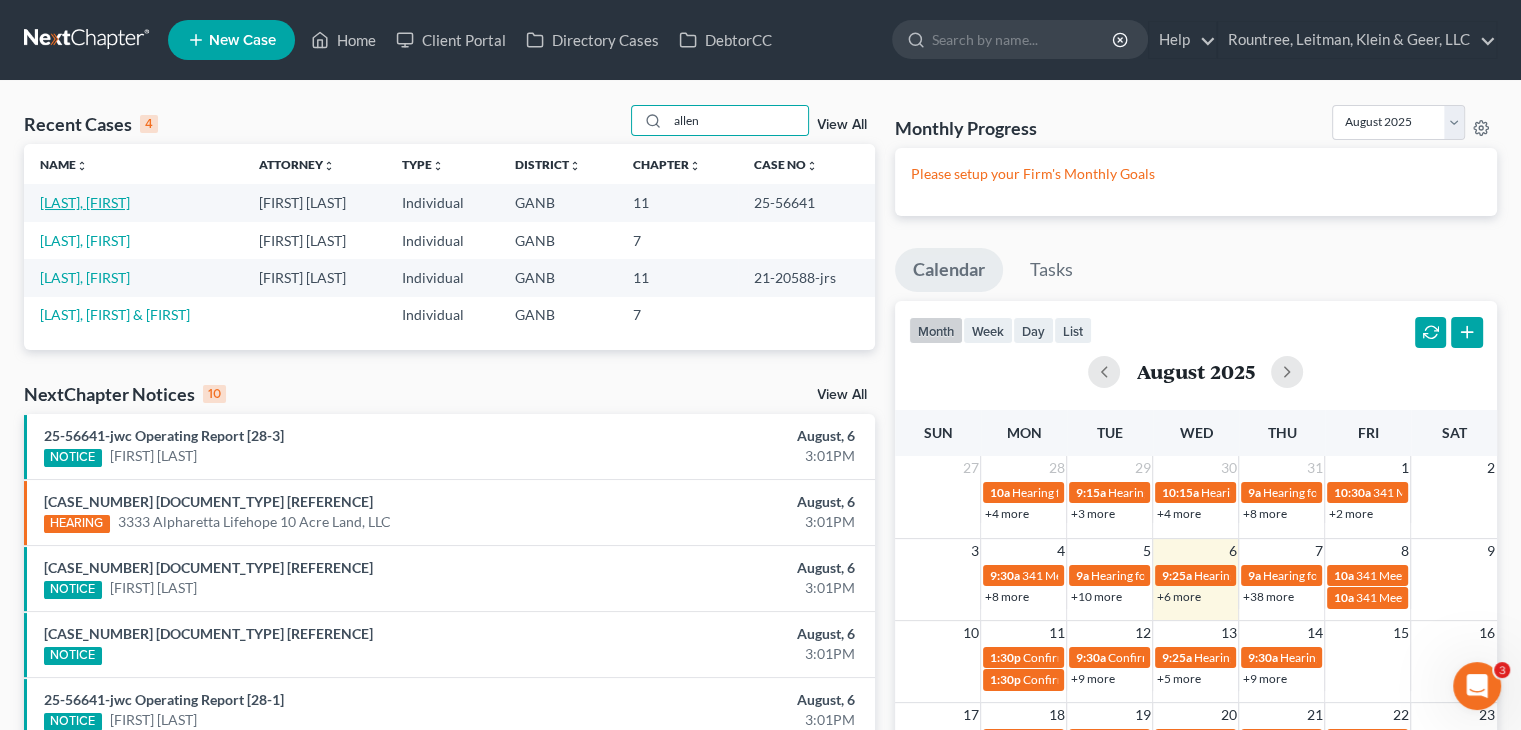 click on "[LAST], [FIRST]" at bounding box center (85, 202) 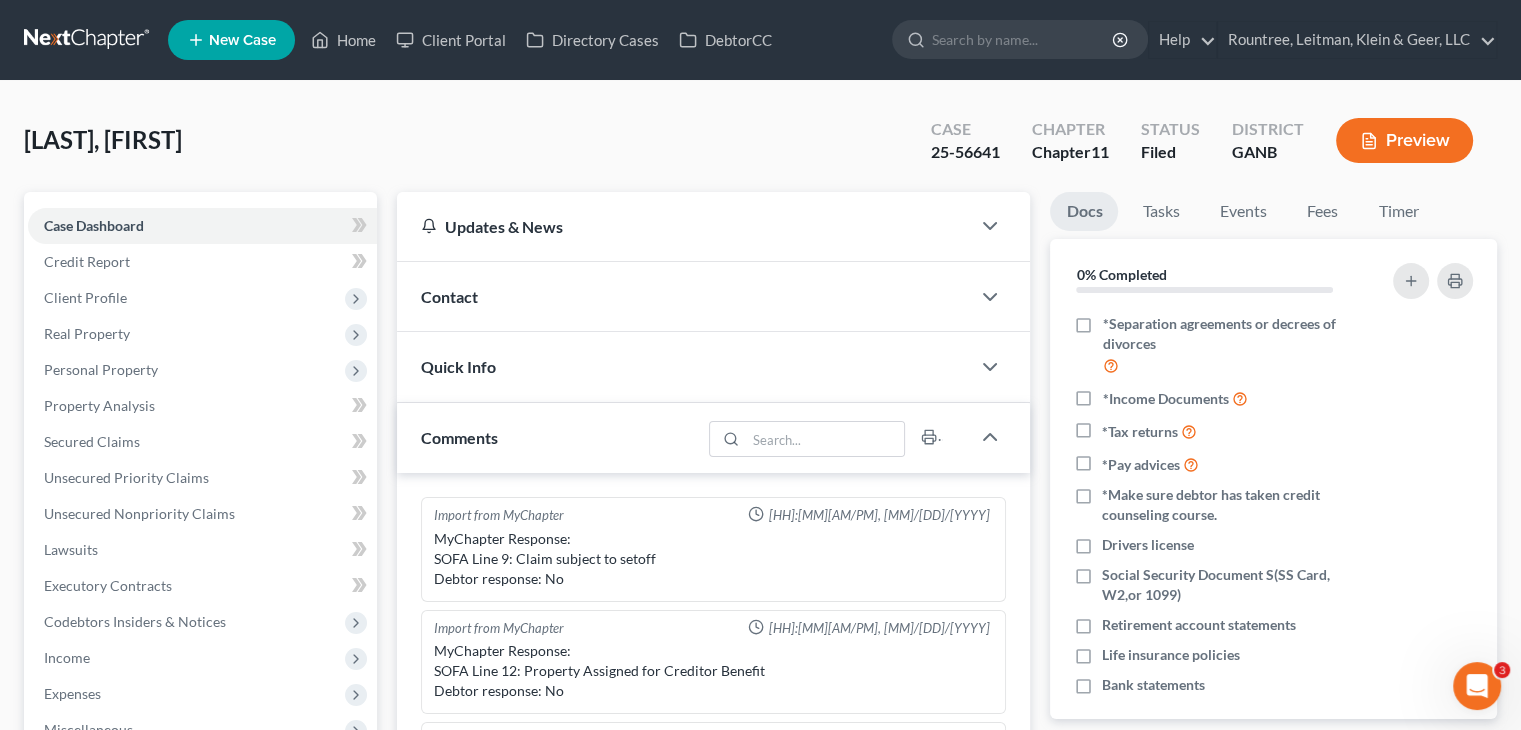 scroll, scrollTop: 416, scrollLeft: 0, axis: vertical 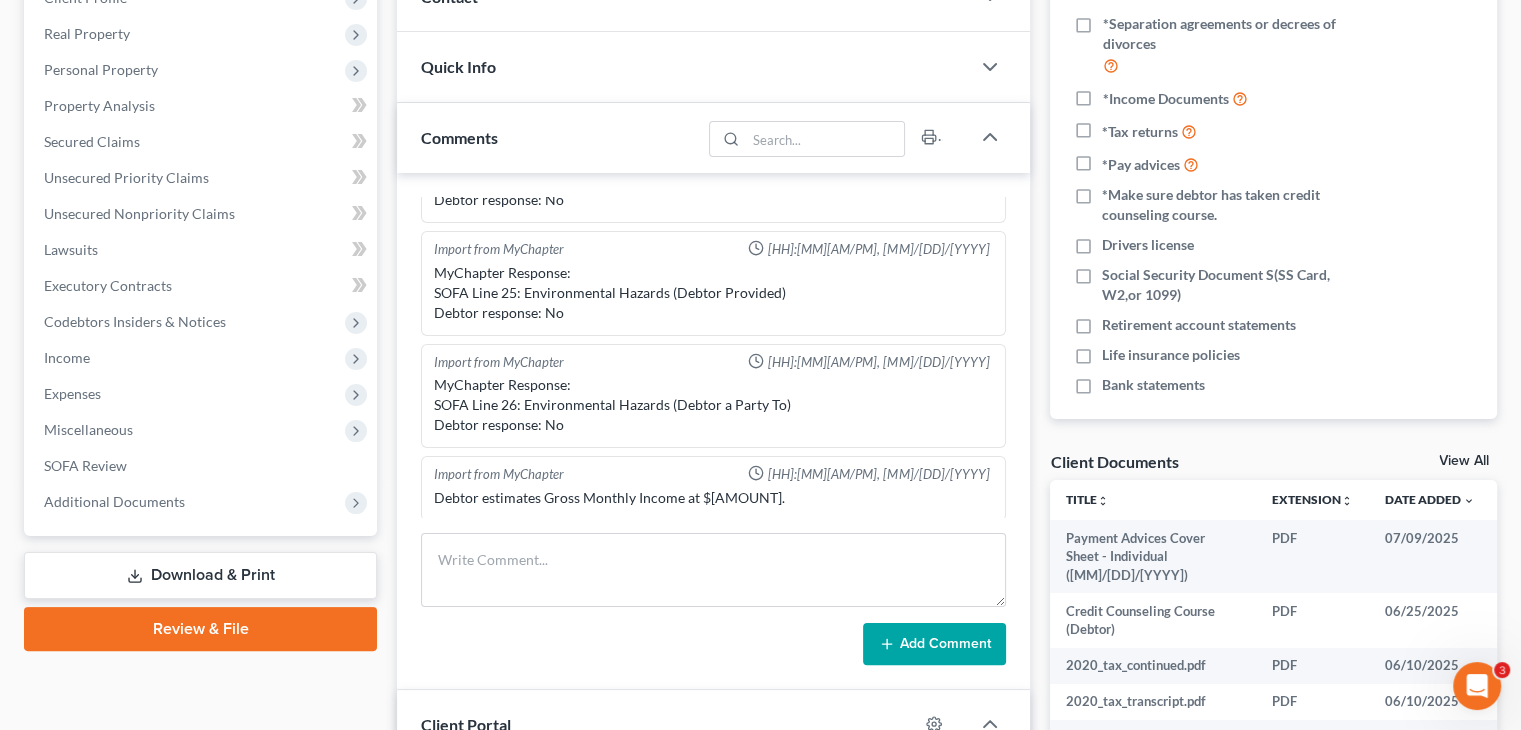 click on "Download & Print" at bounding box center [200, 575] 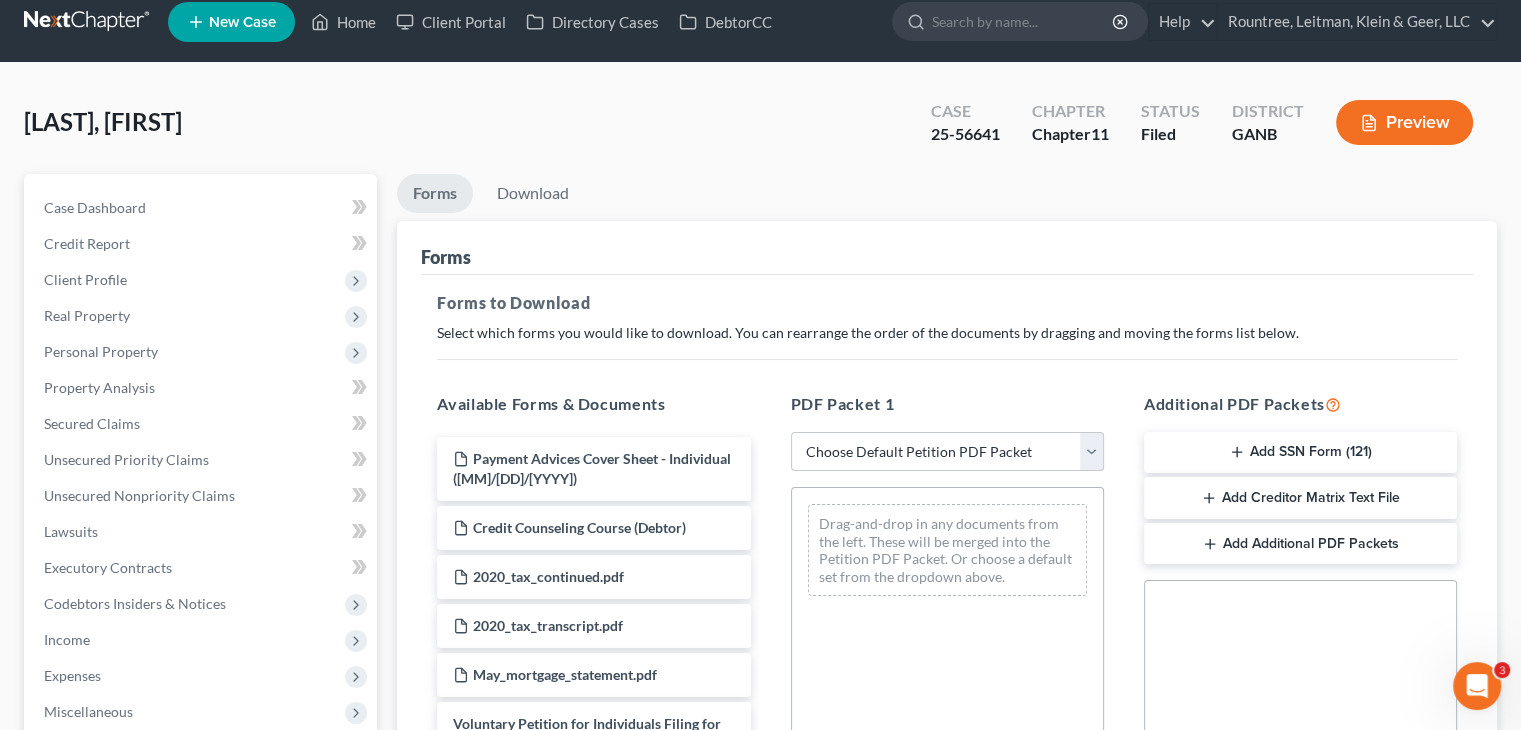 scroll, scrollTop: 0, scrollLeft: 0, axis: both 